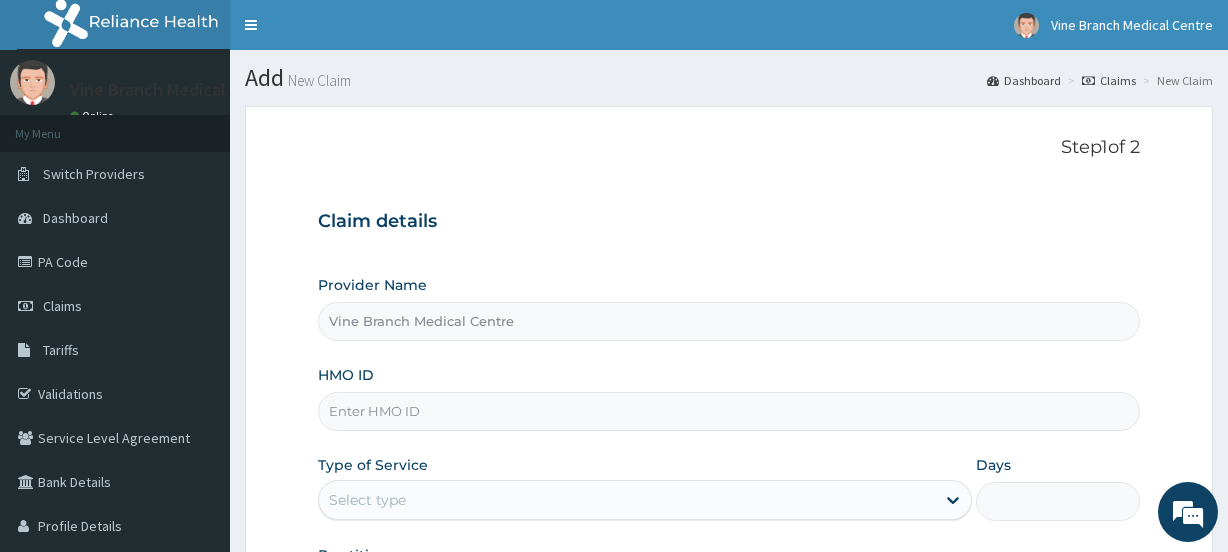 scroll, scrollTop: 0, scrollLeft: 0, axis: both 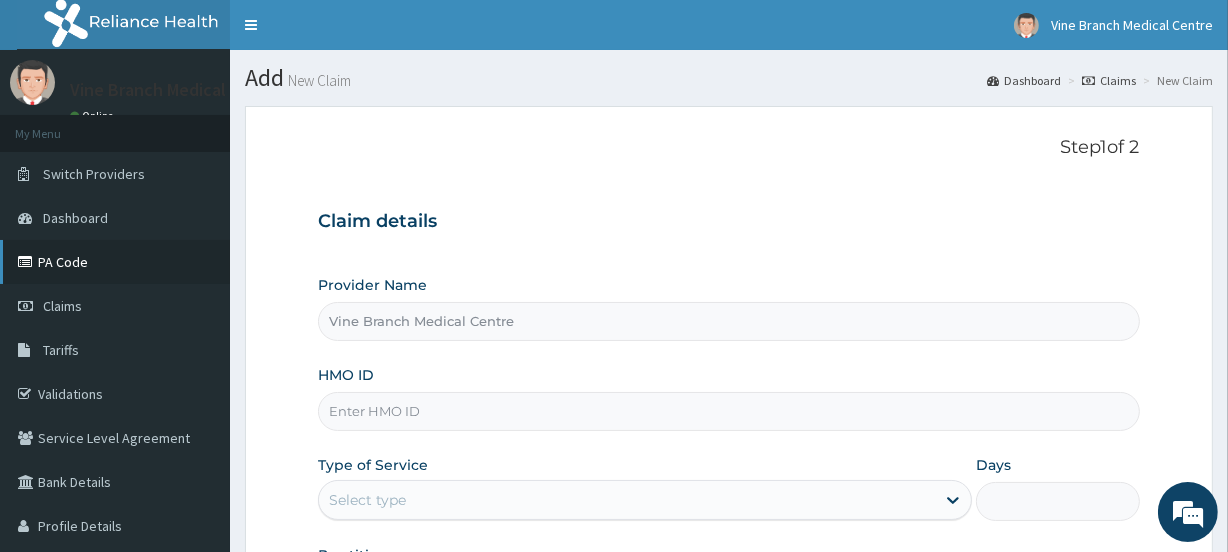 click on "PA Code" at bounding box center [115, 262] 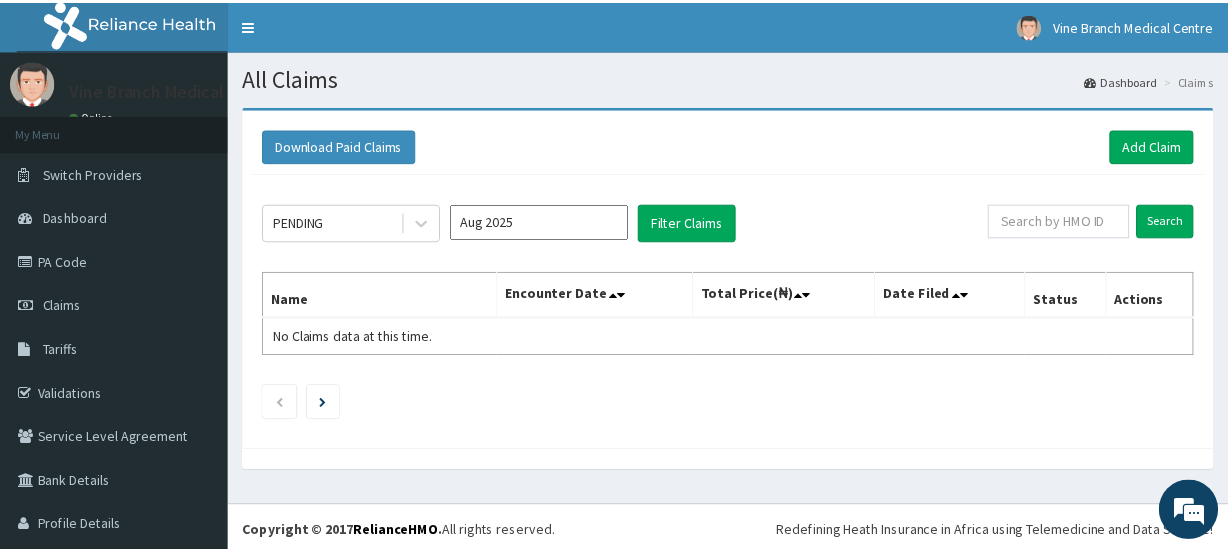 scroll, scrollTop: 0, scrollLeft: 0, axis: both 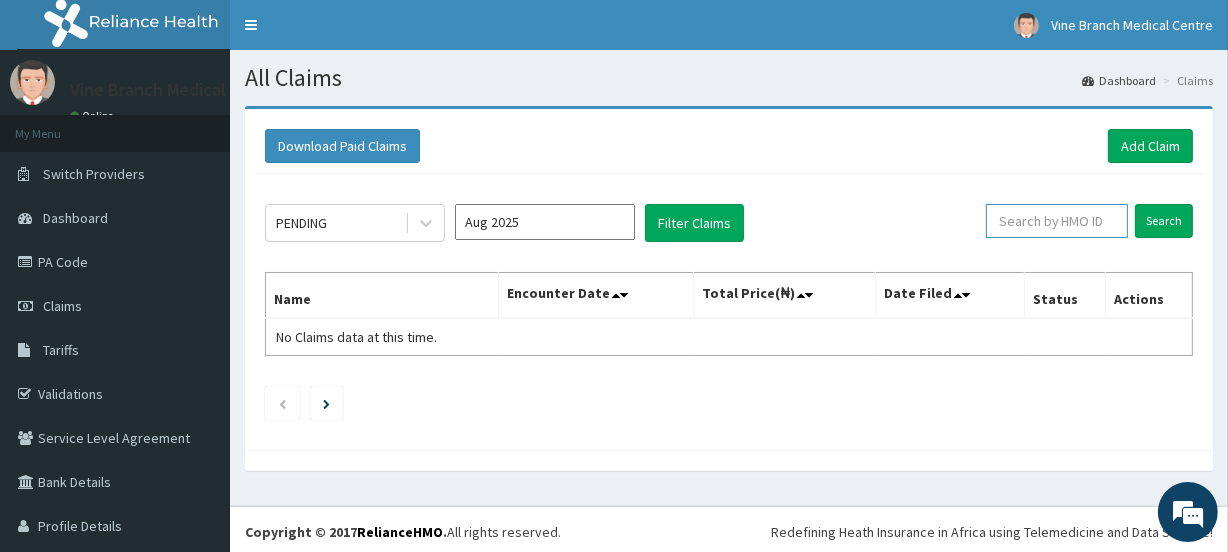 click at bounding box center (1057, 221) 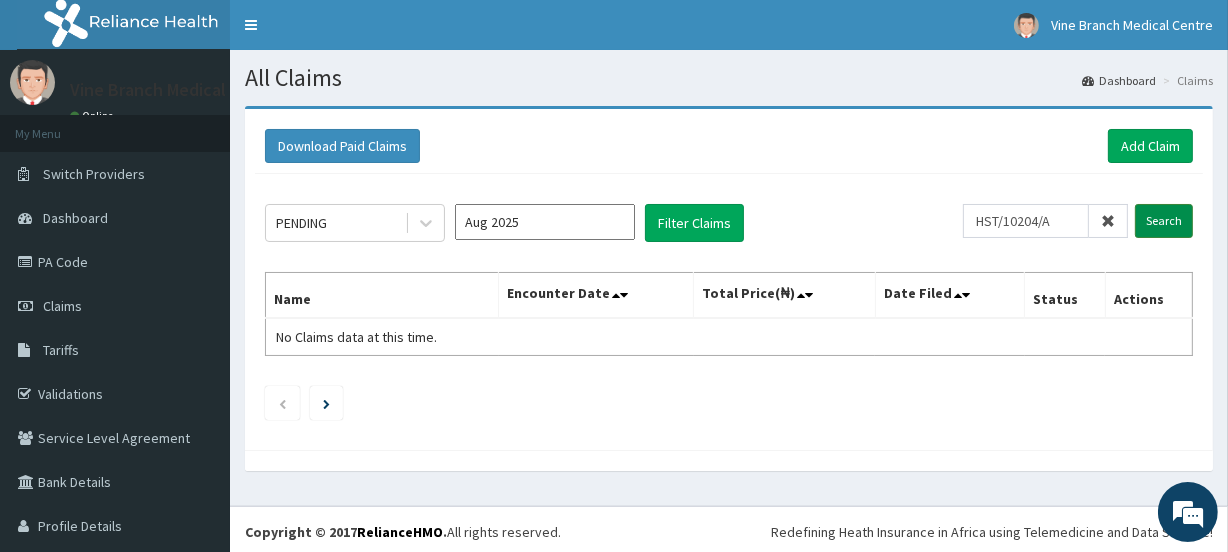 click on "Search" at bounding box center [1164, 221] 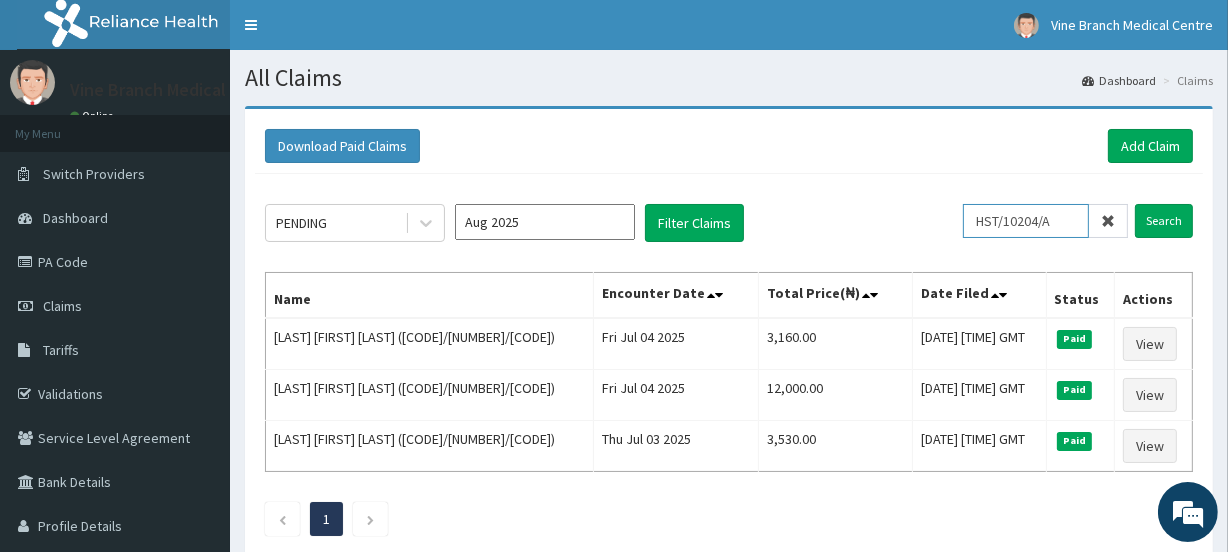 click on "HST/10204/A" at bounding box center (1026, 221) 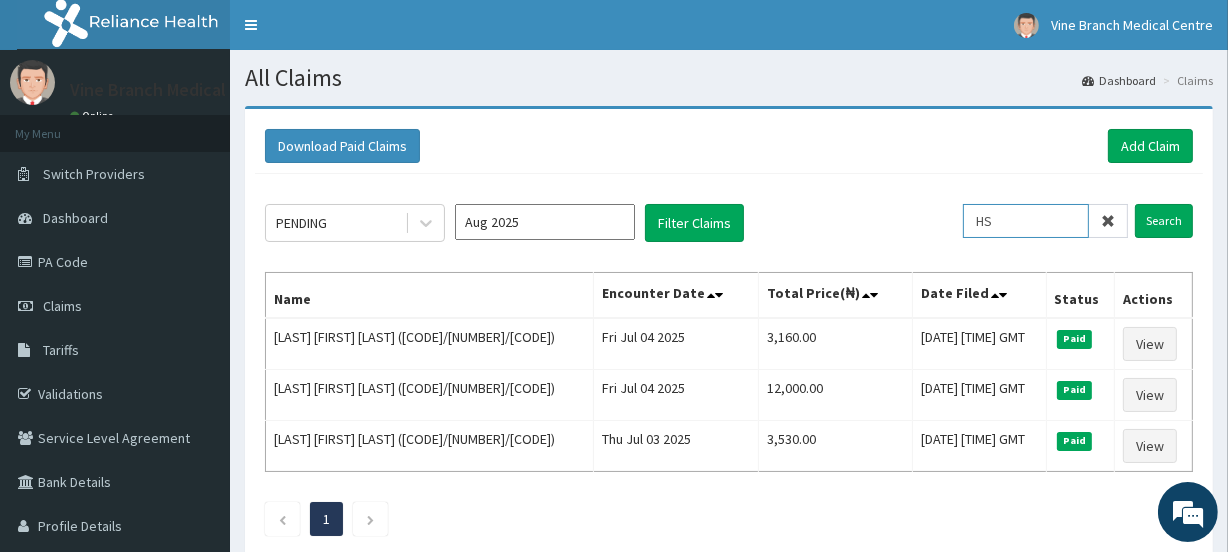 type on "H" 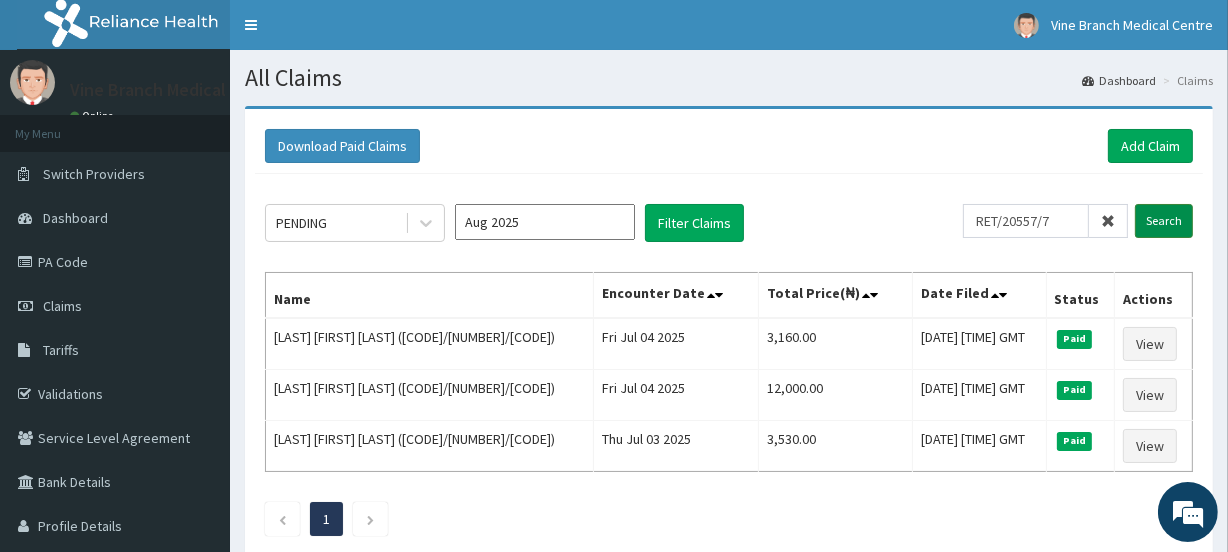 click on "Search" at bounding box center [1164, 221] 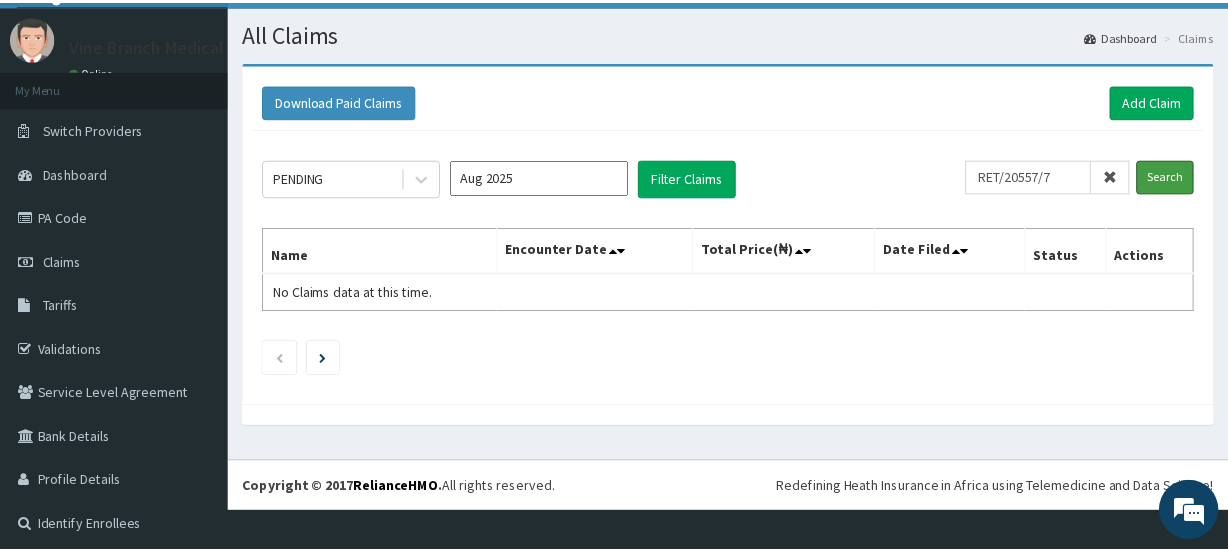 scroll, scrollTop: 45, scrollLeft: 0, axis: vertical 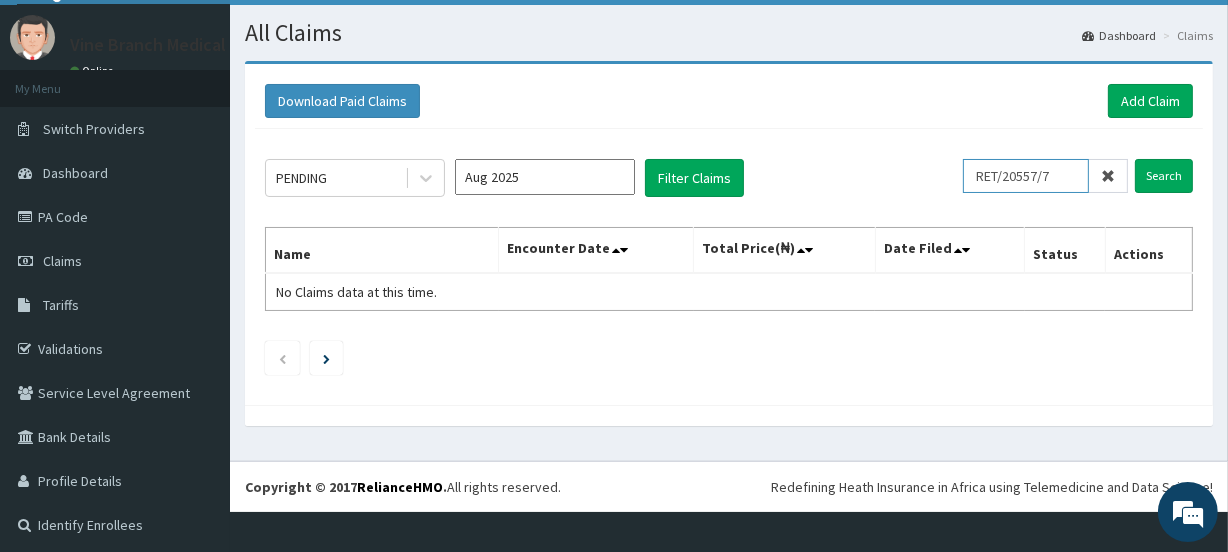 click on "RET/20557/7" at bounding box center (1026, 176) 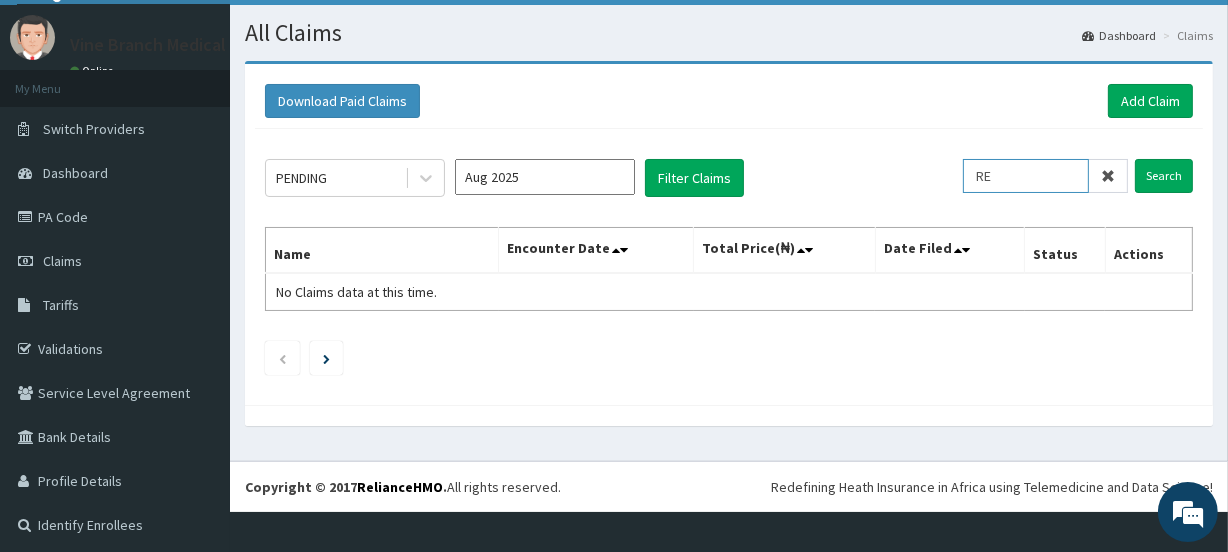 type on "R" 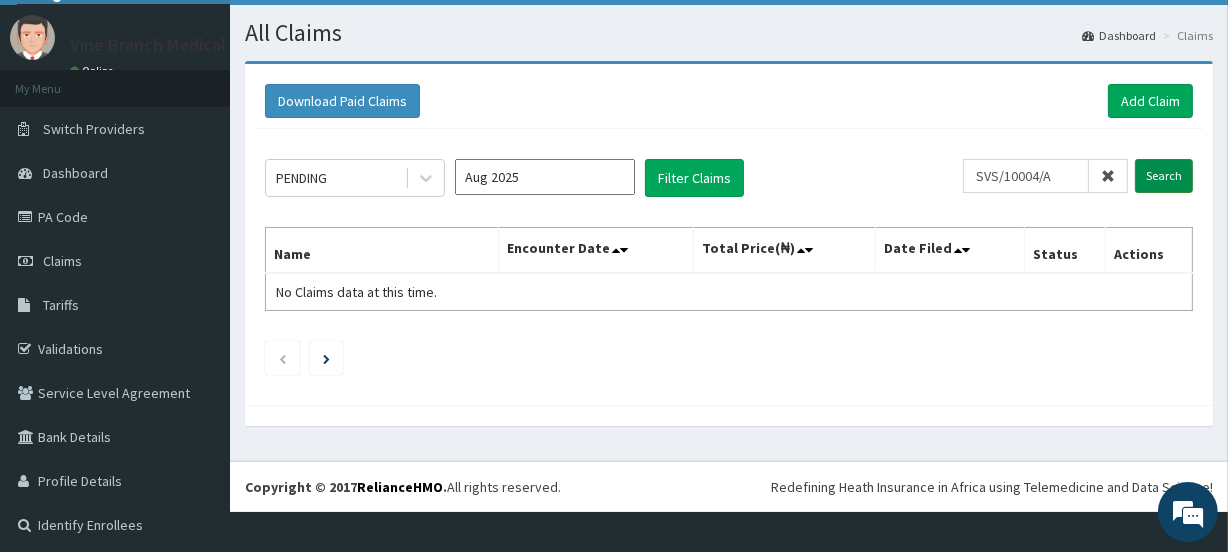 click on "Search" at bounding box center [1164, 176] 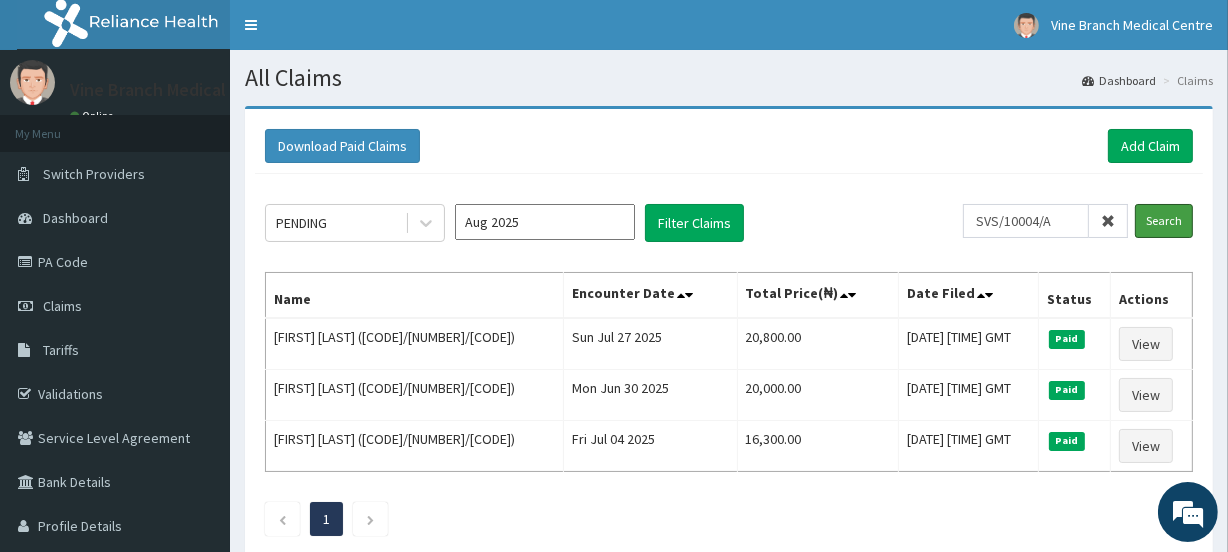 scroll, scrollTop: 0, scrollLeft: 0, axis: both 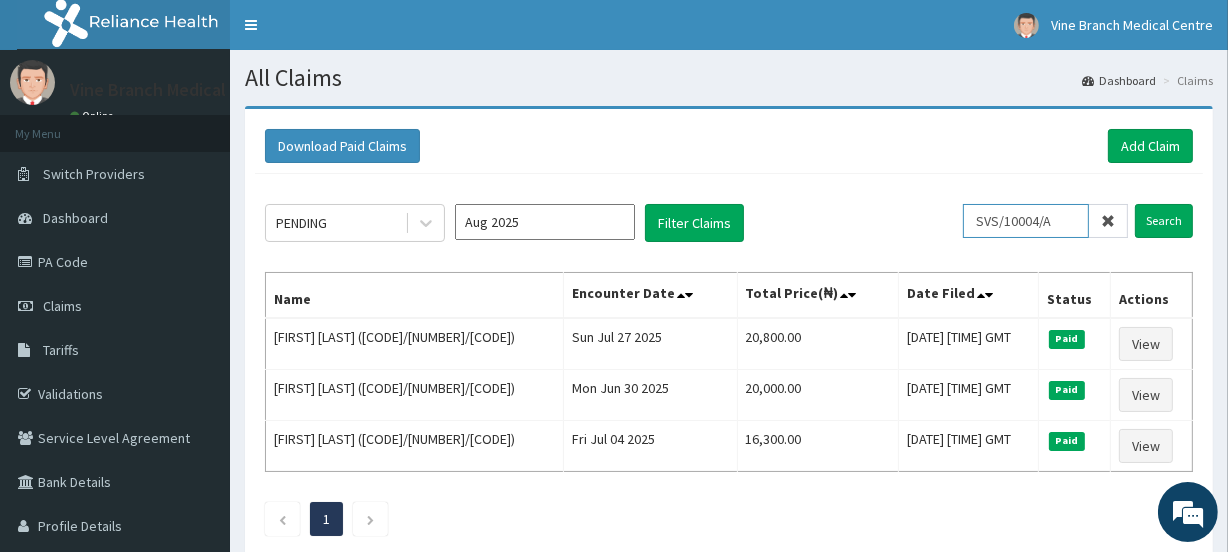click on "SVS/10004/A" at bounding box center [1026, 221] 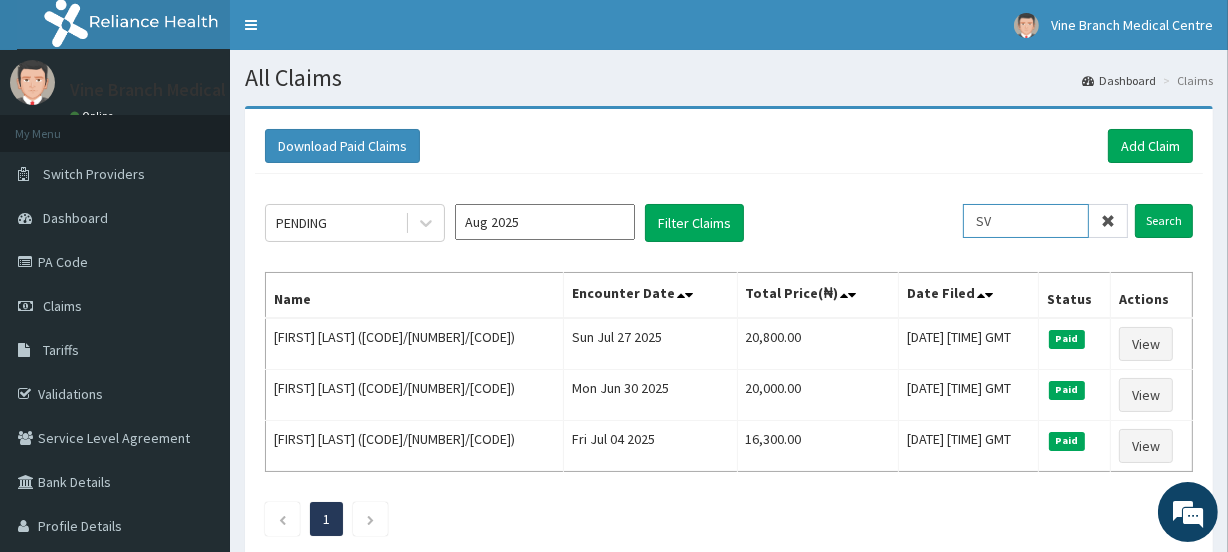 type on "S" 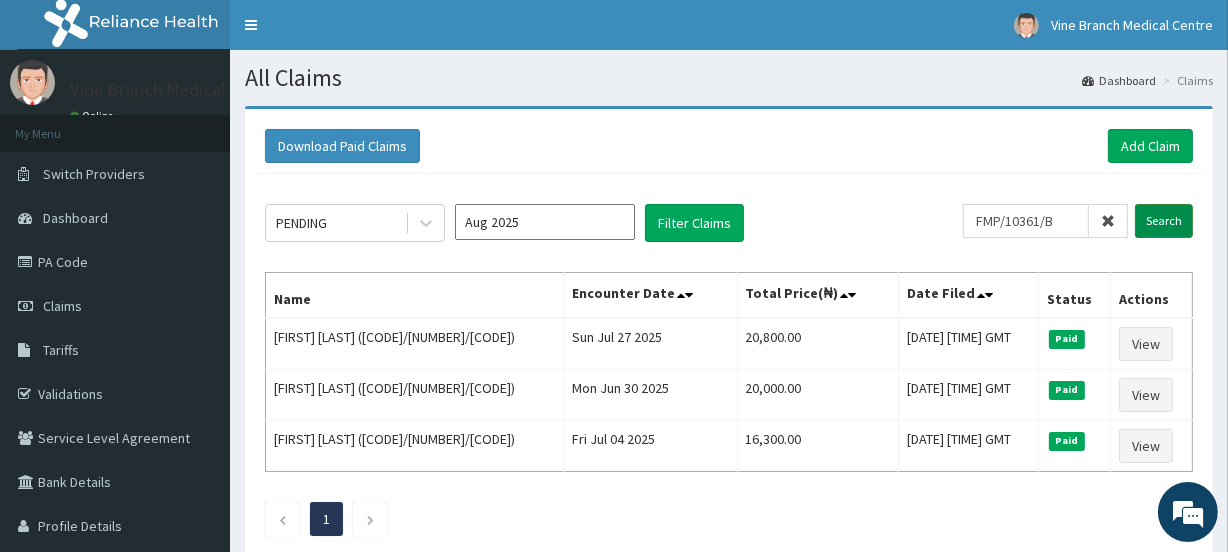 click on "Search" at bounding box center (1164, 221) 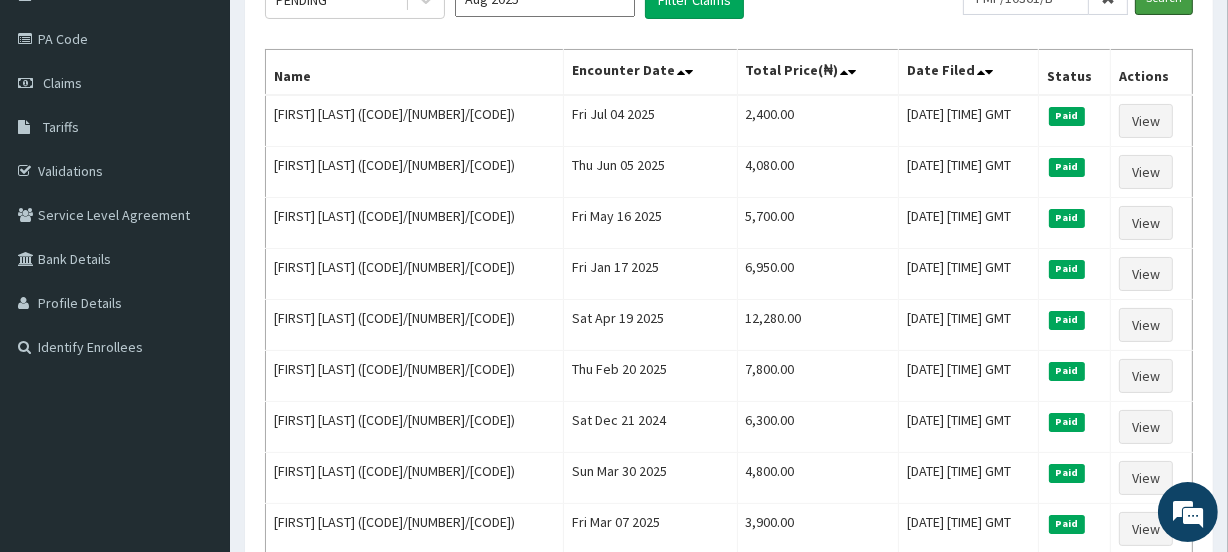 scroll, scrollTop: 221, scrollLeft: 0, axis: vertical 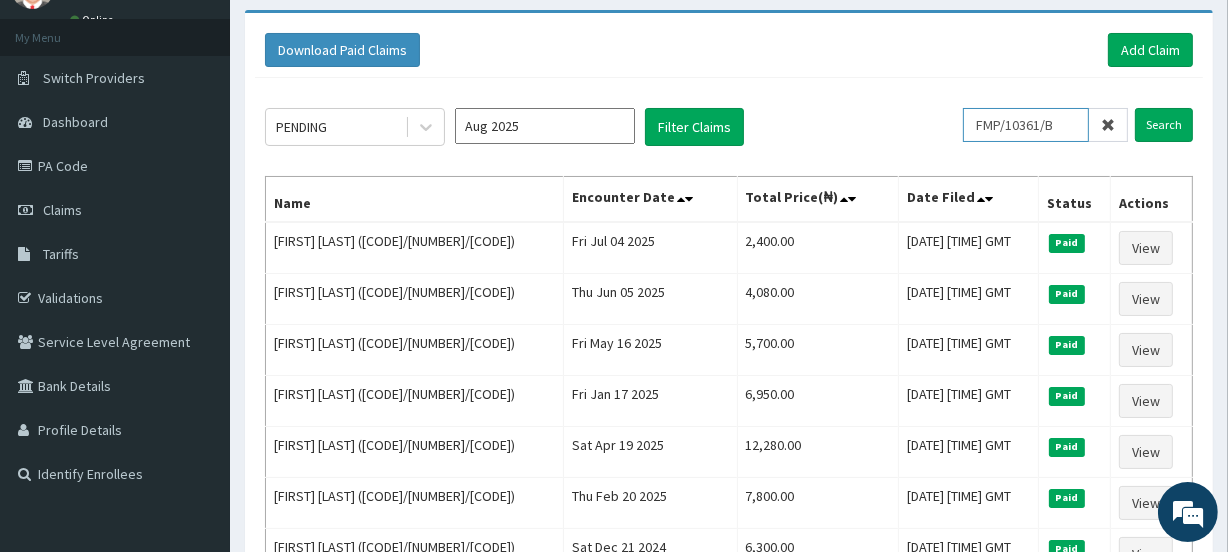 click on "FMP/10361/B" at bounding box center (1026, 125) 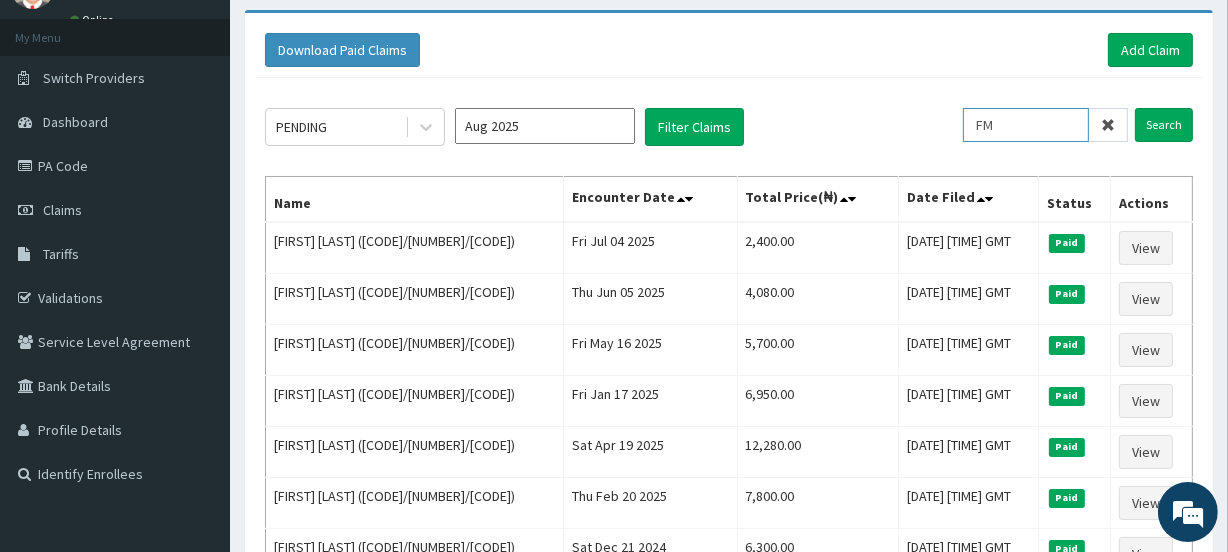 type on "F" 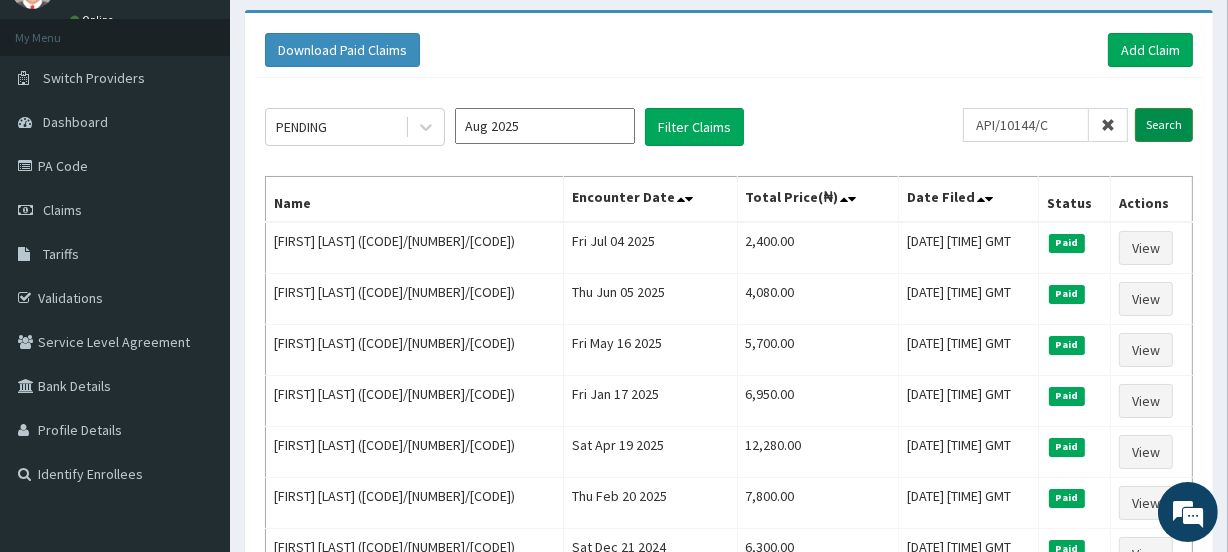 click on "Search" at bounding box center (1164, 125) 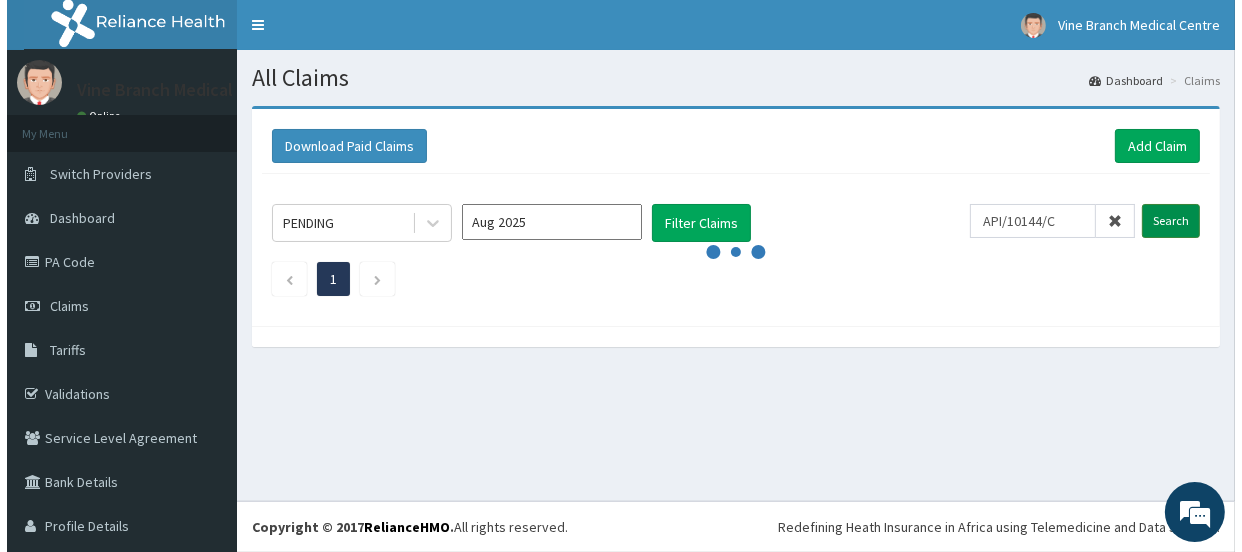 scroll, scrollTop: 0, scrollLeft: 0, axis: both 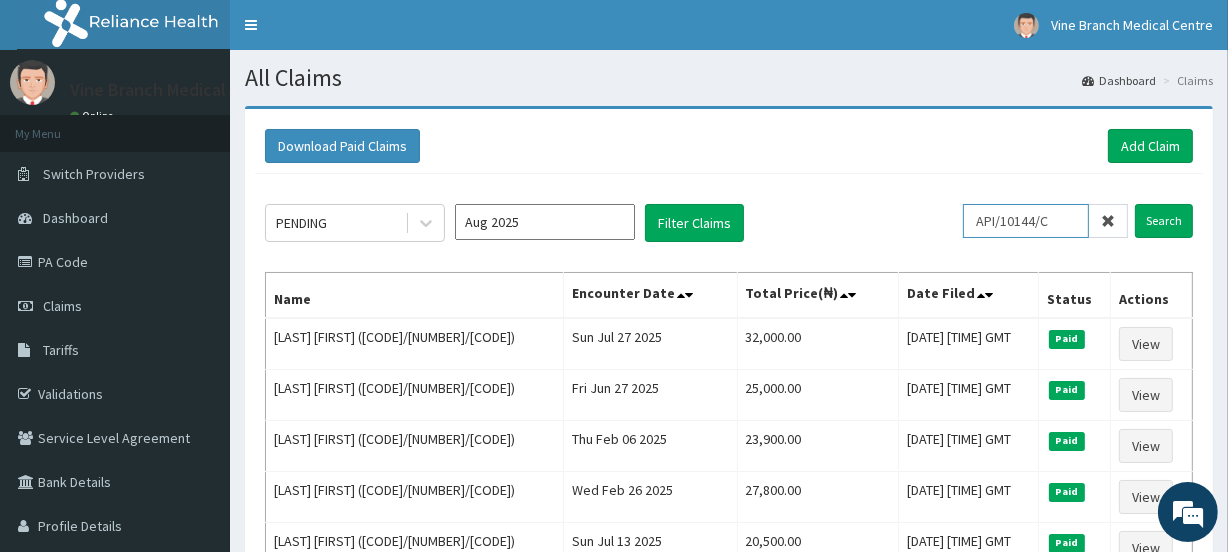 click on "API/10144/C" at bounding box center (1026, 221) 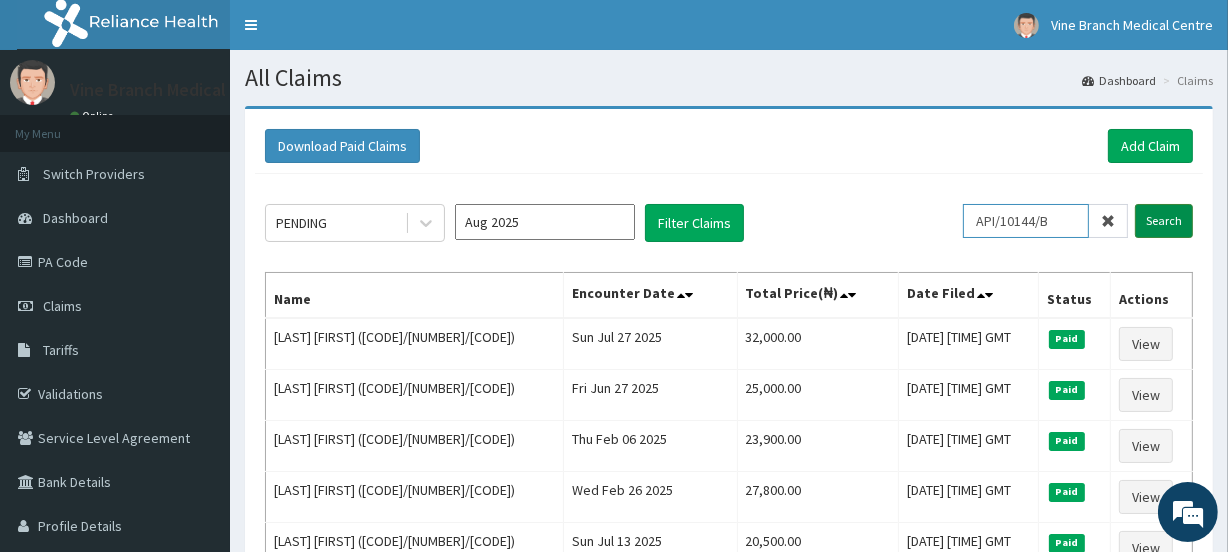 type on "API/10144/B" 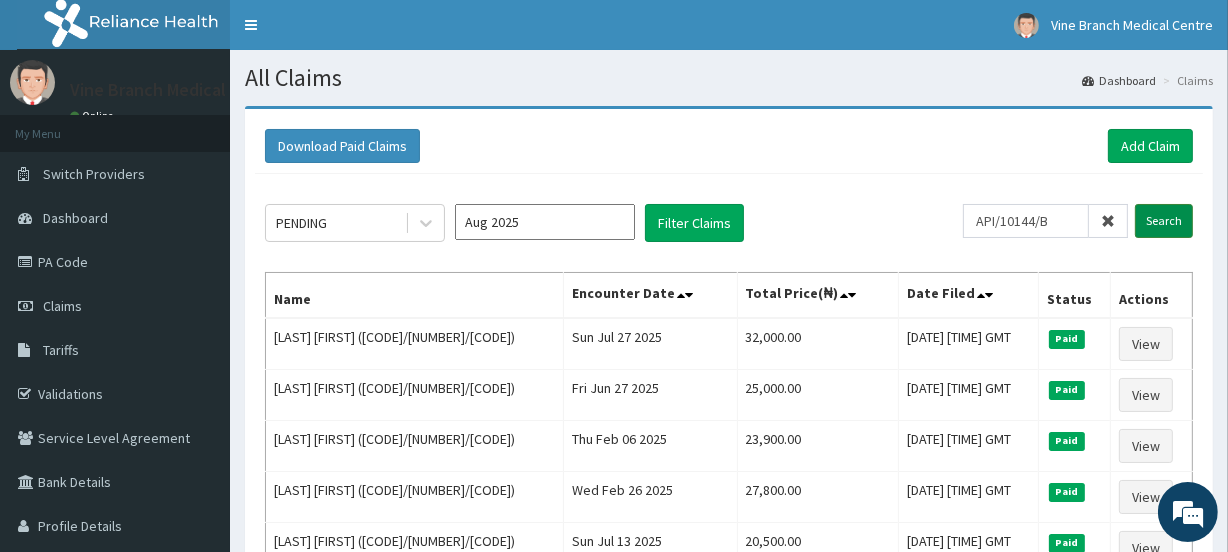 click on "Search" at bounding box center (1164, 221) 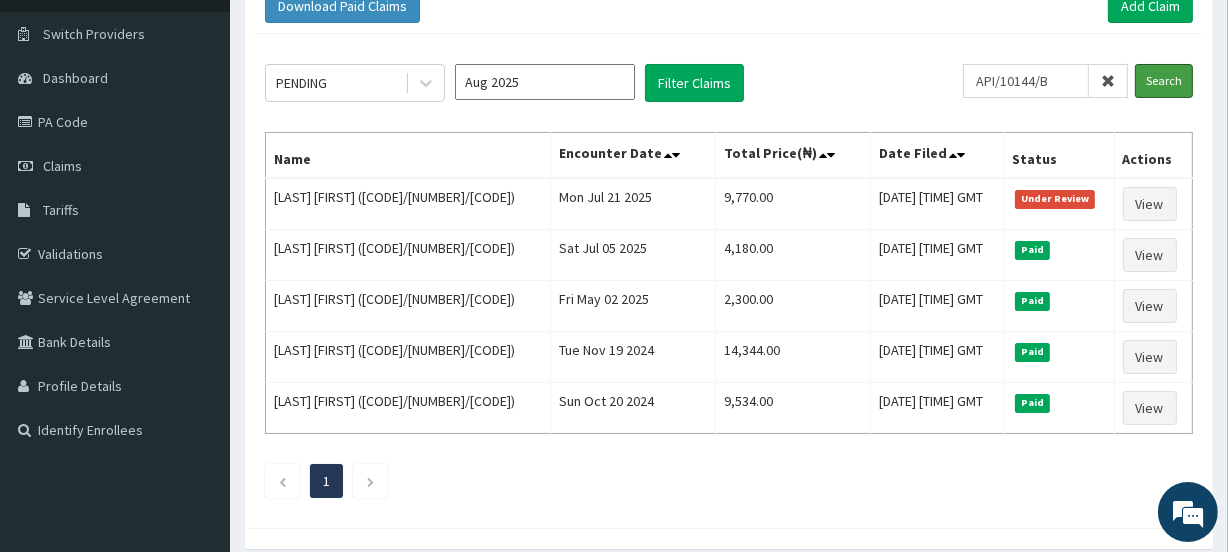 scroll, scrollTop: 140, scrollLeft: 0, axis: vertical 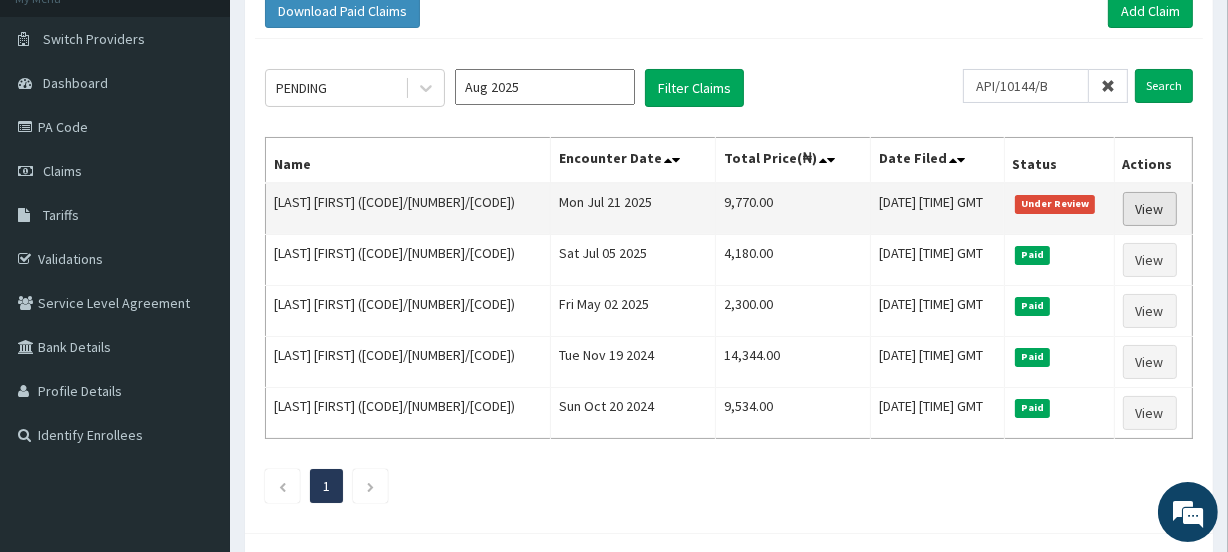 click on "View" at bounding box center (1150, 209) 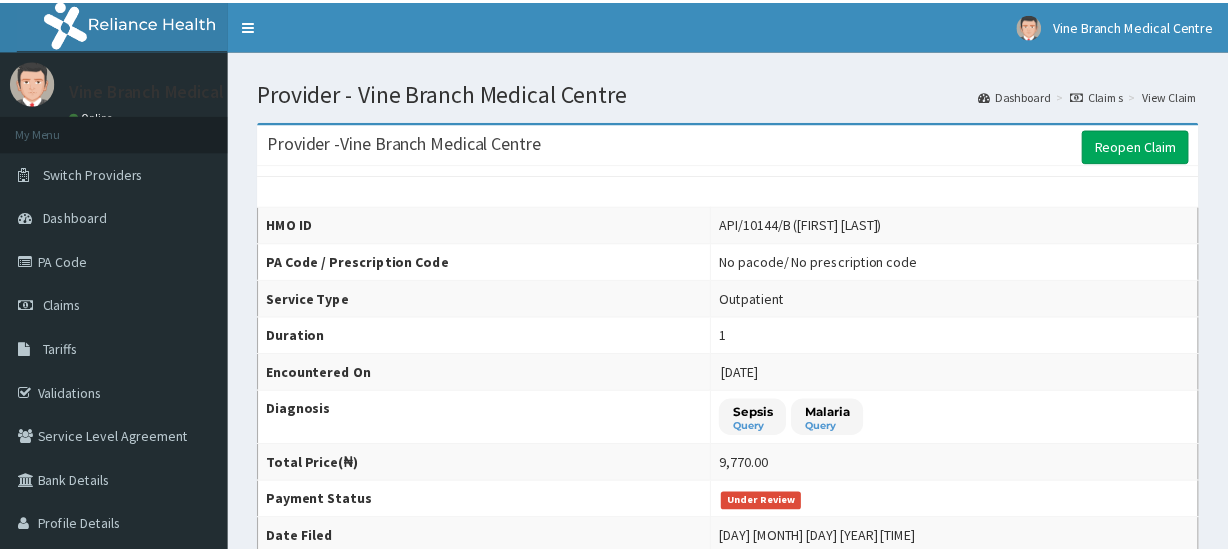 scroll, scrollTop: 77, scrollLeft: 0, axis: vertical 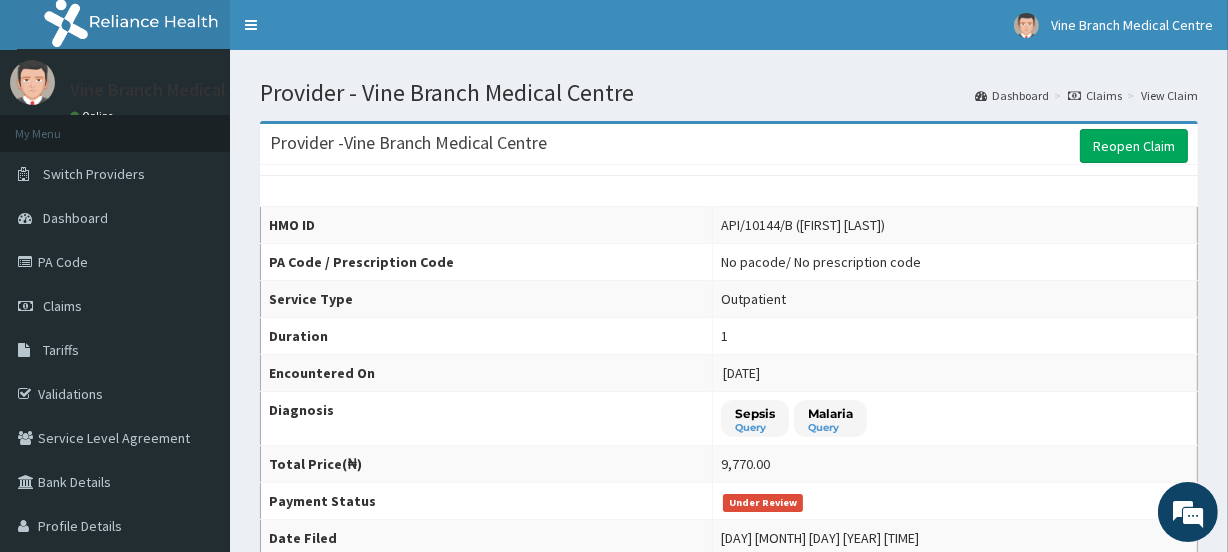 click on "HMO ID API/10144/B (Kikibukunoluwa Oladipo) PA Code / Prescription Code No pacode / No prescription code Service Type Outpatient Duration 1 Encountered On 2025-07-21 Diagnosis Sepsis Query Malaria Query Total Price(₦) 9,770.00 Payment Status Under Review Date Filed Mon Jul 28 2025 10:19:40" at bounding box center [729, 361] 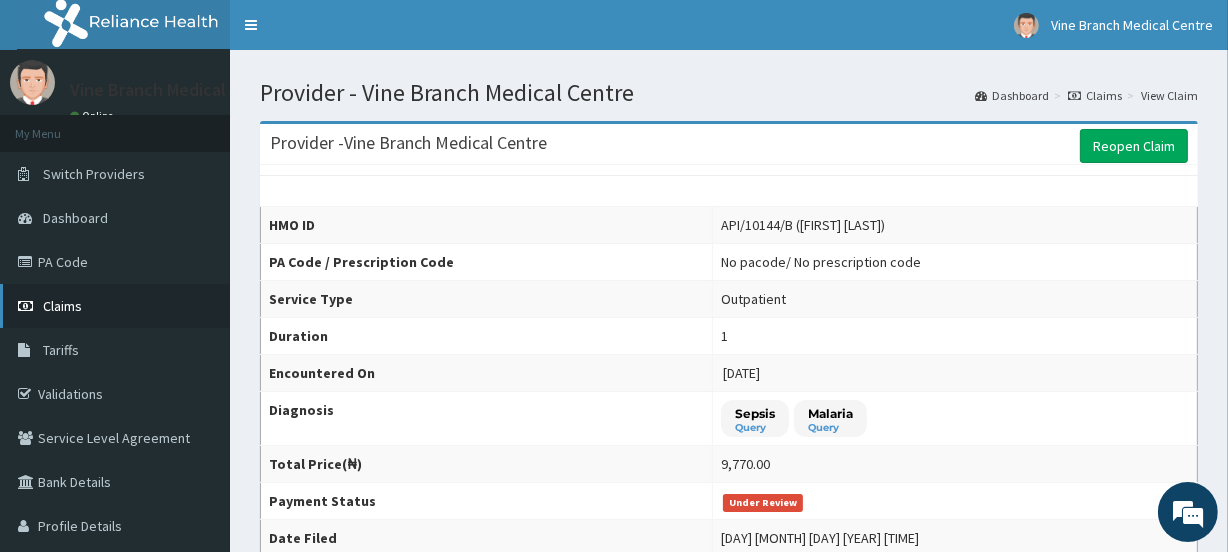 click on "Claims" at bounding box center (62, 306) 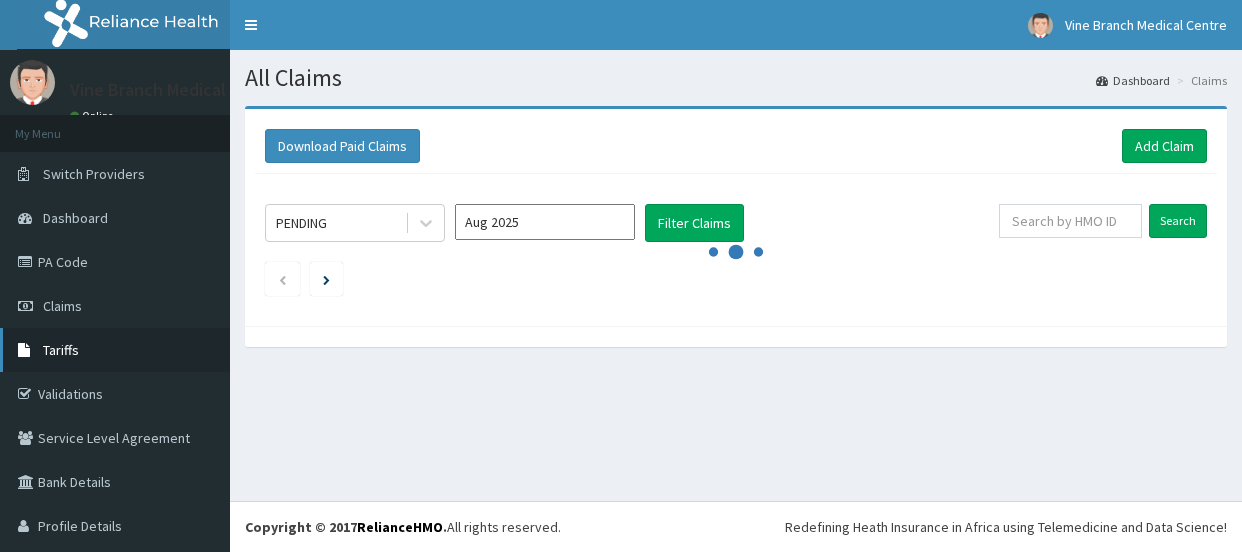scroll, scrollTop: 0, scrollLeft: 0, axis: both 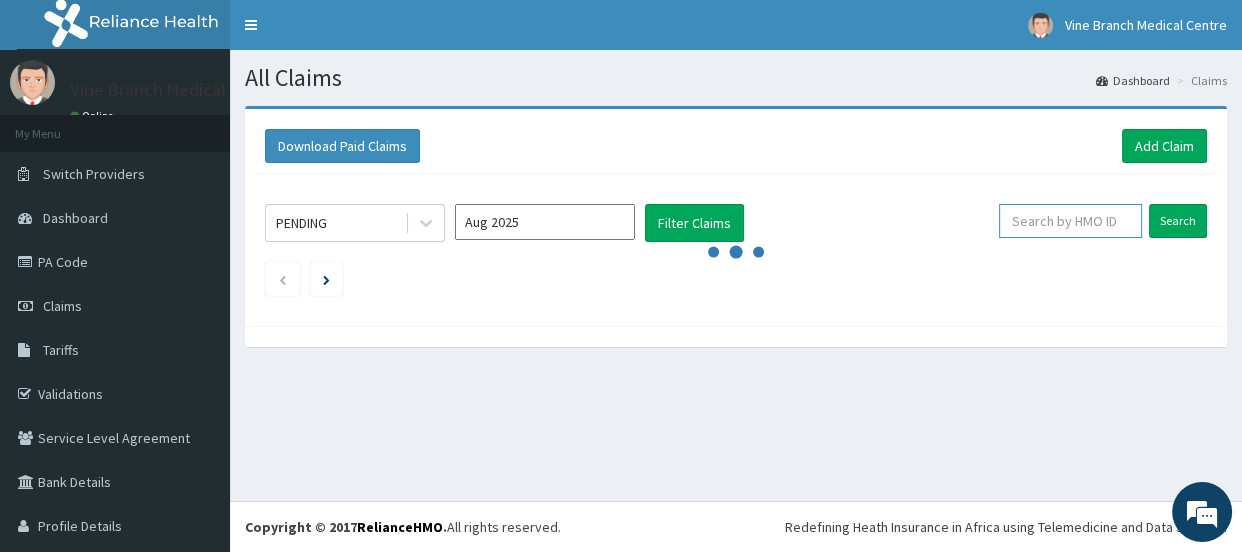 click at bounding box center (1070, 221) 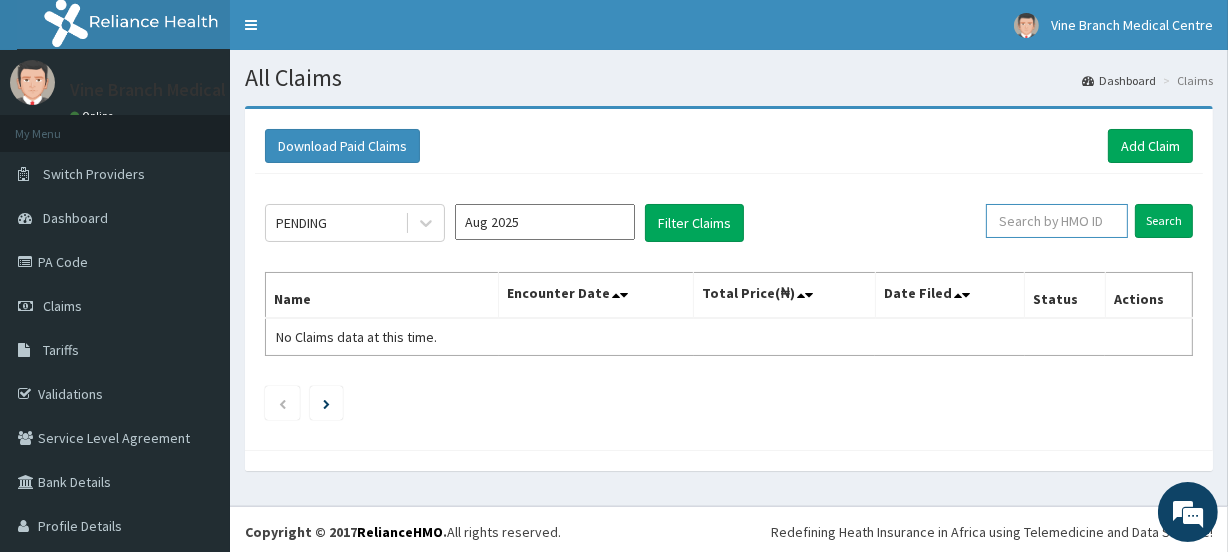 scroll, scrollTop: 0, scrollLeft: 0, axis: both 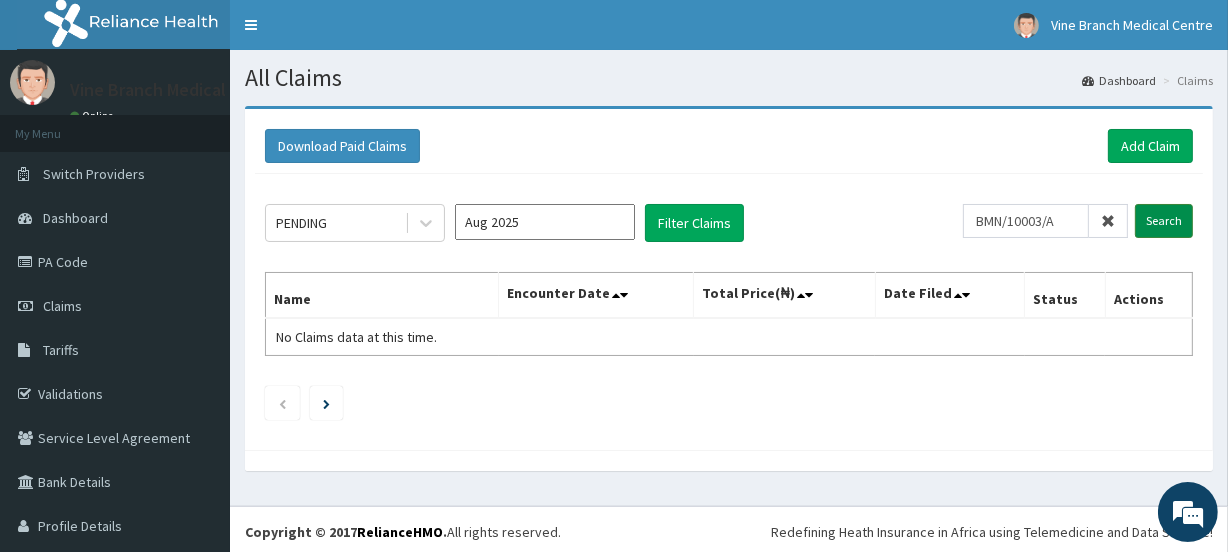 click on "Search" at bounding box center [1164, 221] 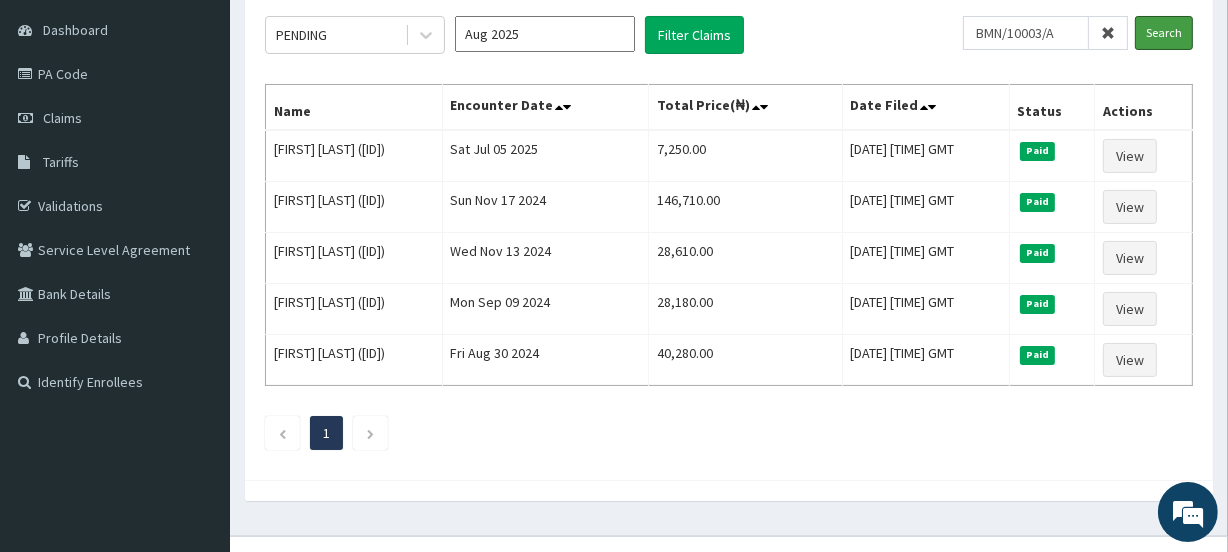scroll, scrollTop: 190, scrollLeft: 0, axis: vertical 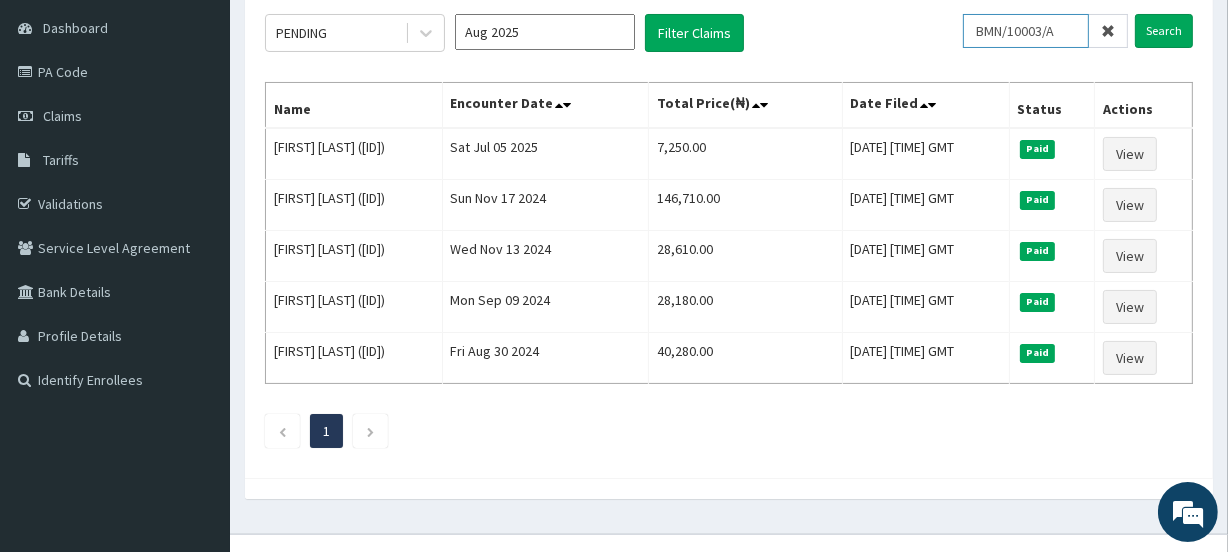 click on "BMN/10003/A" at bounding box center (1026, 31) 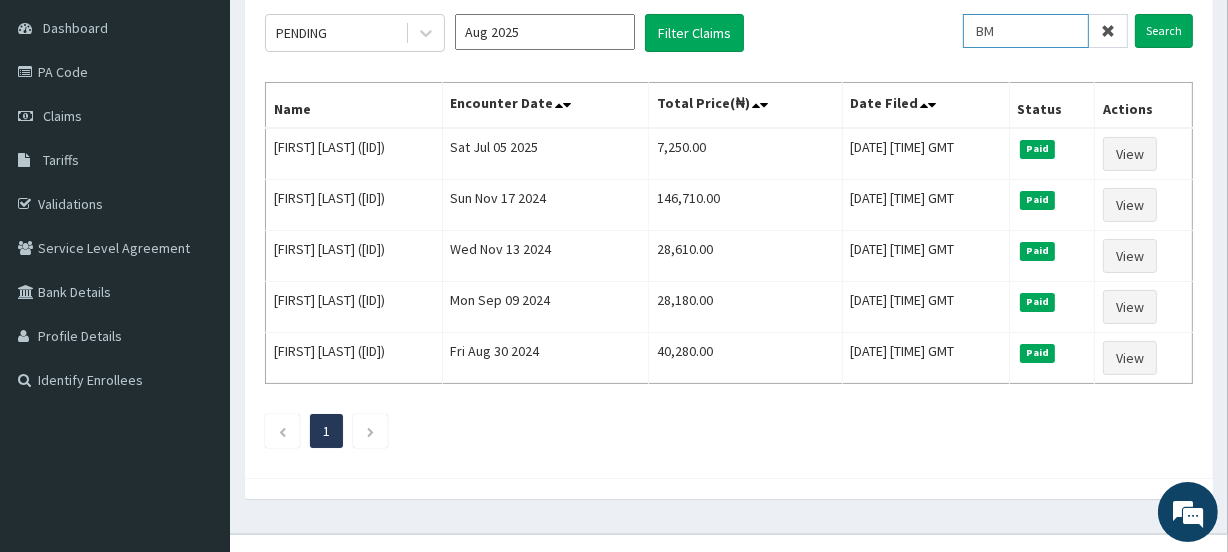 type on "B" 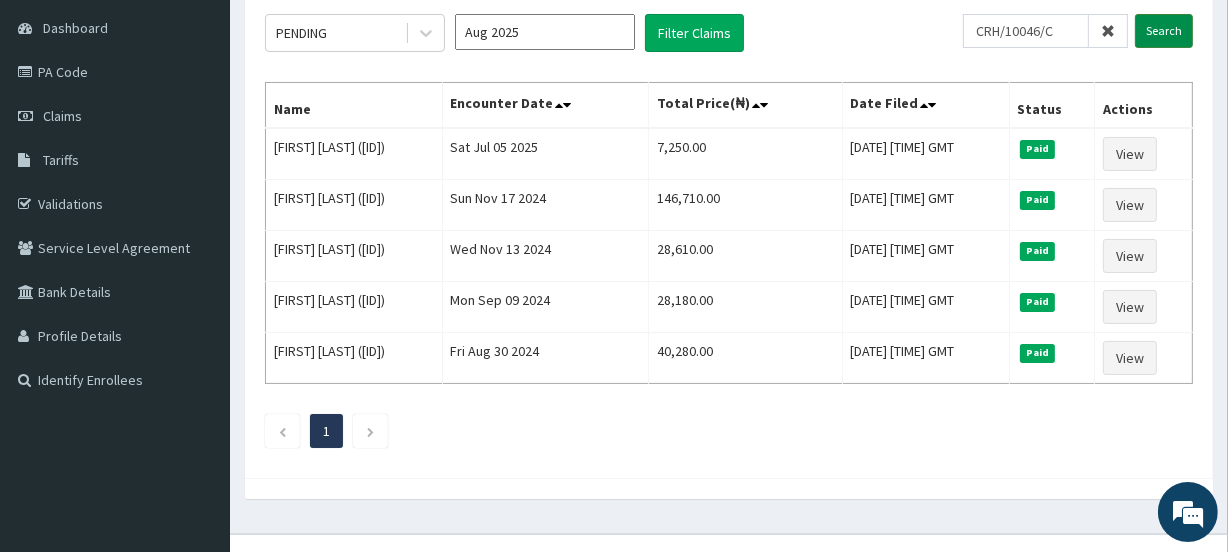 click on "Search" at bounding box center (1164, 31) 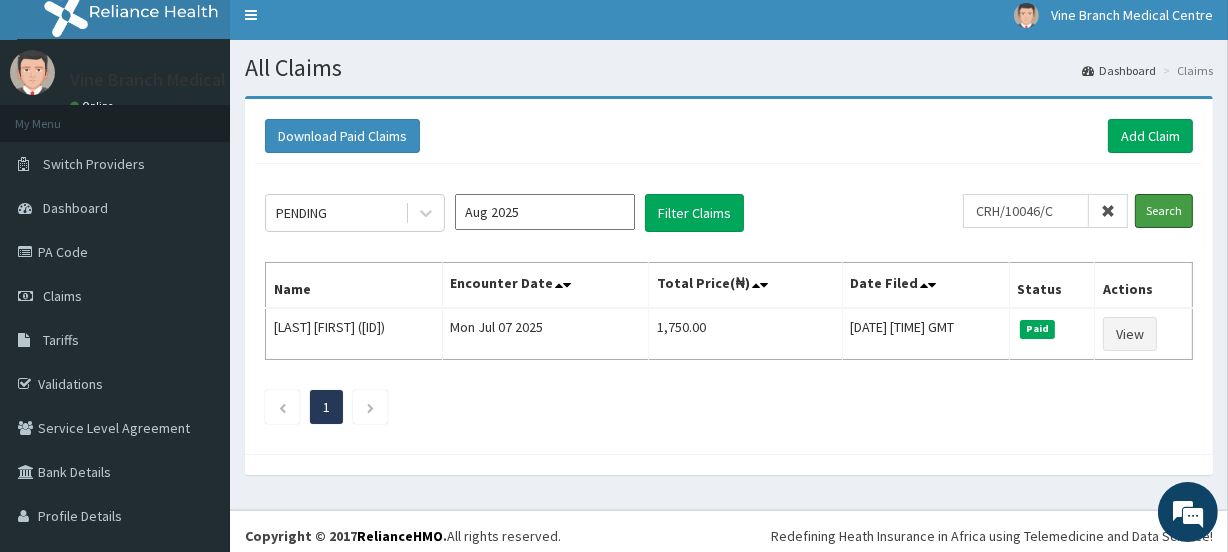 scroll, scrollTop: 18, scrollLeft: 0, axis: vertical 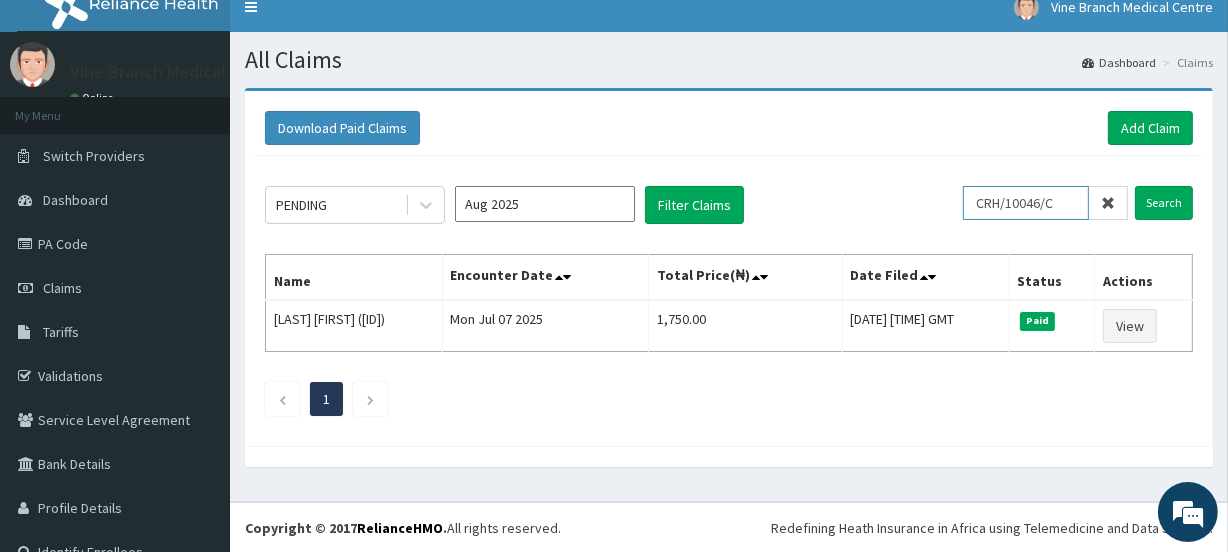 click on "CRH/10046/C" at bounding box center [1026, 203] 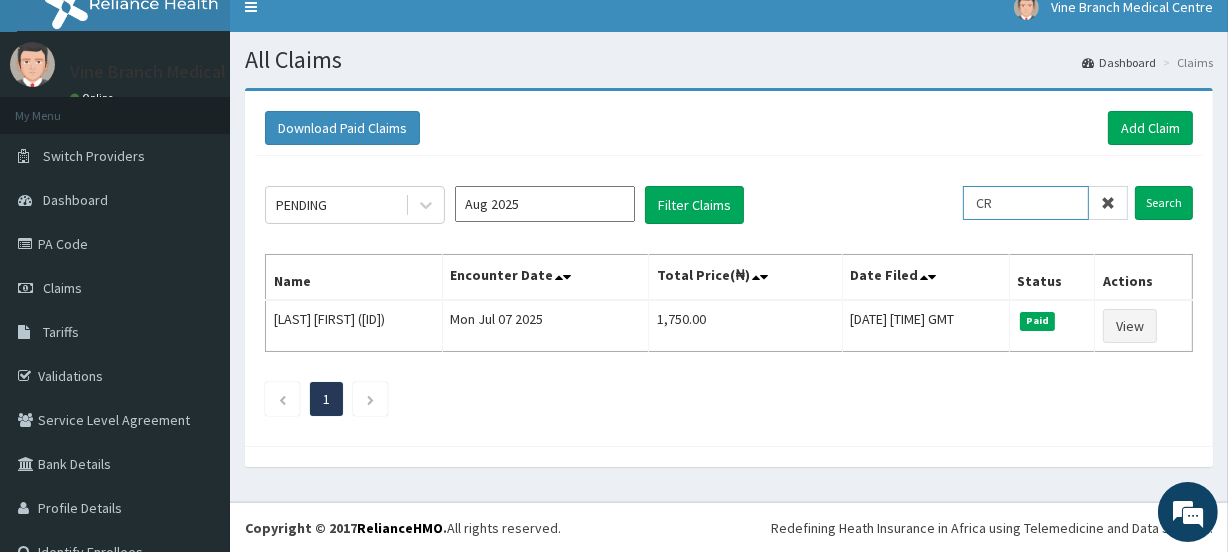 type on "C" 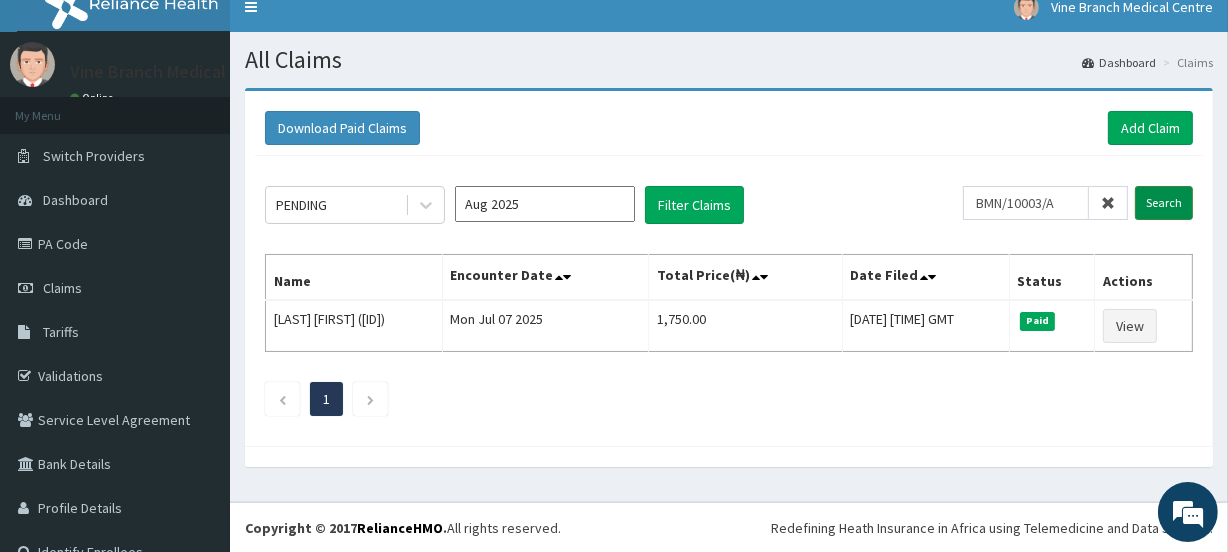 click on "Search" at bounding box center [1164, 203] 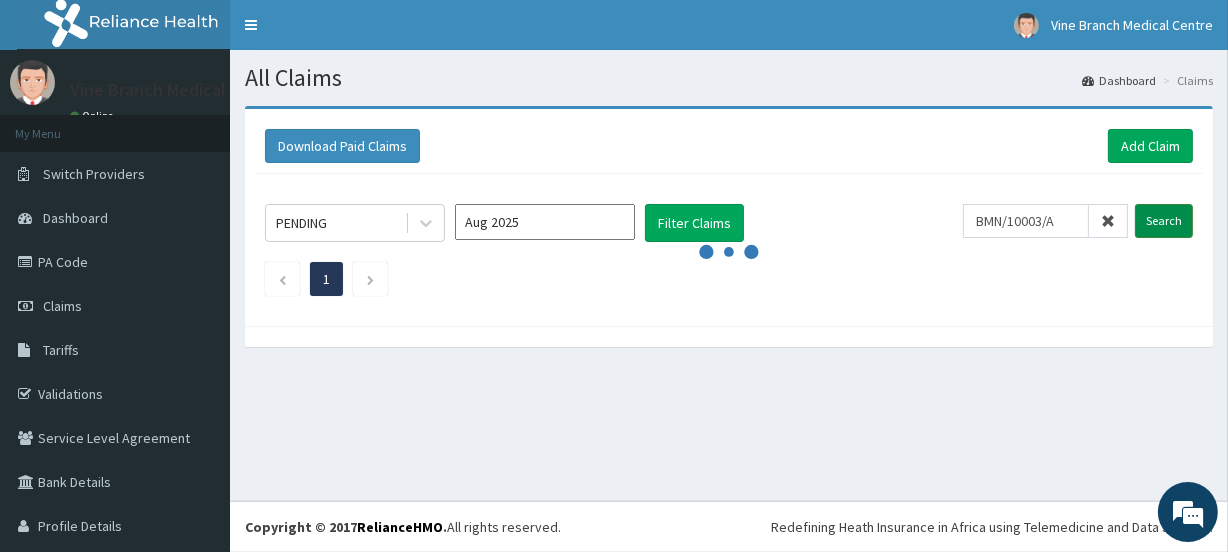 scroll, scrollTop: 0, scrollLeft: 0, axis: both 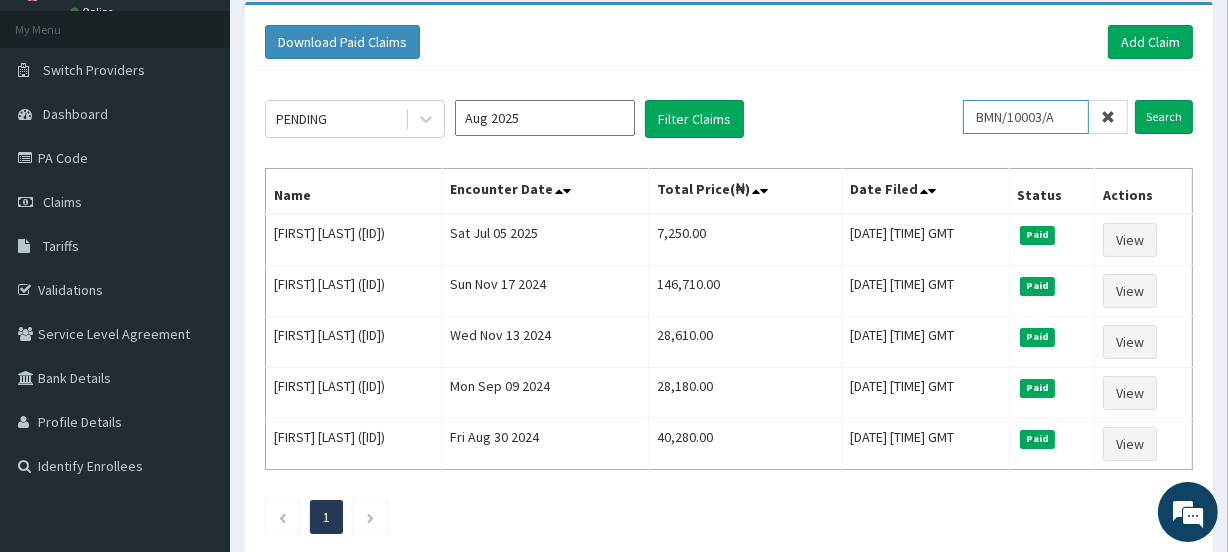 click on "BMN/10003/A" at bounding box center (1026, 117) 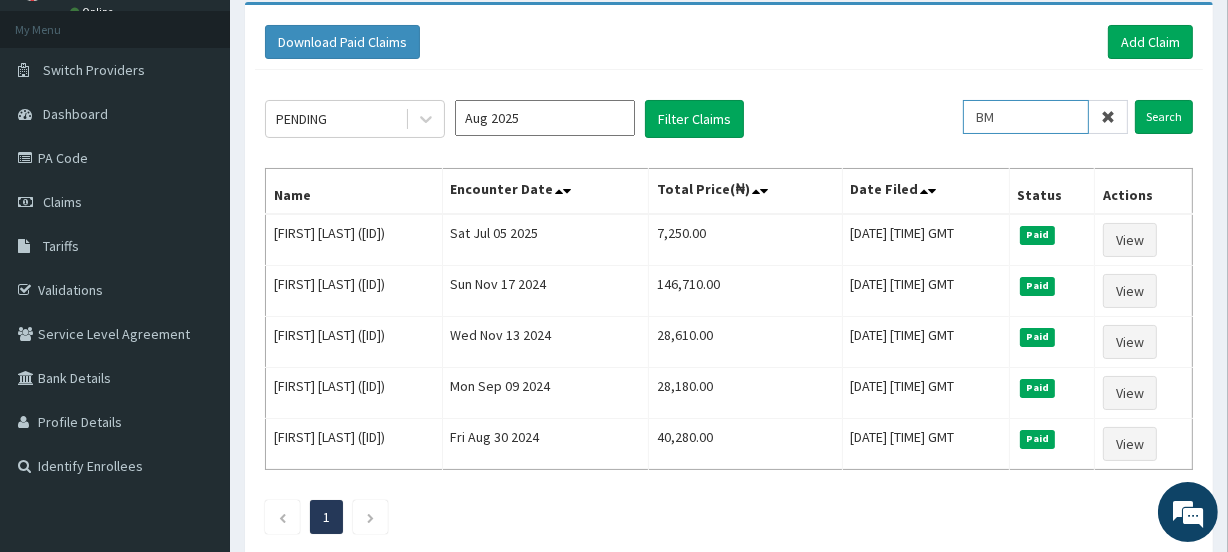 type on "B" 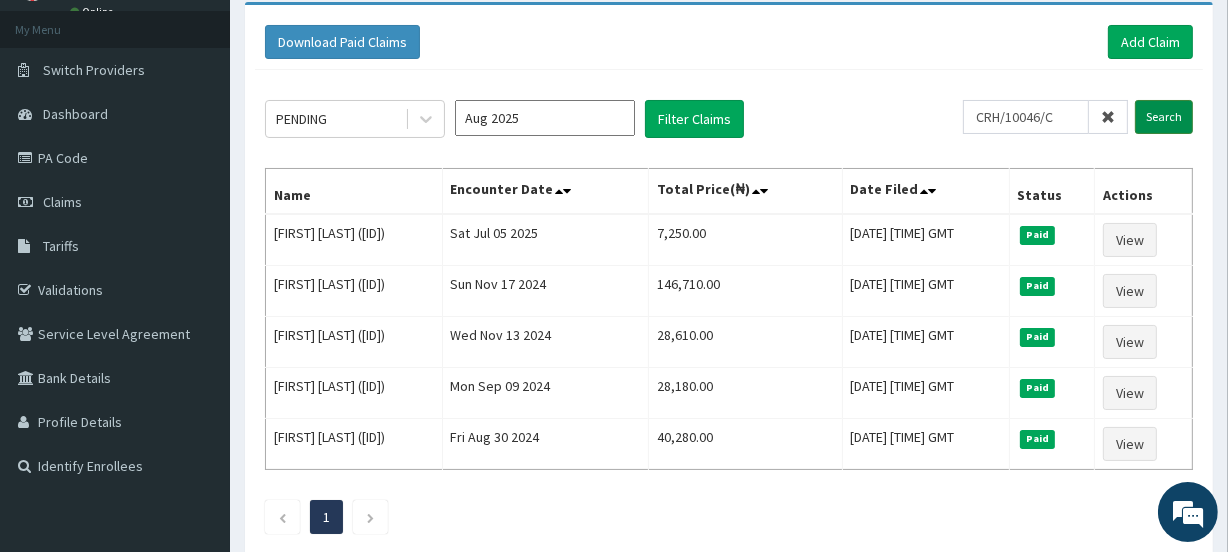 click on "Search" at bounding box center (1164, 117) 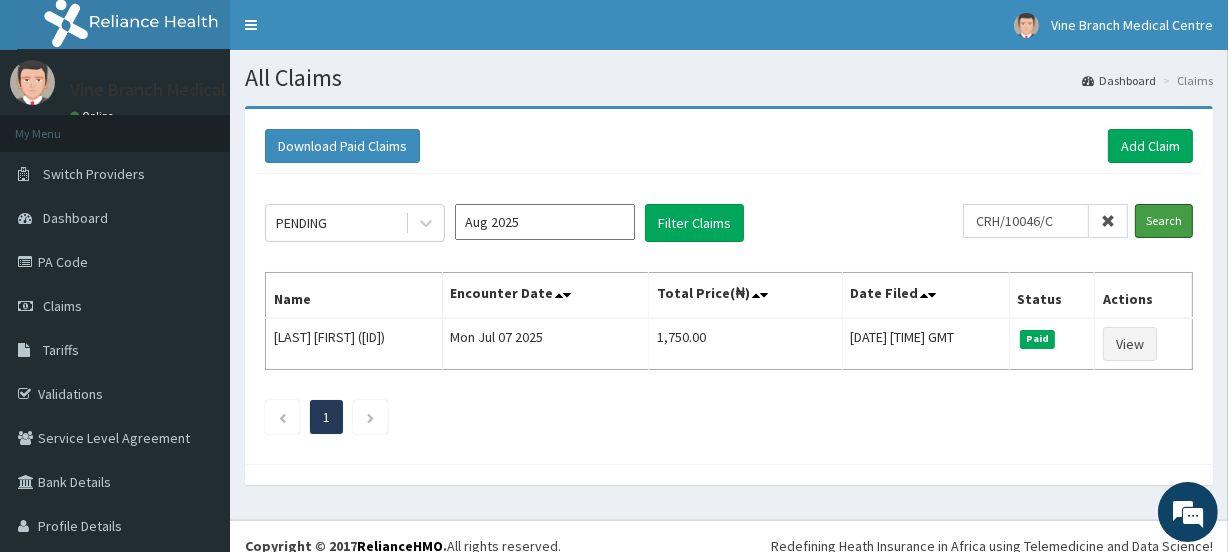 scroll, scrollTop: 31, scrollLeft: 0, axis: vertical 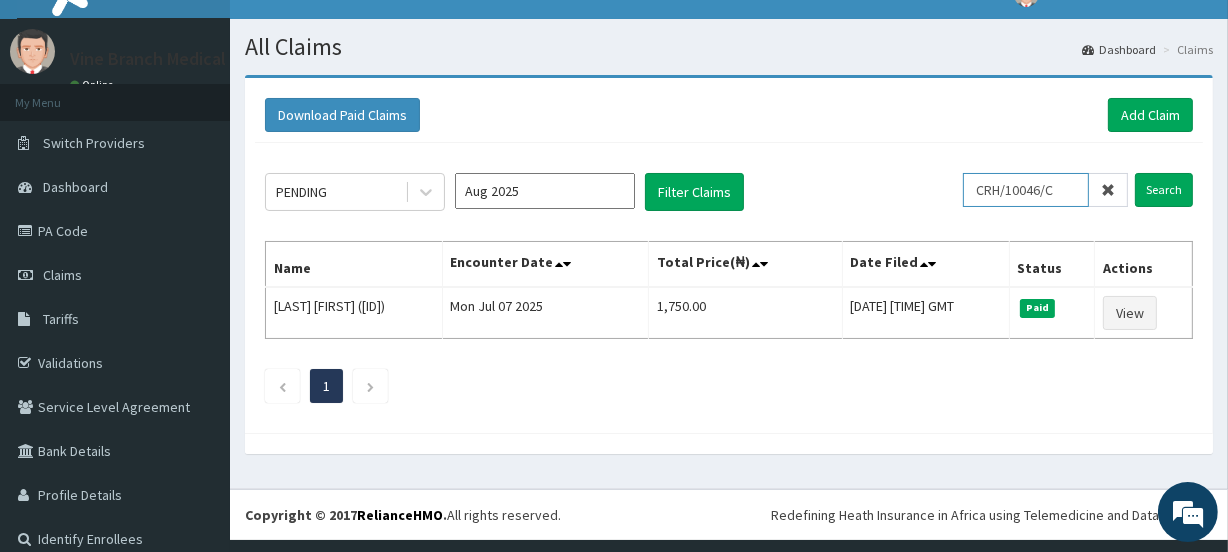 click on "CRH/10046/C" at bounding box center [1026, 190] 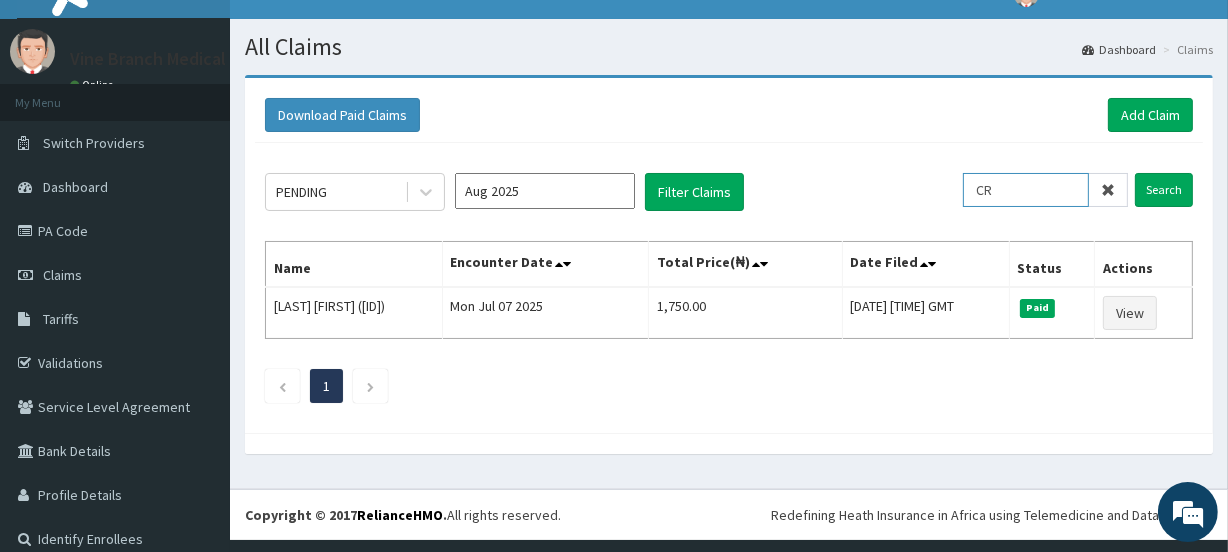 type on "C" 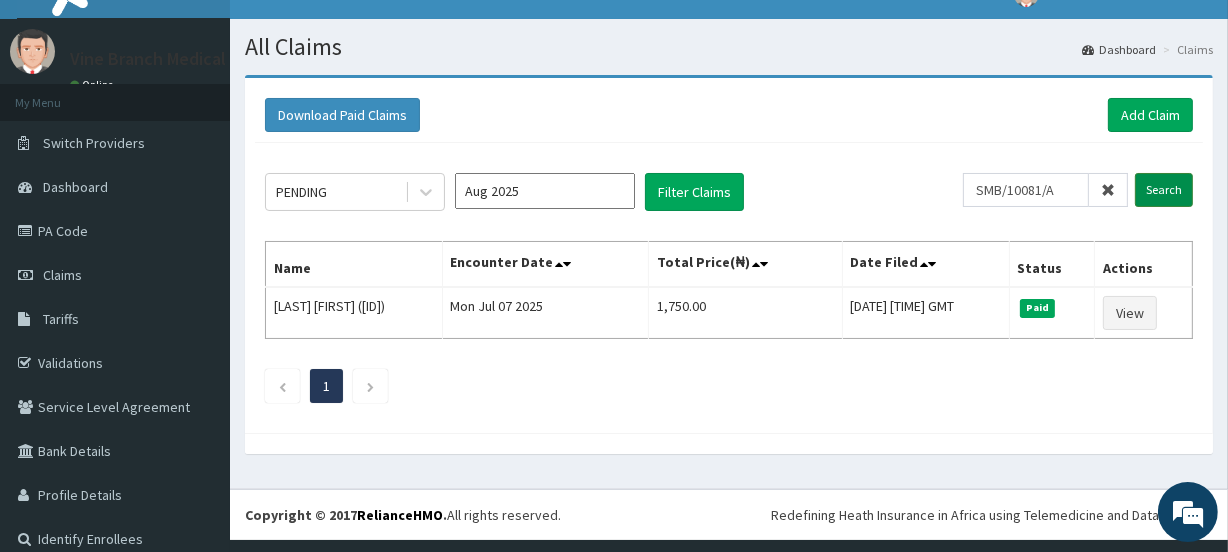 click on "Search" at bounding box center (1164, 190) 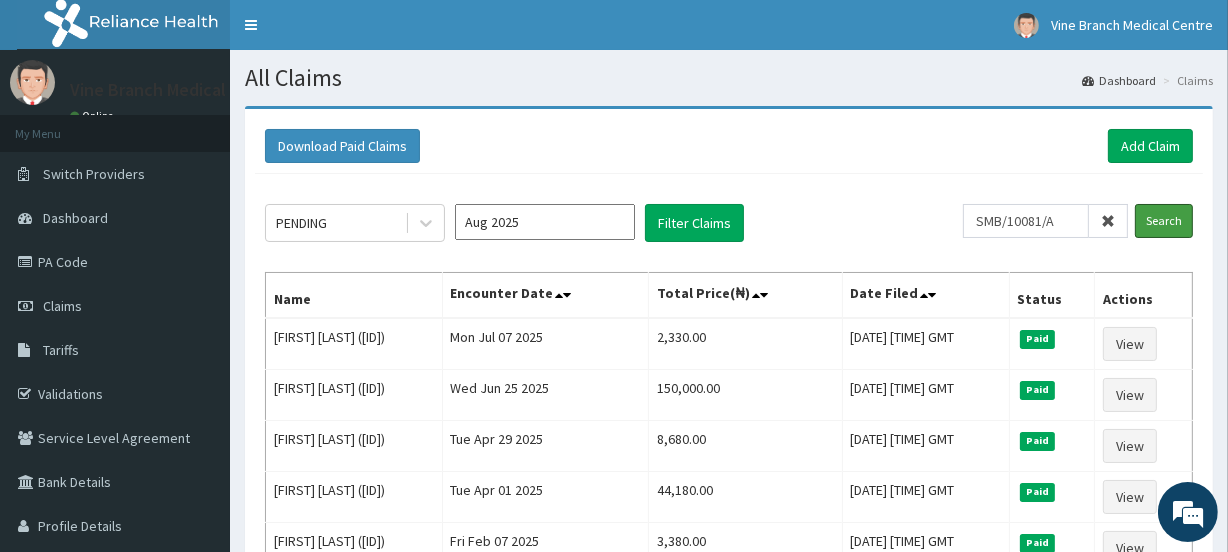 scroll, scrollTop: 0, scrollLeft: 0, axis: both 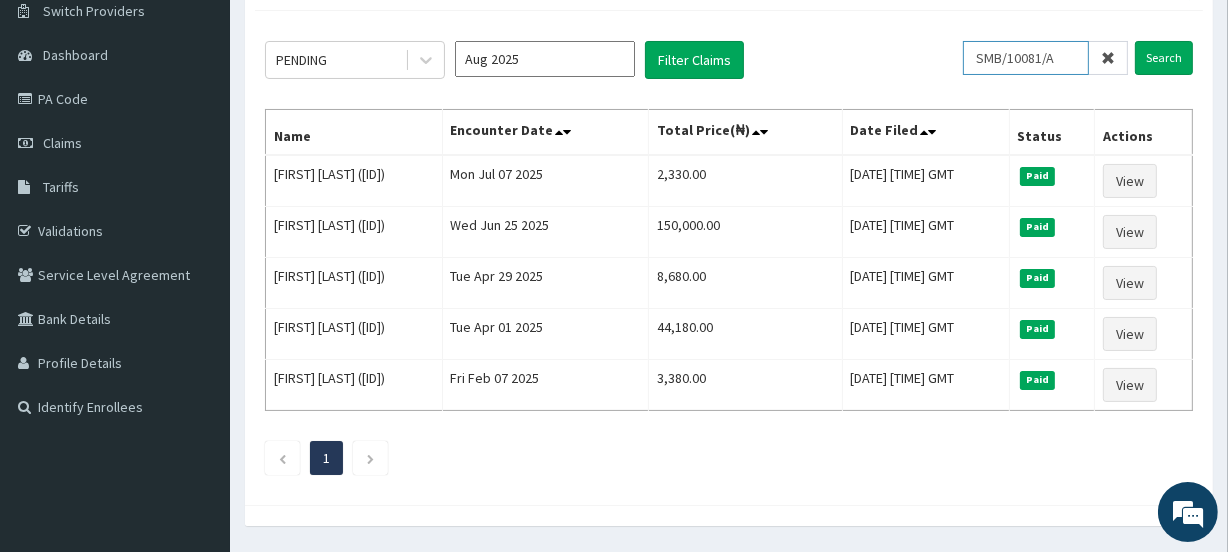 click on "SMB/10081/A" at bounding box center (1026, 58) 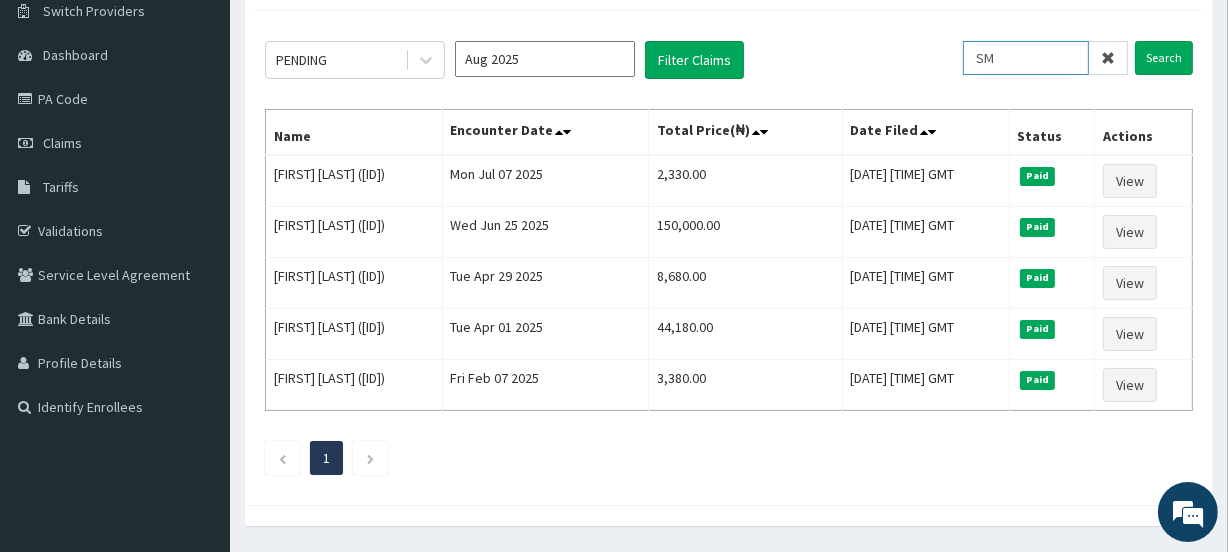type on "S" 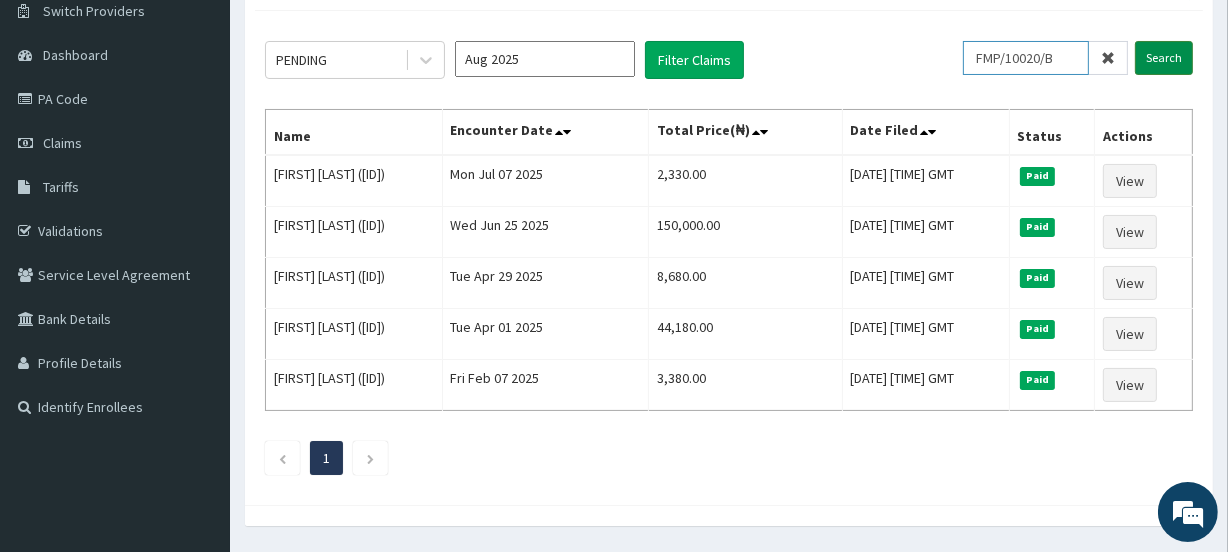 type on "FMP/10020/B" 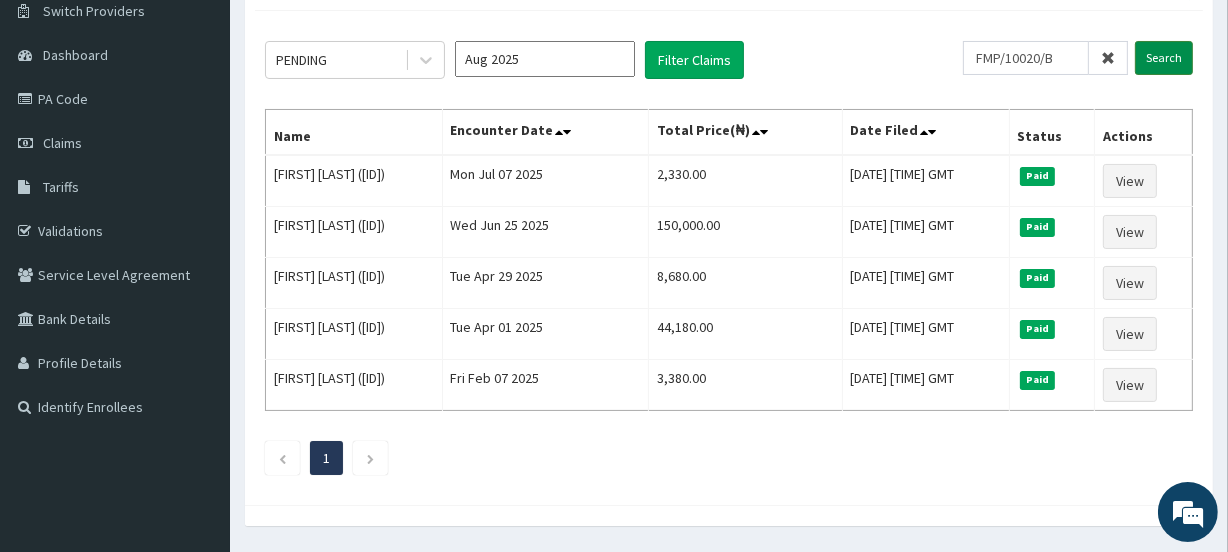 click on "Search" at bounding box center [1164, 58] 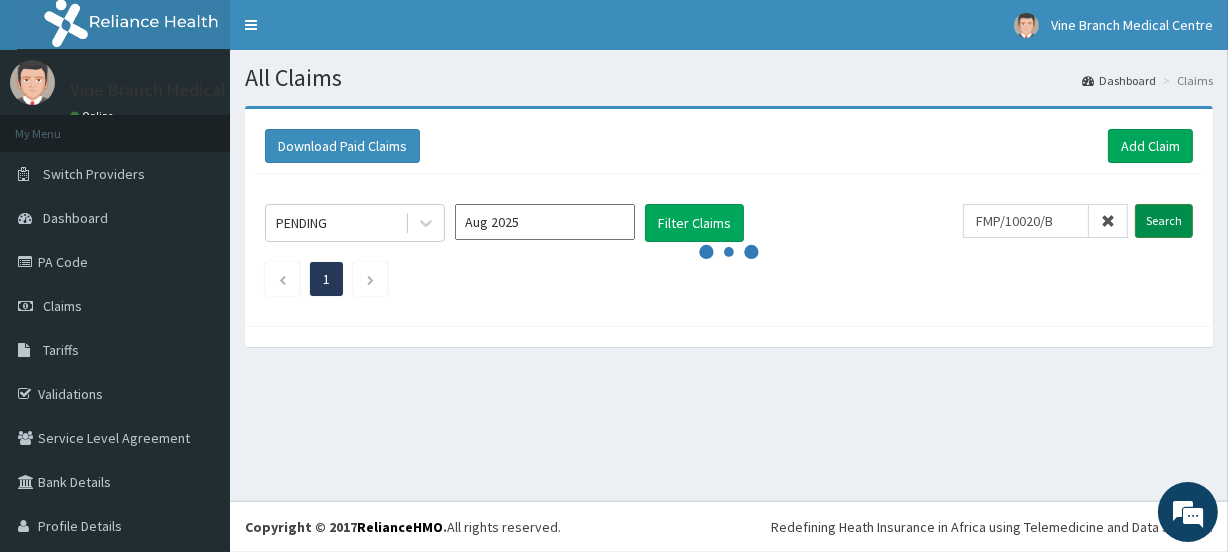 scroll, scrollTop: 0, scrollLeft: 0, axis: both 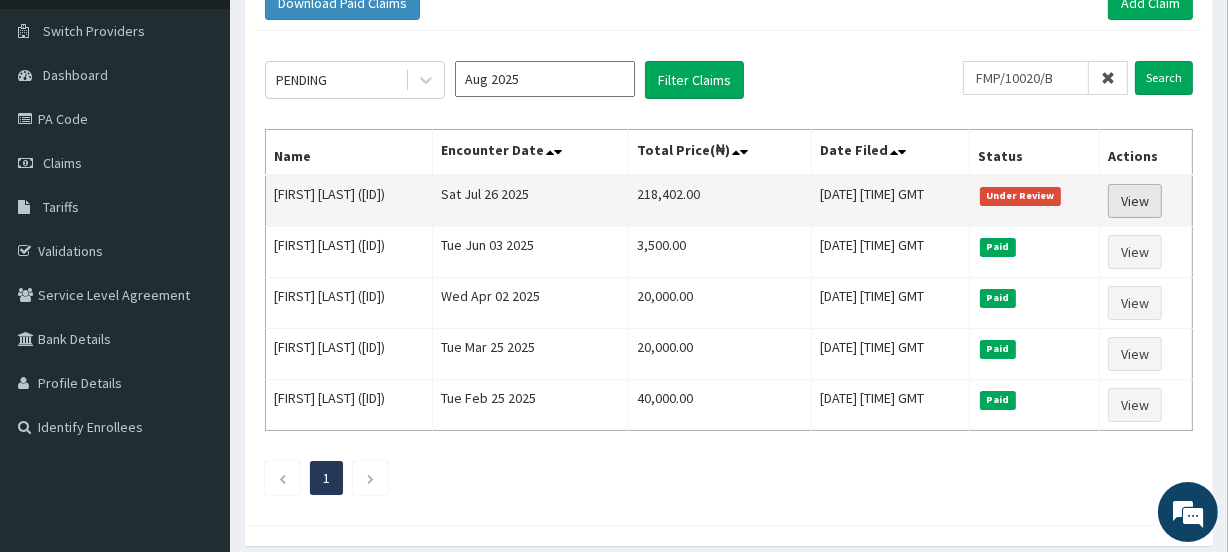 click on "View" at bounding box center (1135, 201) 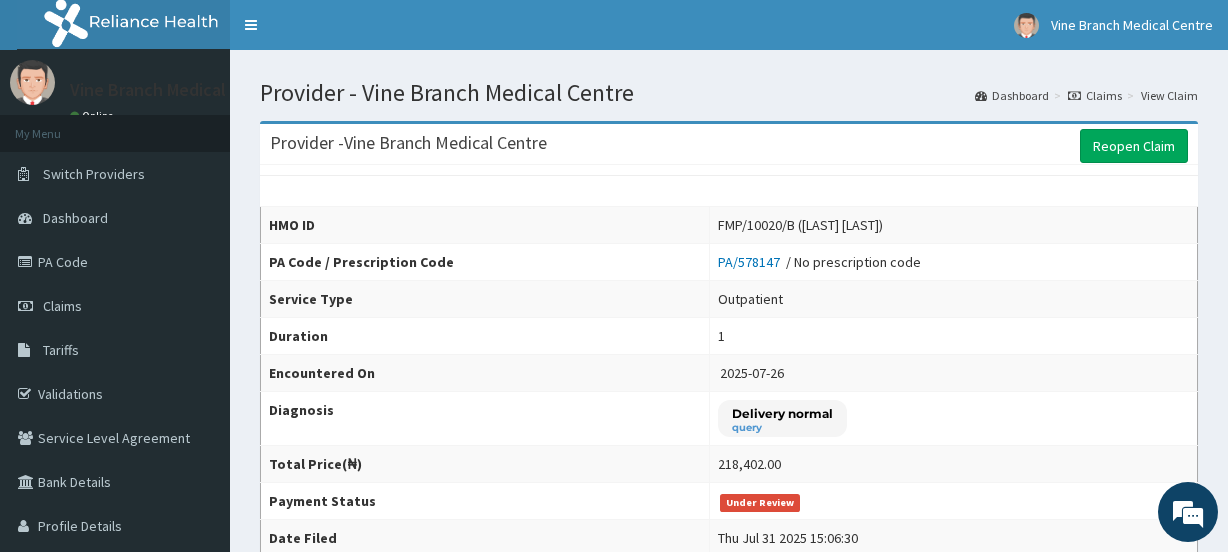 scroll, scrollTop: 862, scrollLeft: 0, axis: vertical 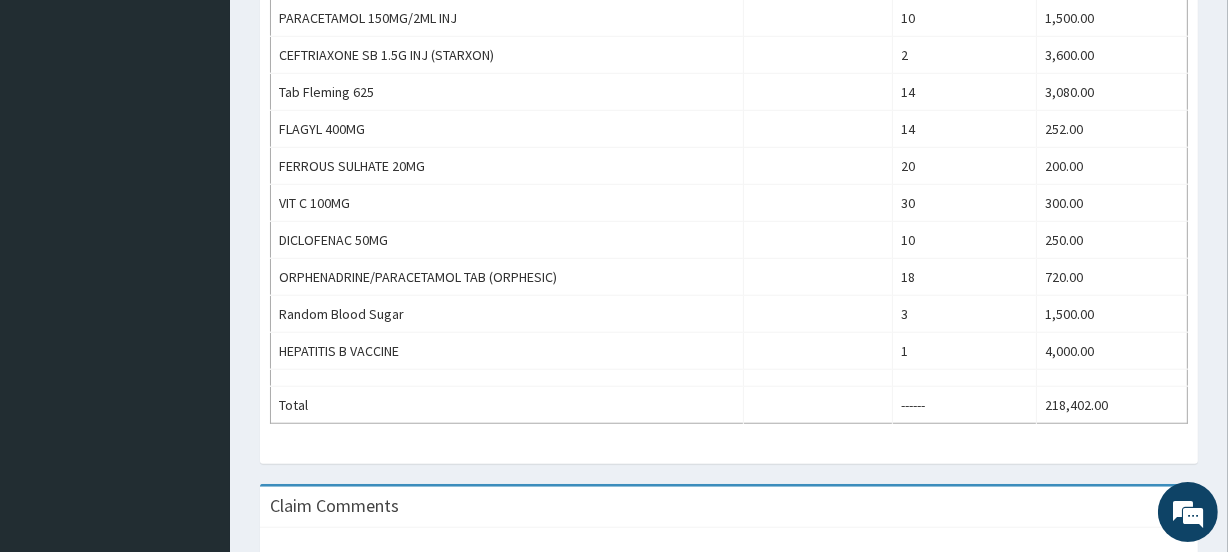 drag, startPoint x: 1233, startPoint y: 461, endPoint x: 1236, endPoint y: 425, distance: 36.124783 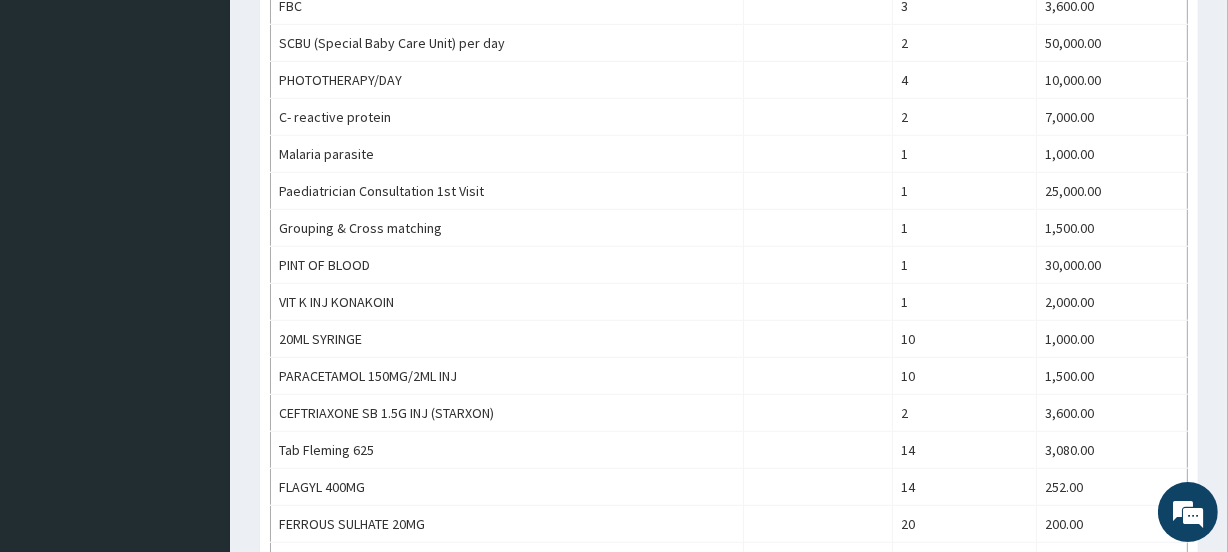 scroll, scrollTop: 1010, scrollLeft: 0, axis: vertical 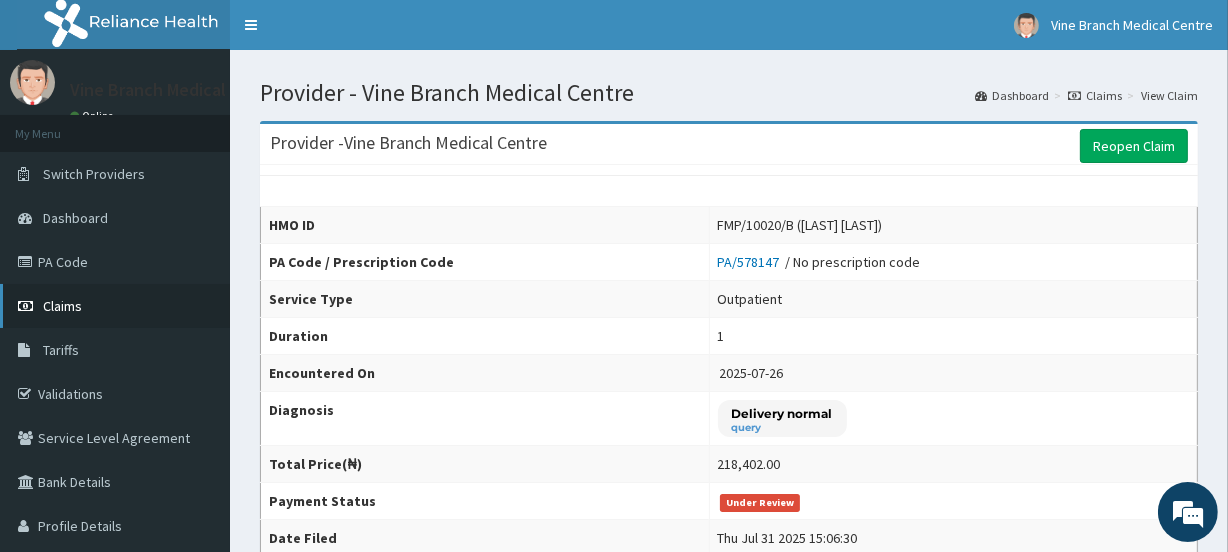 click on "Claims" at bounding box center (62, 306) 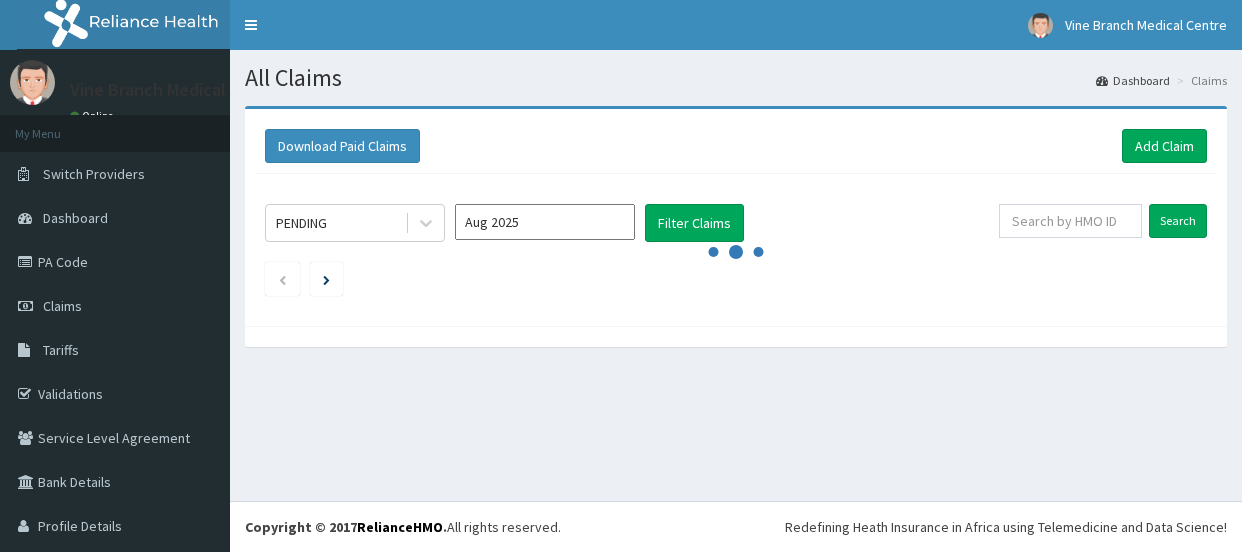 scroll, scrollTop: 0, scrollLeft: 0, axis: both 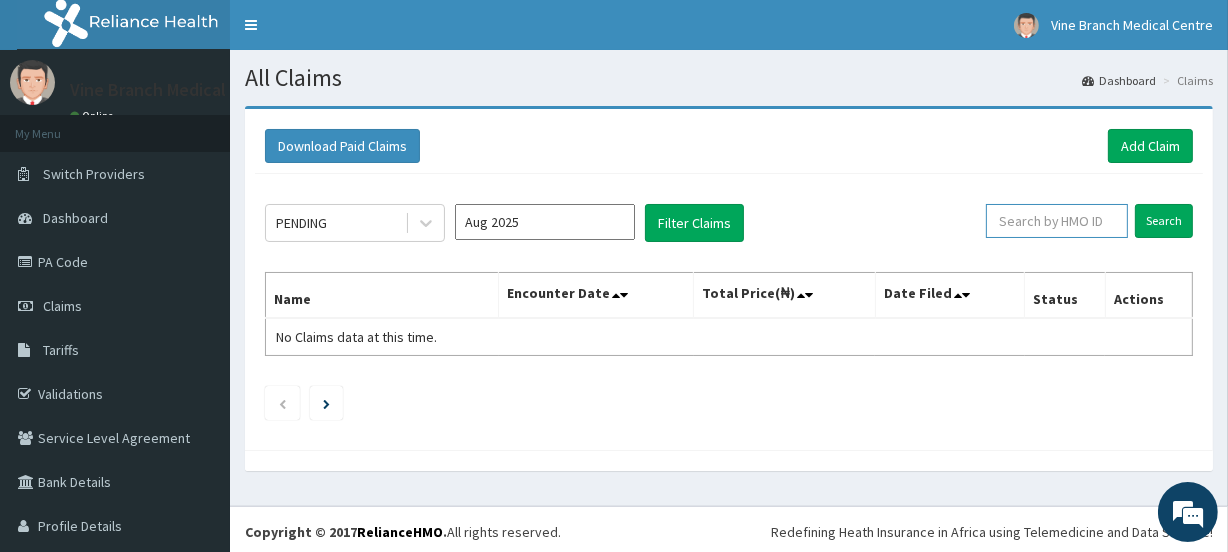 click at bounding box center (1057, 221) 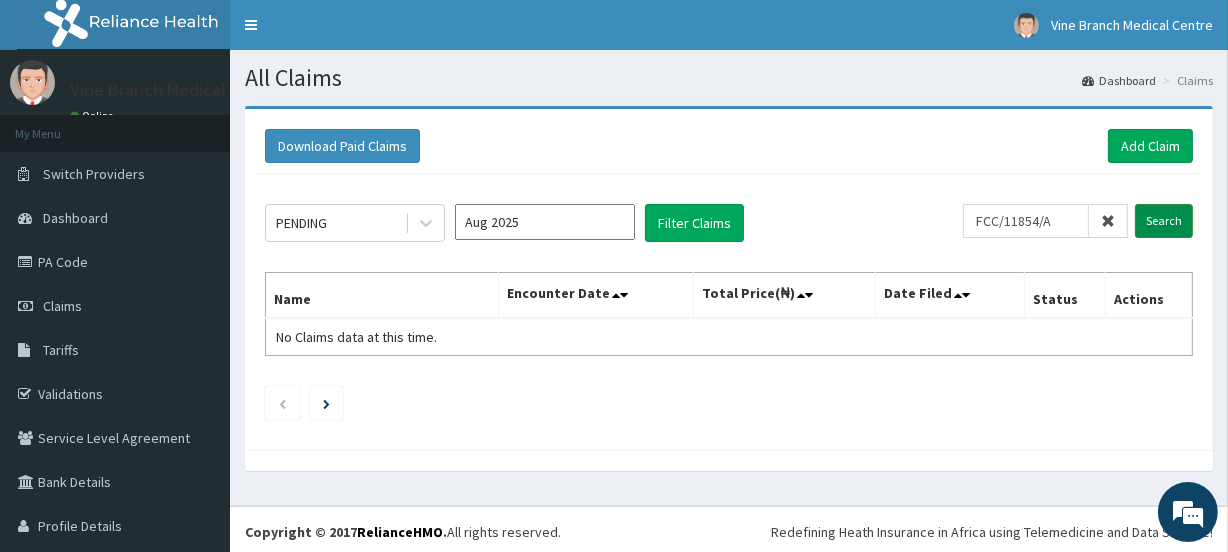click on "Search" at bounding box center (1164, 221) 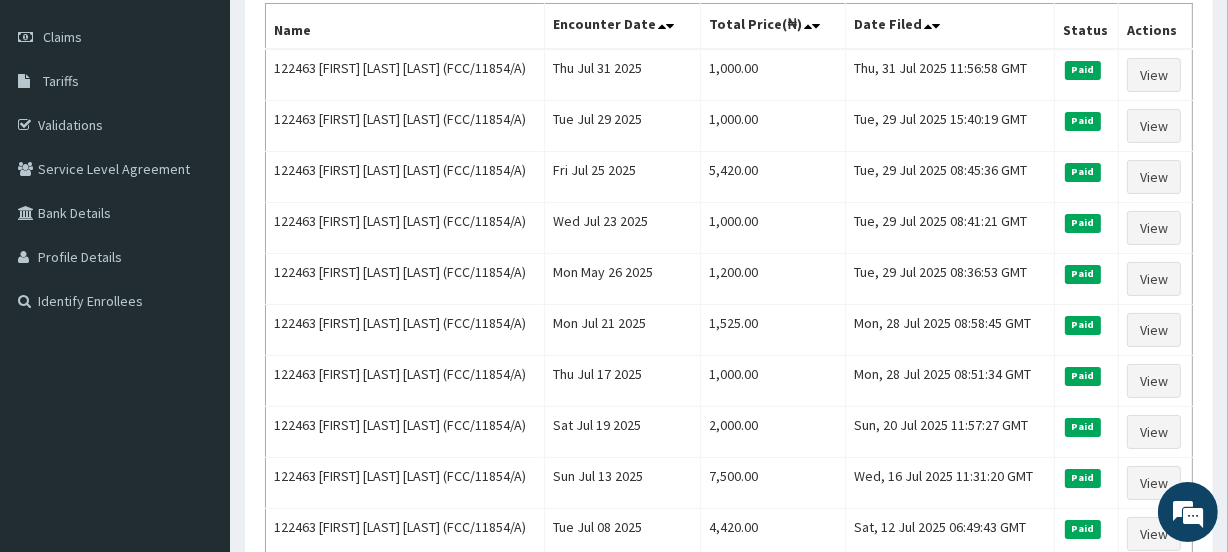 scroll, scrollTop: 262, scrollLeft: 0, axis: vertical 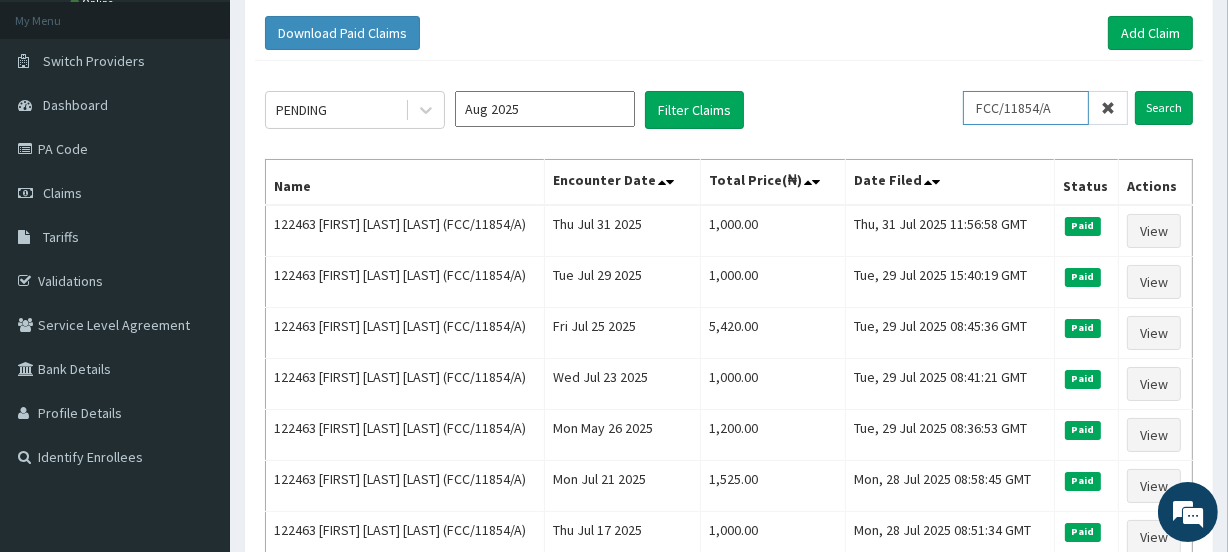 click on "FCC/11854/A" at bounding box center [1026, 108] 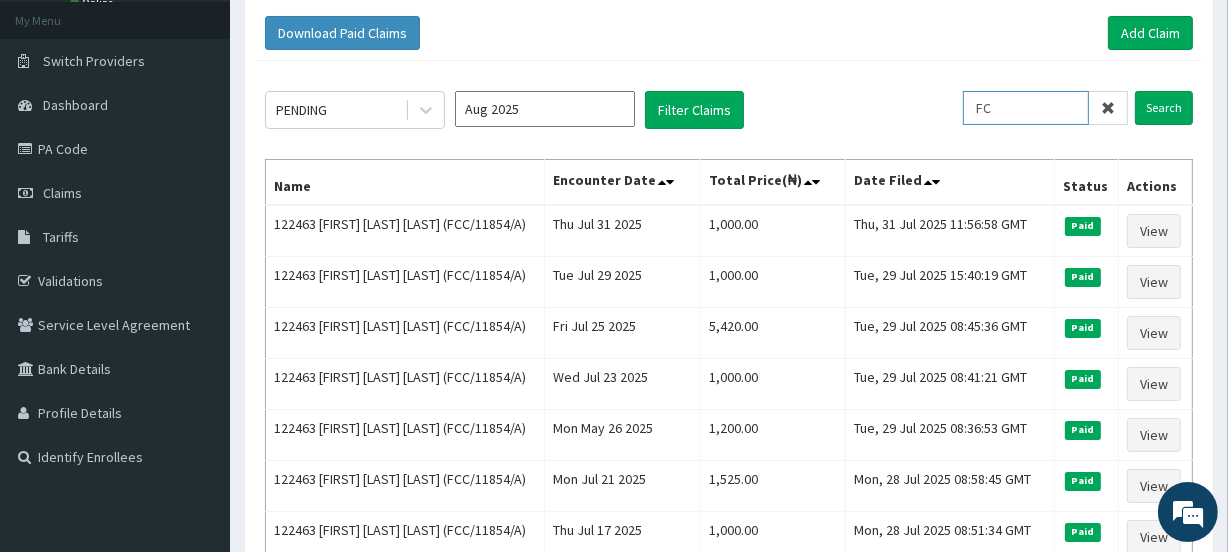 type on "F" 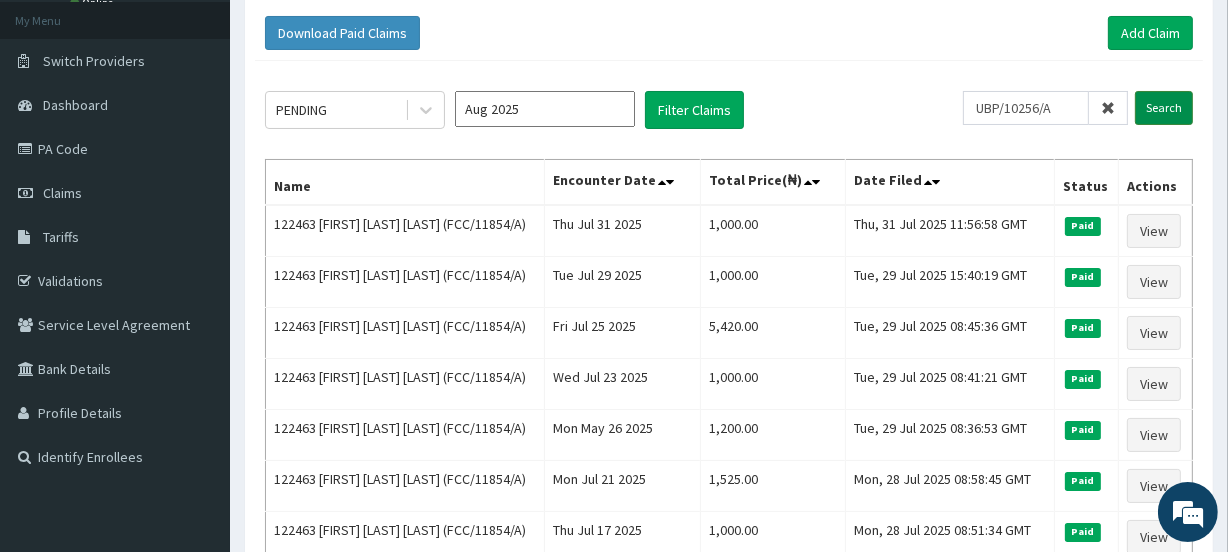click on "Search" at bounding box center (1164, 108) 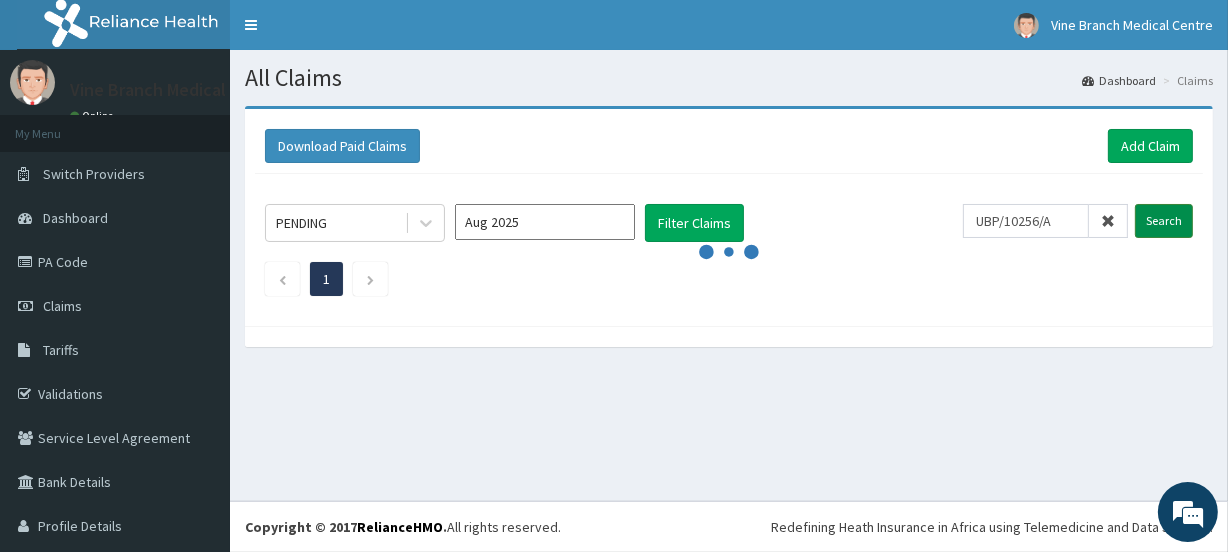 scroll, scrollTop: 0, scrollLeft: 0, axis: both 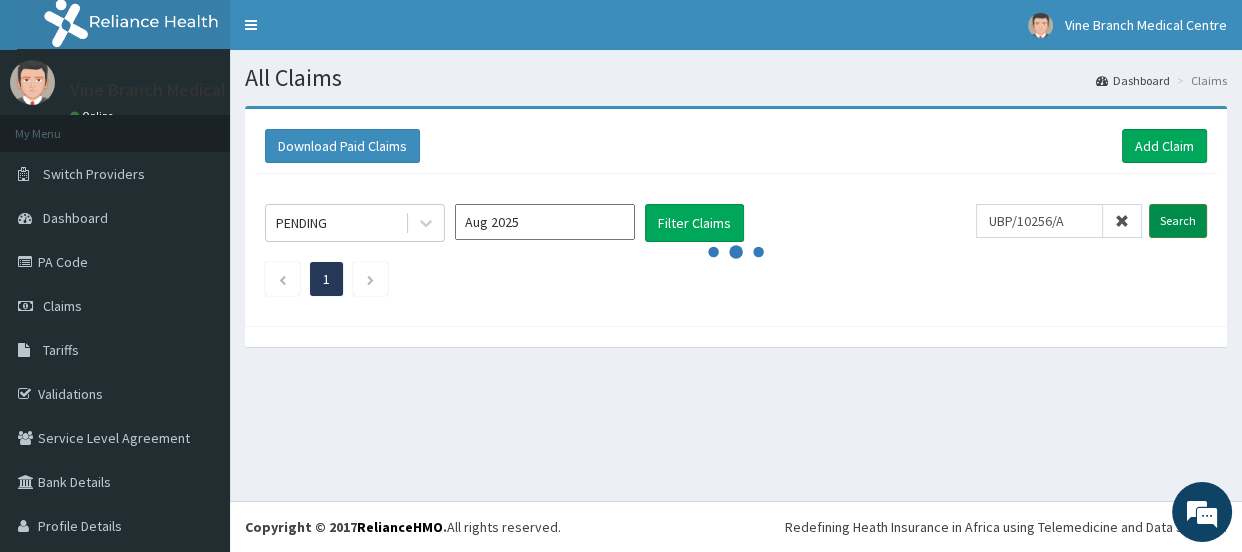 click on "Search" at bounding box center (1178, 221) 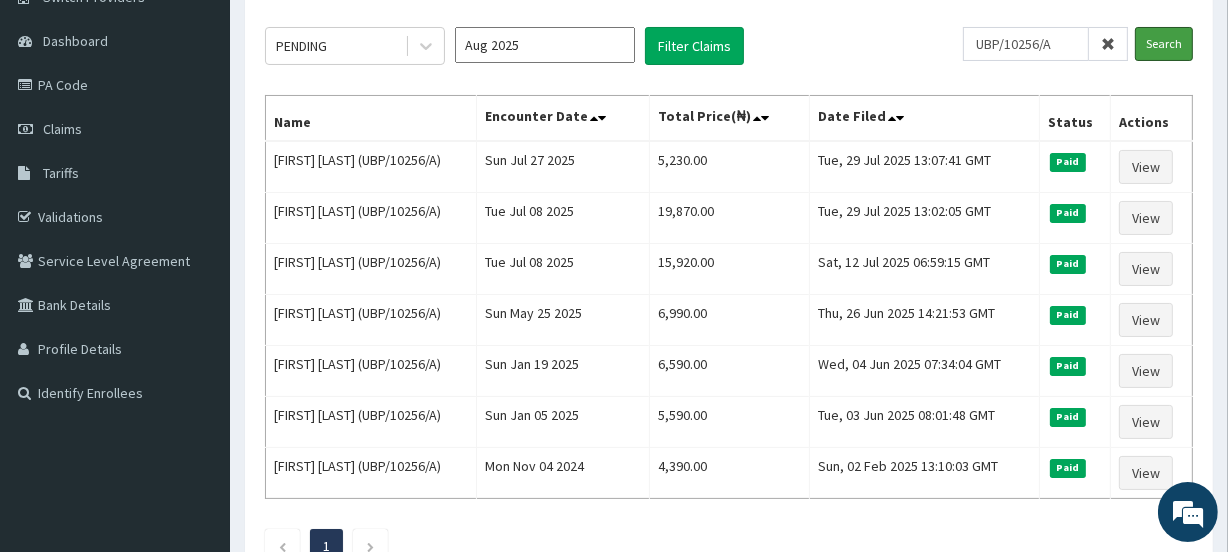 scroll, scrollTop: 175, scrollLeft: 0, axis: vertical 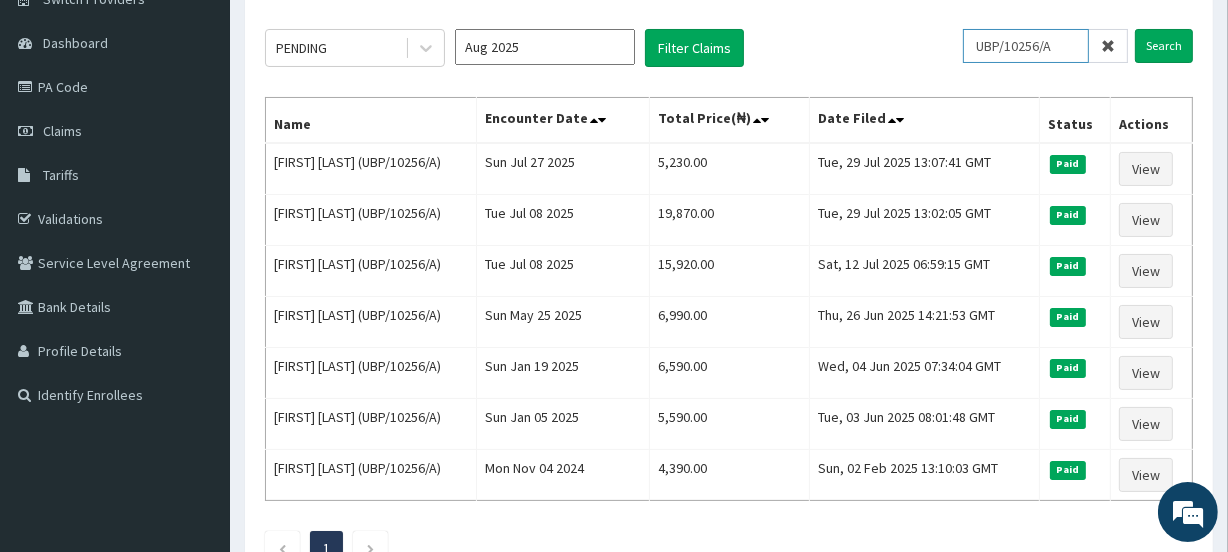 click on "UBP/10256/A" at bounding box center (1026, 46) 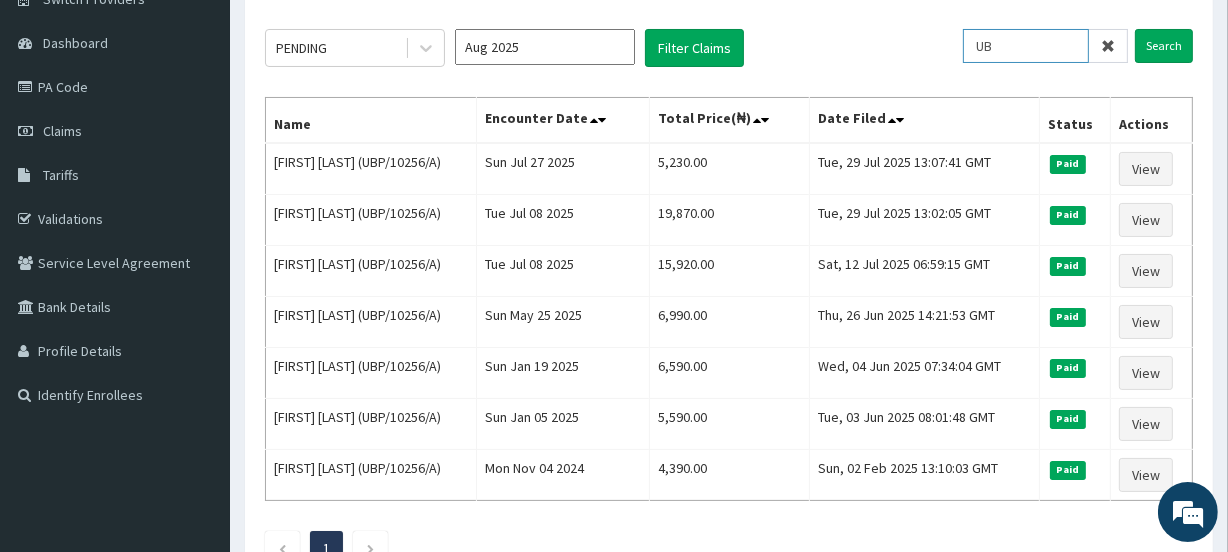 type on "U" 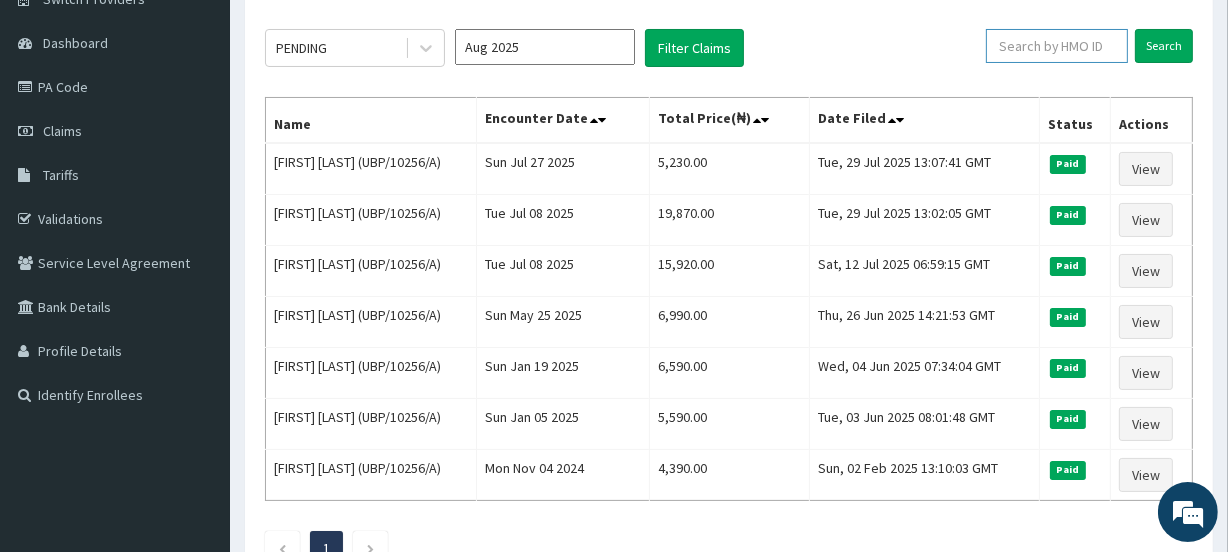 click at bounding box center [1057, 46] 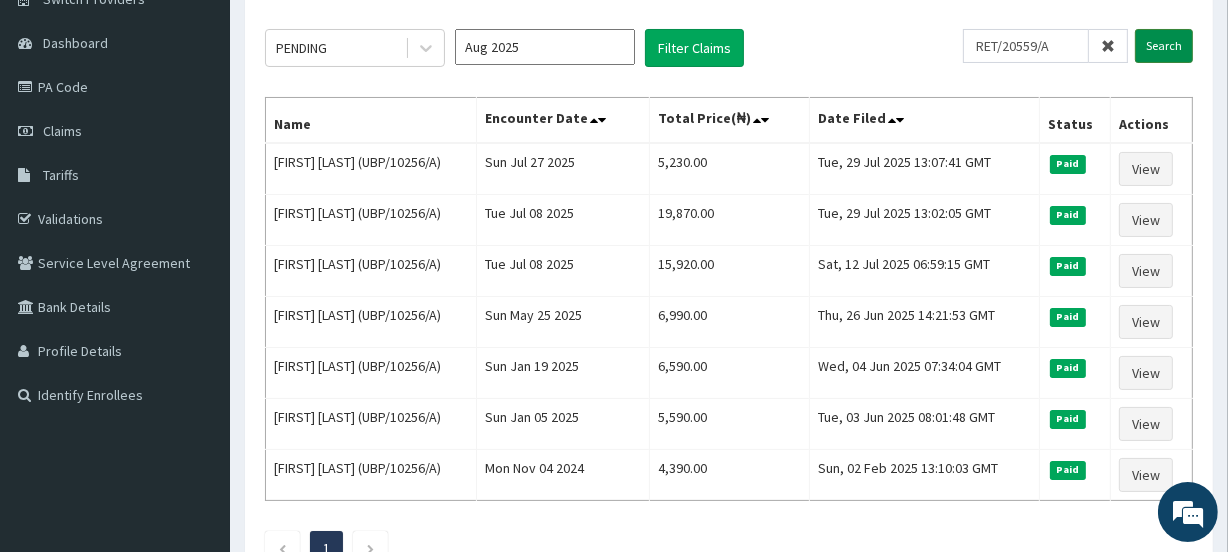 click on "Search" at bounding box center [1164, 46] 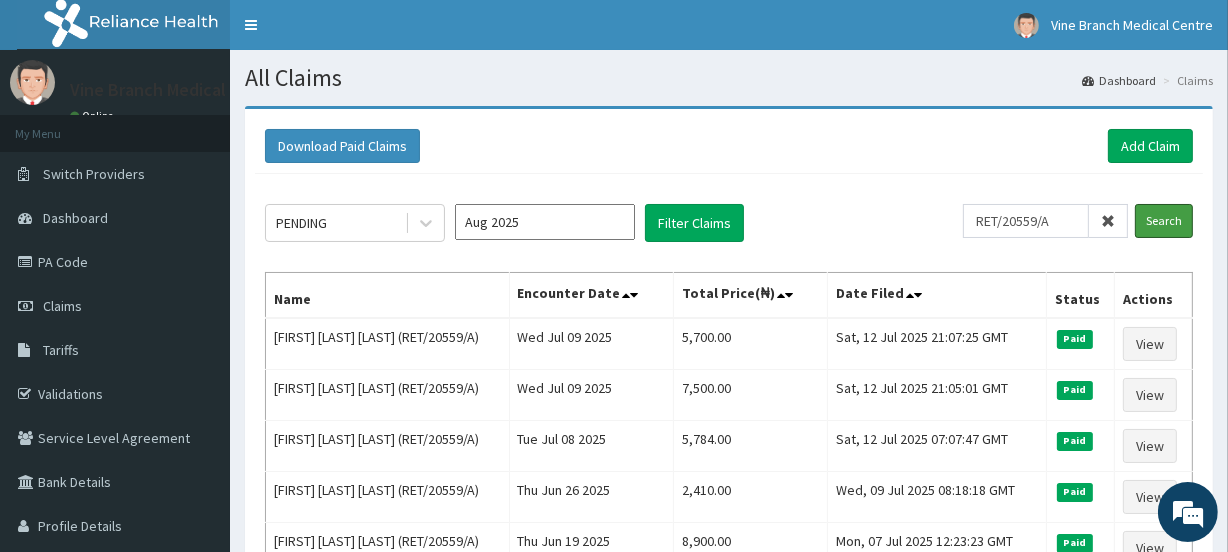 drag, startPoint x: 1237, startPoint y: 157, endPoint x: 1236, endPoint y: 192, distance: 35.014282 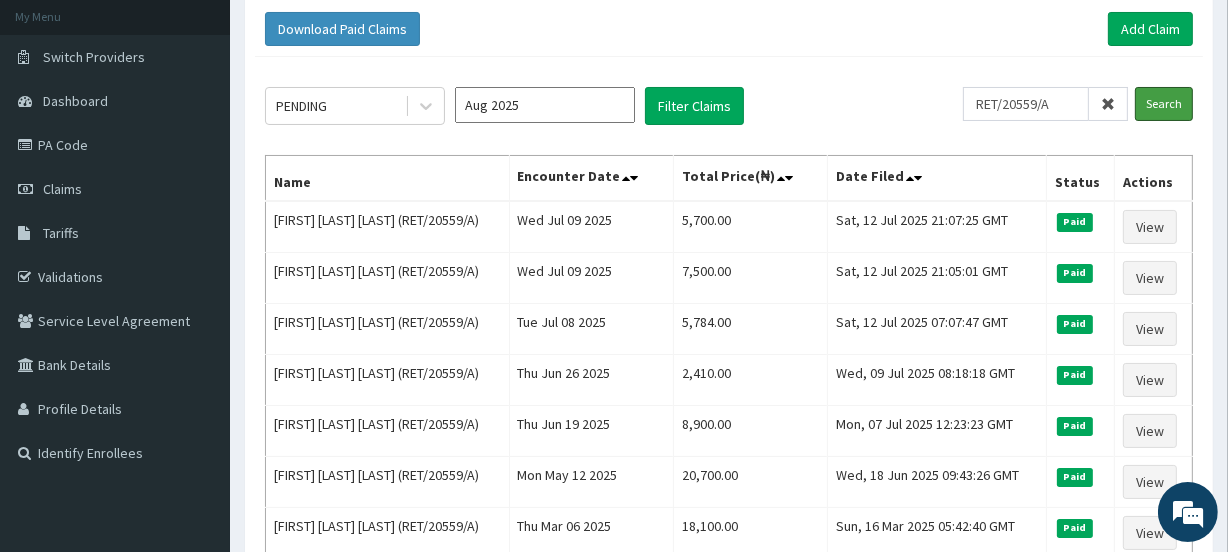 scroll, scrollTop: 121, scrollLeft: 0, axis: vertical 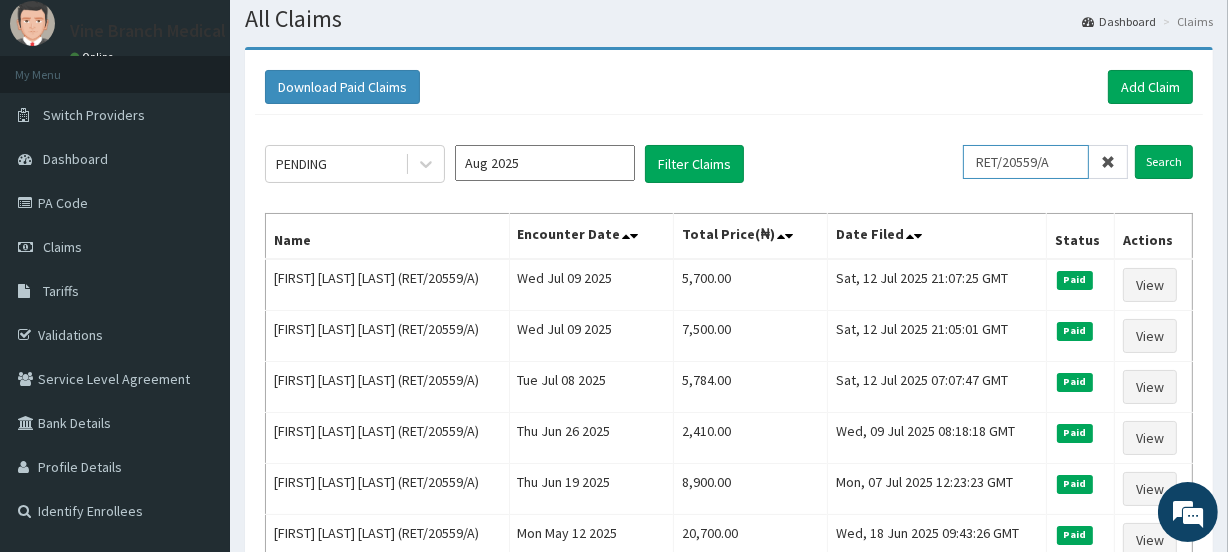click on "RET/20559/A" at bounding box center (1026, 162) 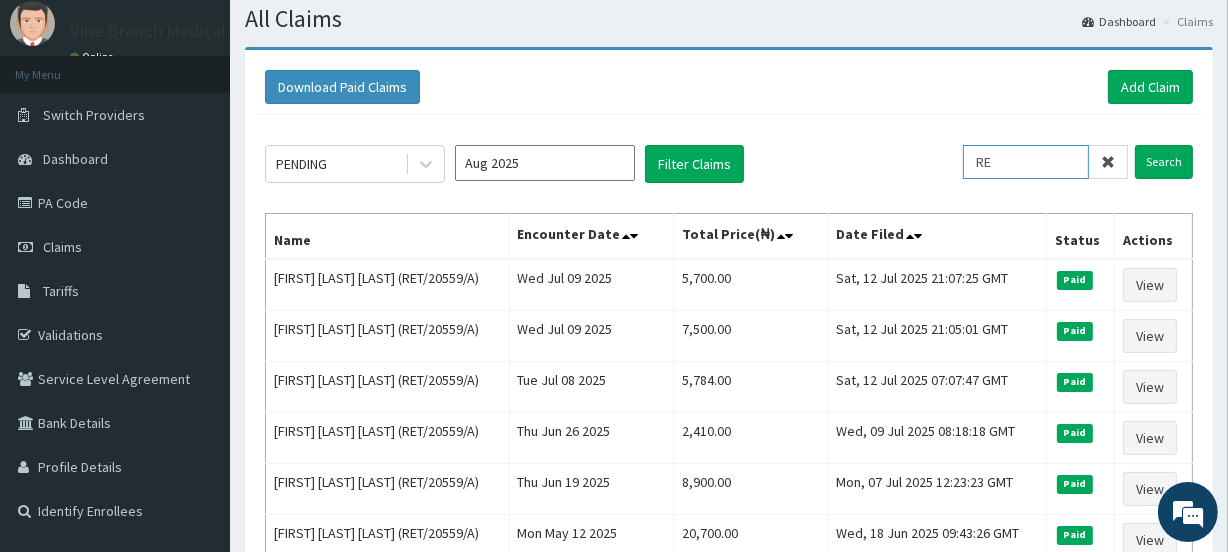 type on "R" 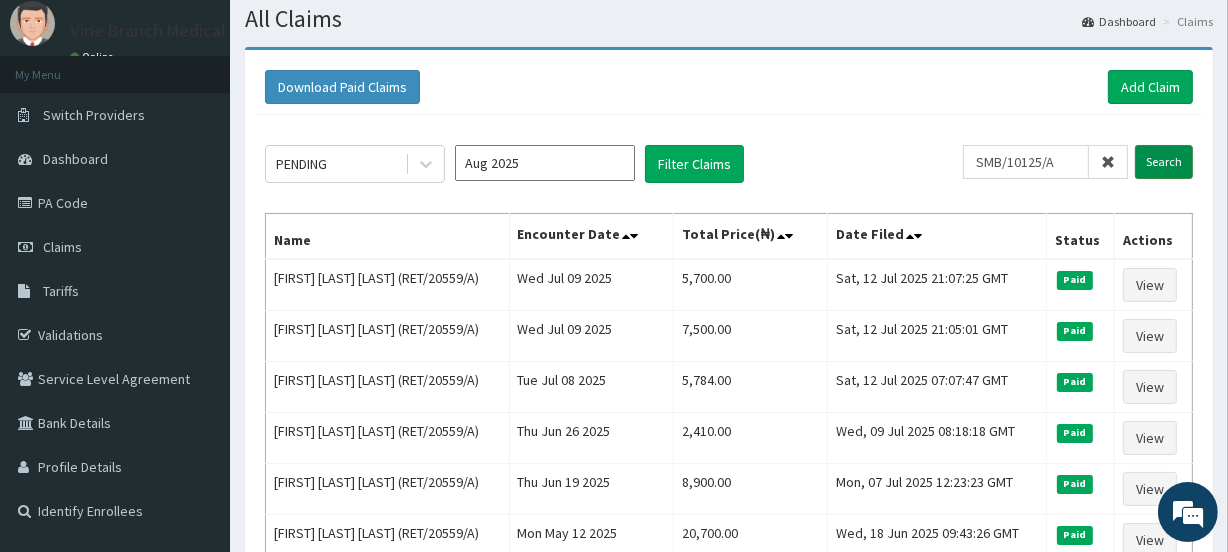click on "Search" at bounding box center [1164, 162] 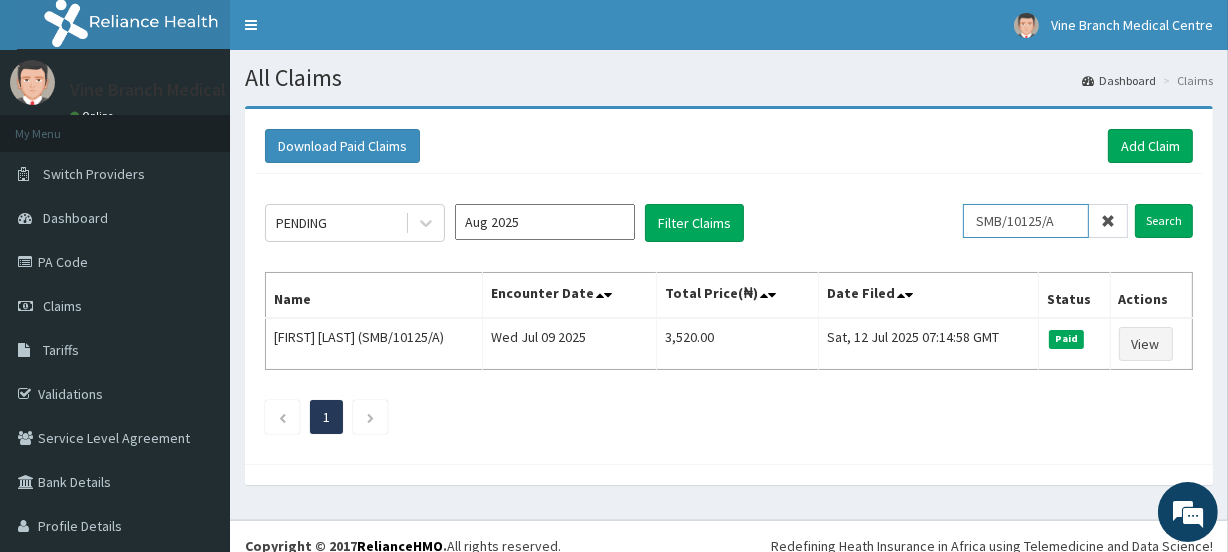 click on "SMB/10125/A" at bounding box center (1026, 221) 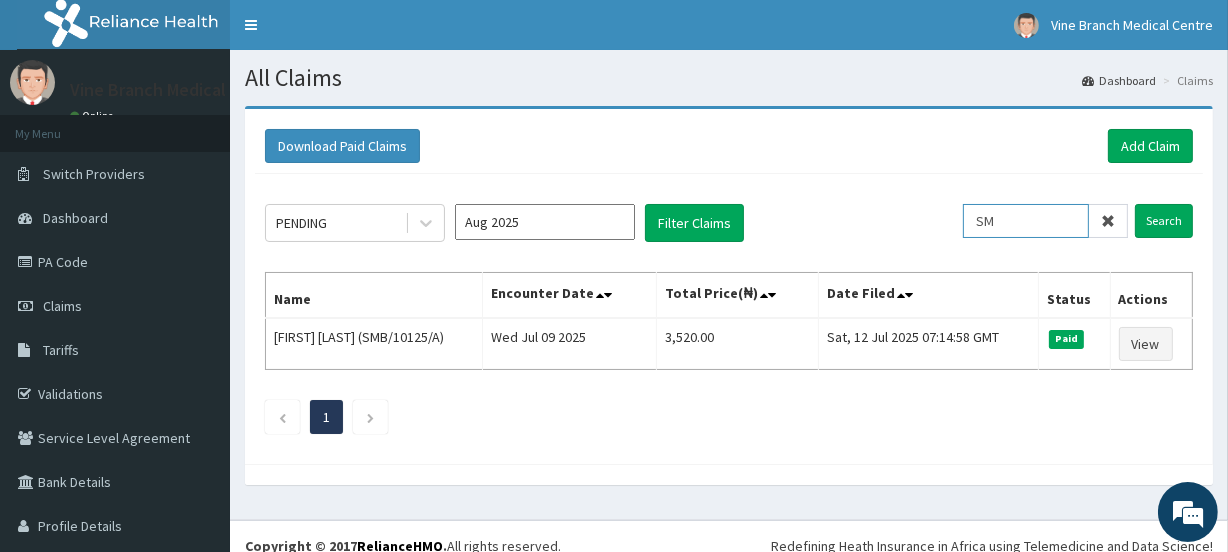 type on "S" 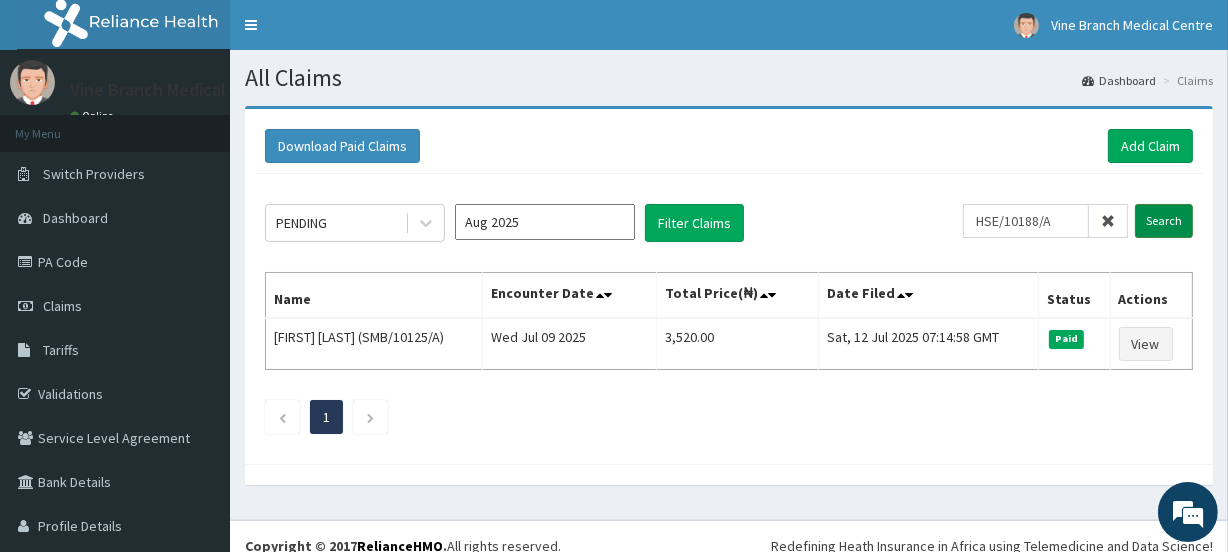 click on "Search" at bounding box center [1164, 221] 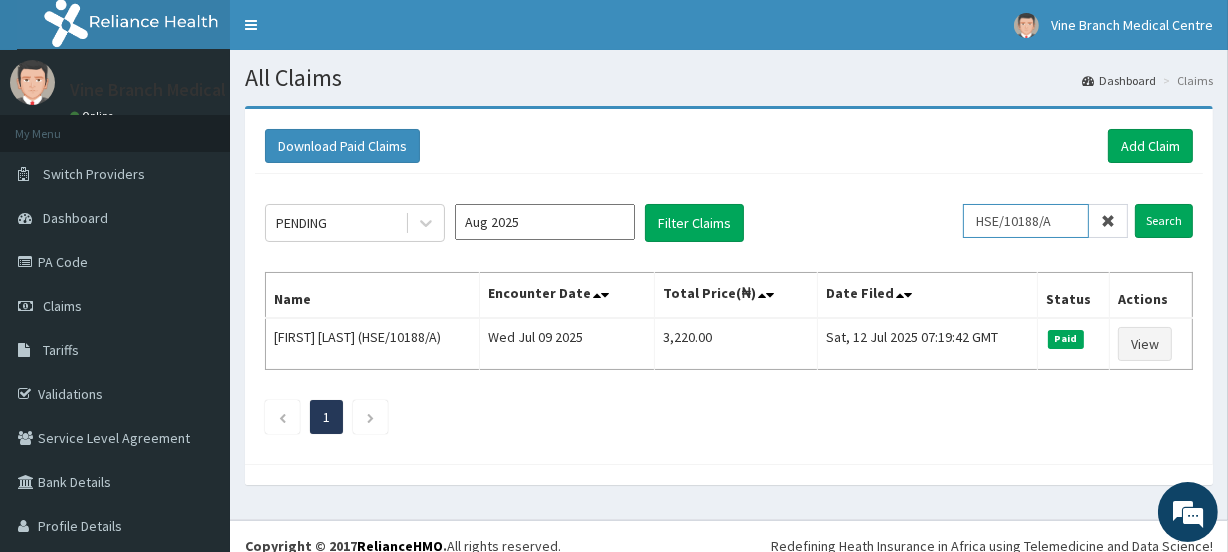 click on "HSE/10188/A" at bounding box center [1026, 221] 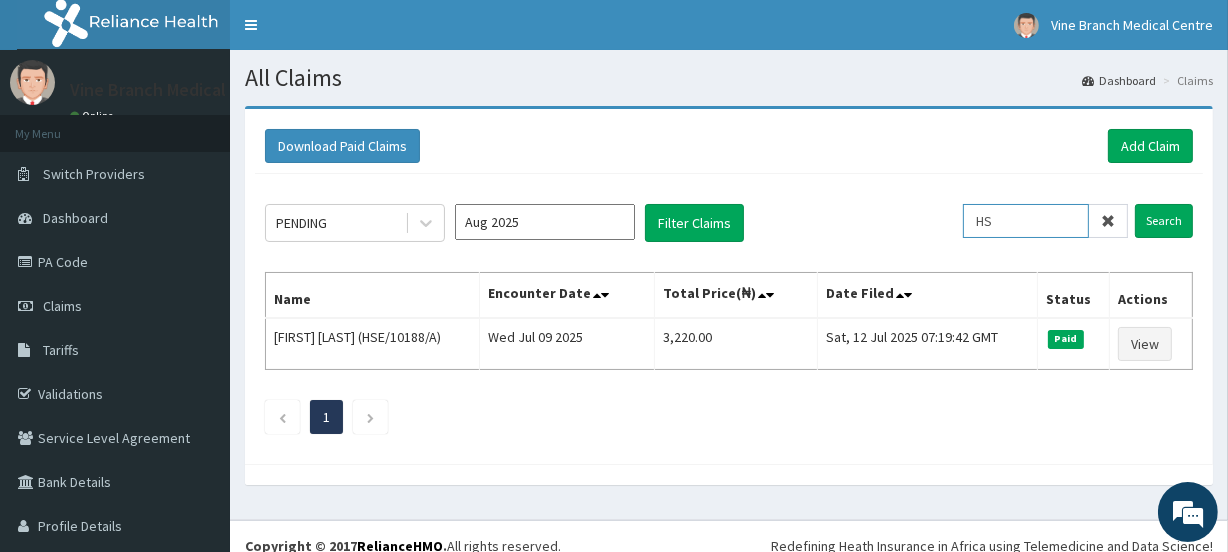 type on "H" 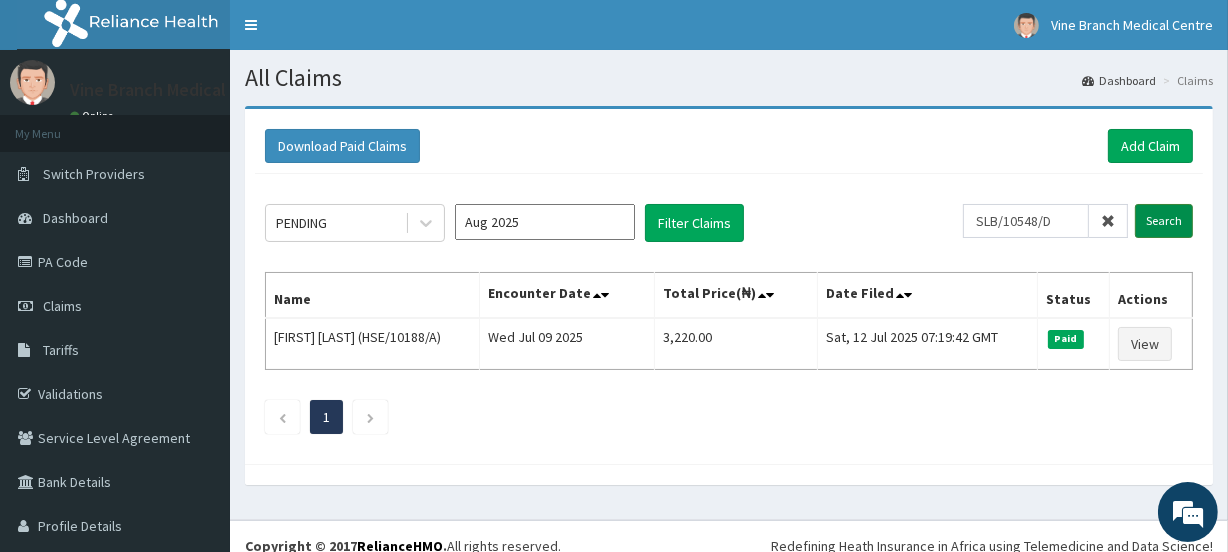 click on "Search" at bounding box center [1164, 221] 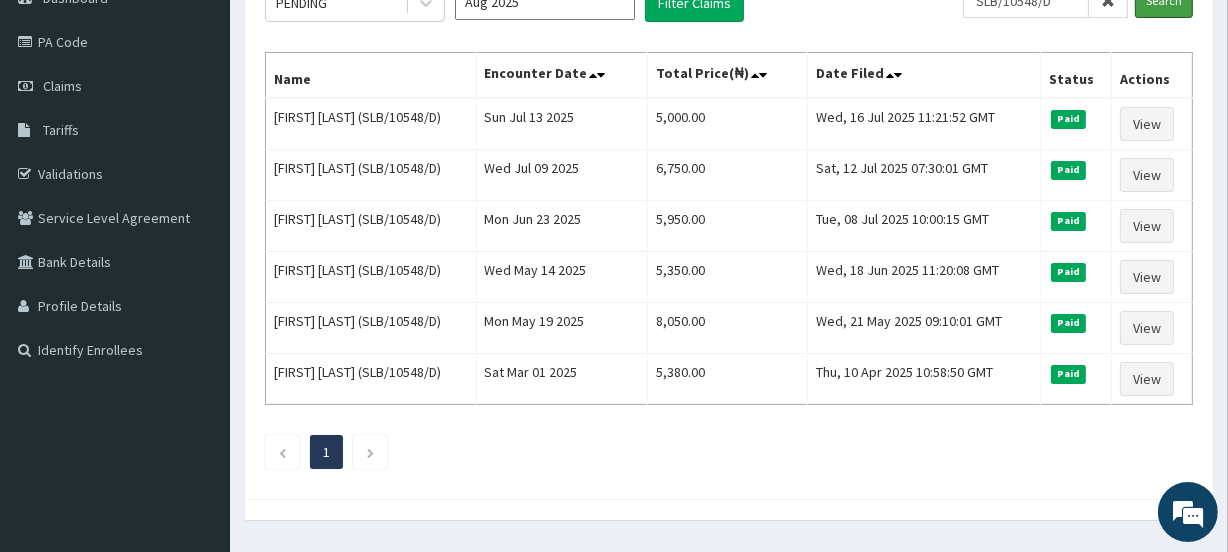 scroll, scrollTop: 224, scrollLeft: 0, axis: vertical 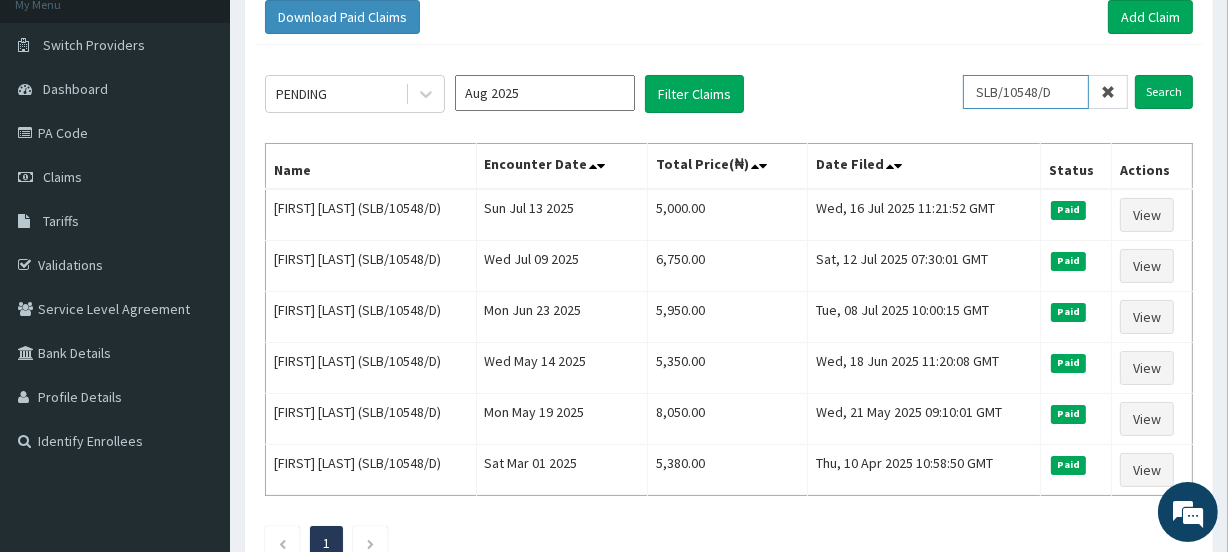 click on "SLB/10548/D" at bounding box center (1026, 92) 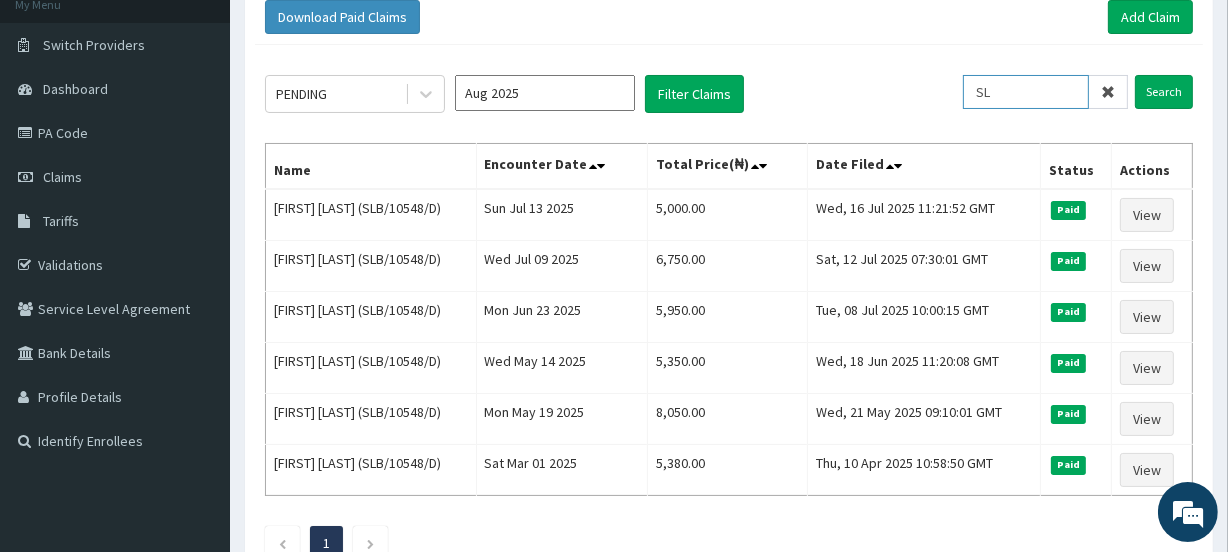 type on "S" 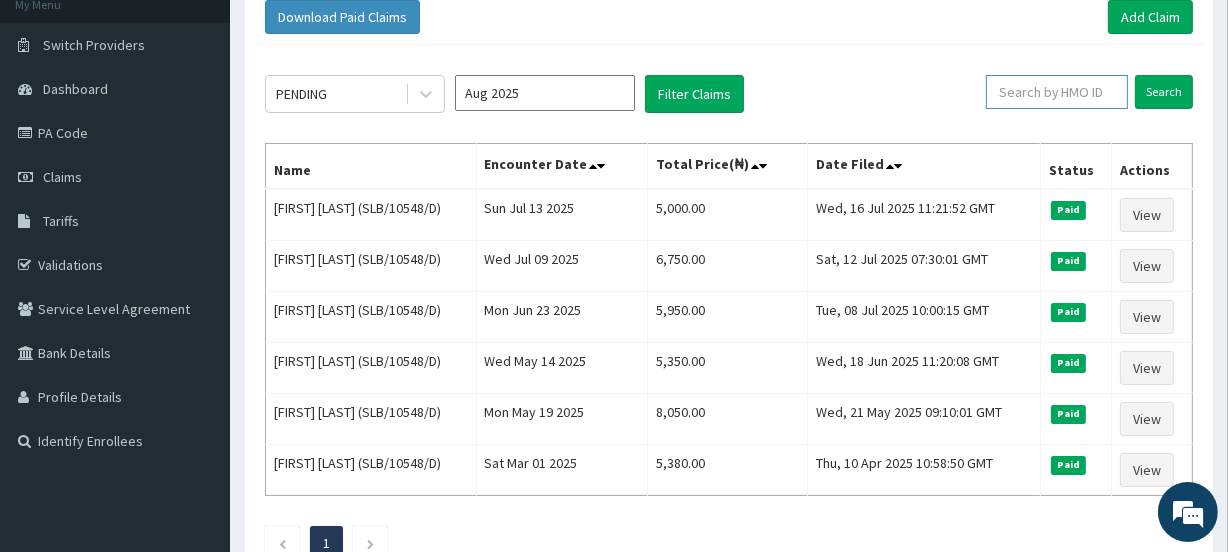paste on "NBC/10226/B" 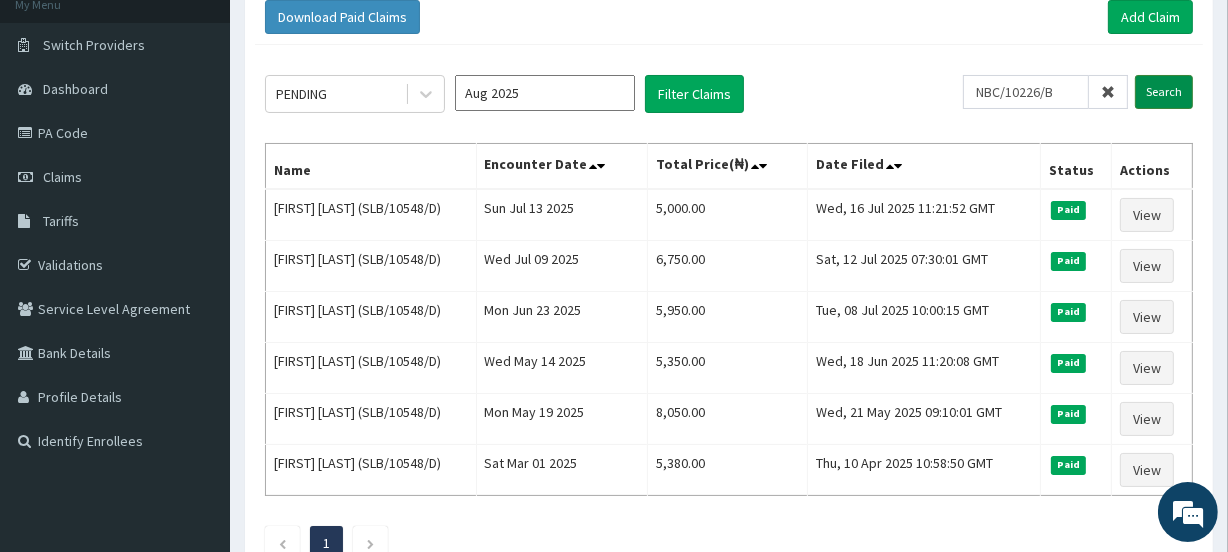click on "Search" at bounding box center (1164, 92) 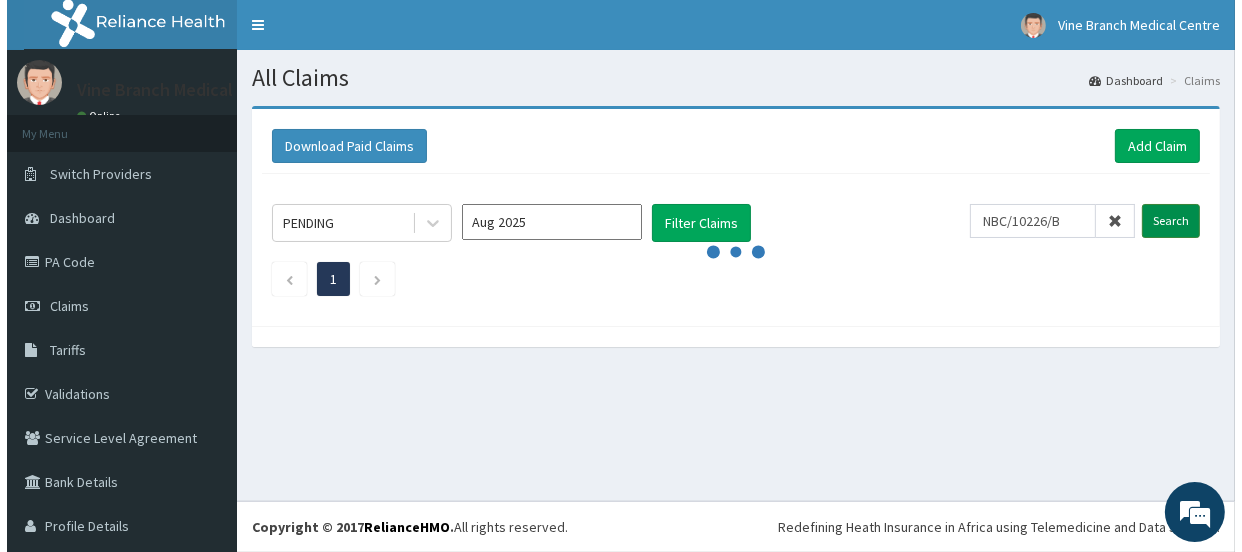 scroll, scrollTop: 0, scrollLeft: 0, axis: both 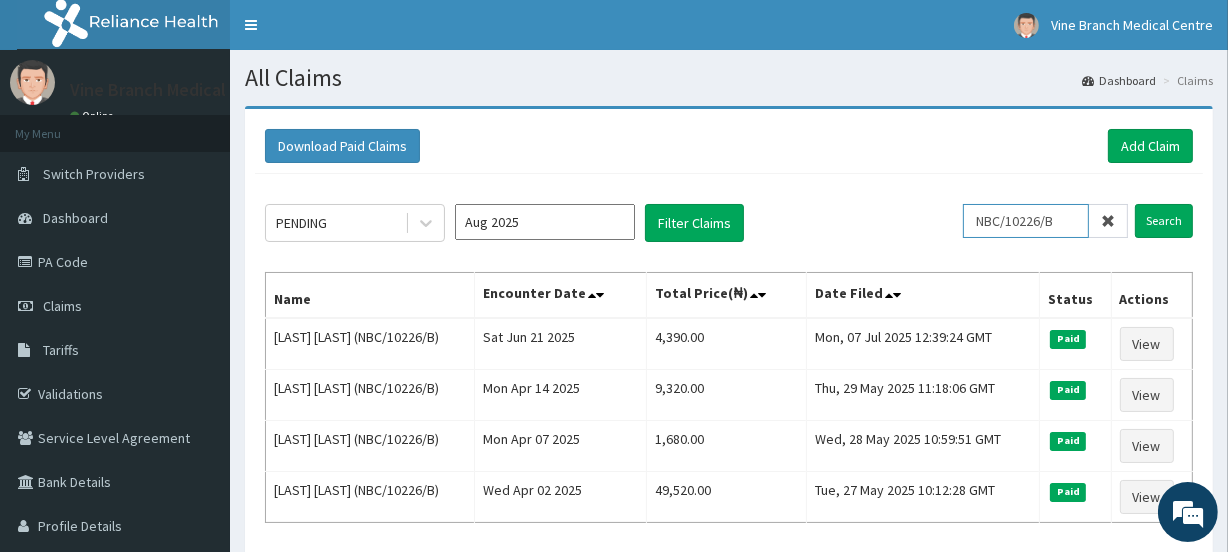 click on "NBC/10226/B" at bounding box center (1026, 221) 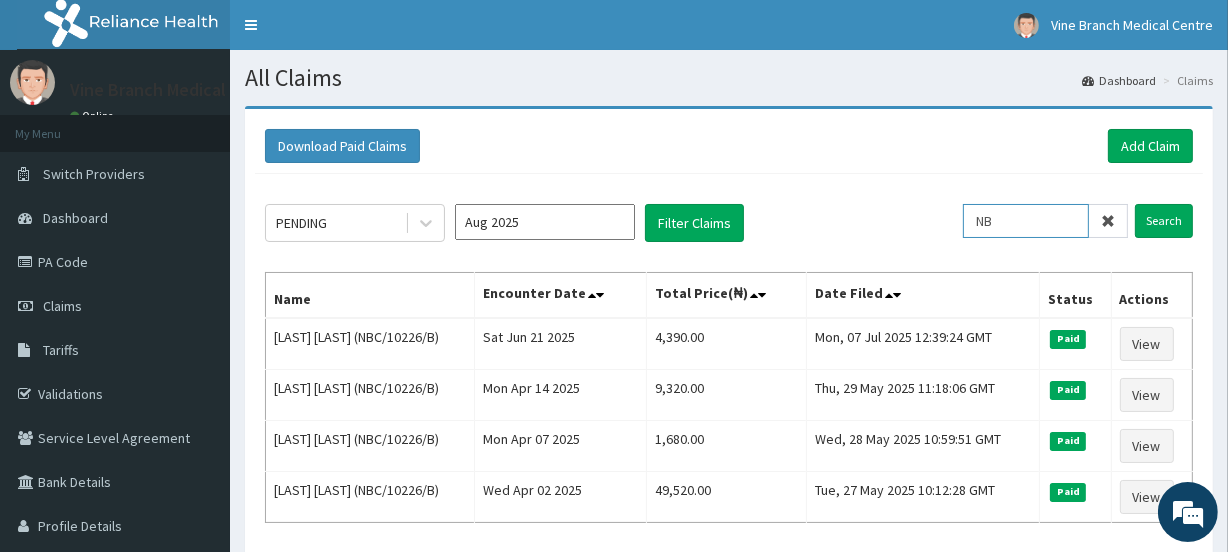 type on "N" 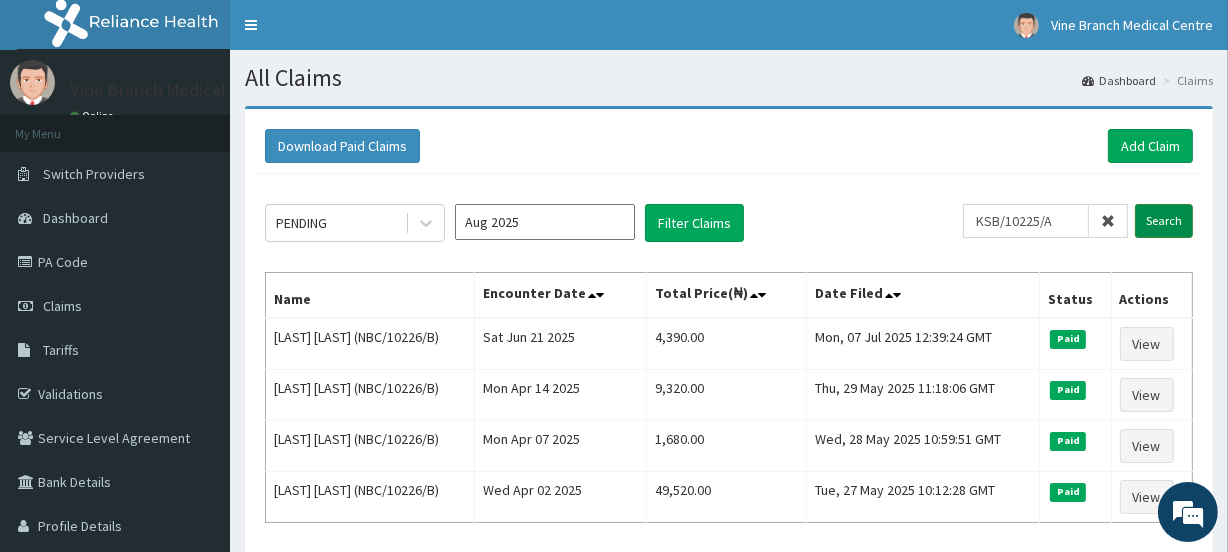click on "Search" at bounding box center [1164, 221] 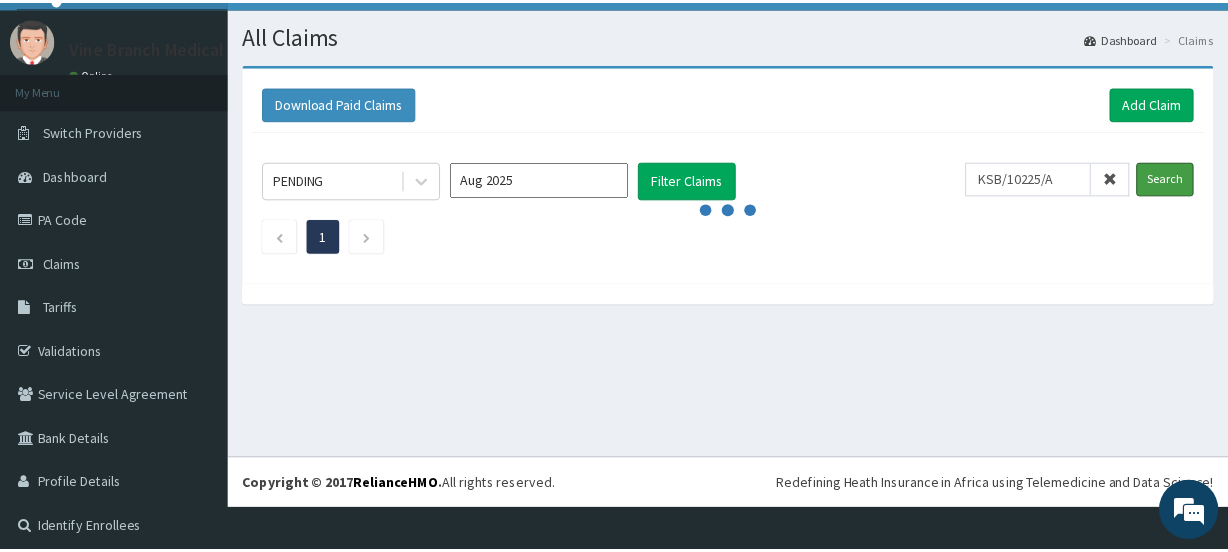 scroll, scrollTop: 43, scrollLeft: 0, axis: vertical 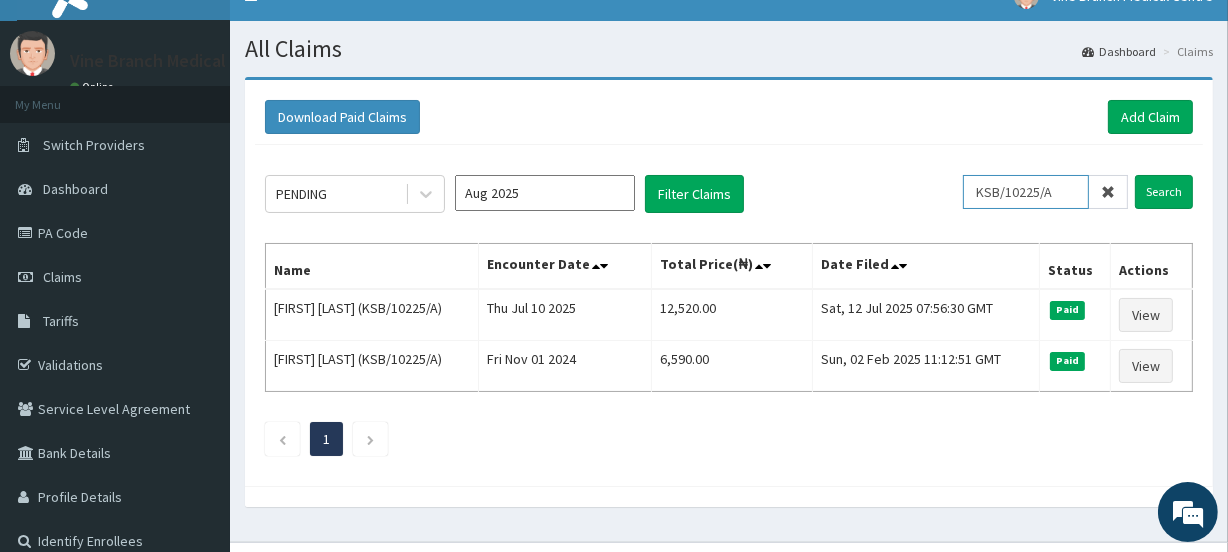 click on "KSB/10225/A" at bounding box center [1026, 192] 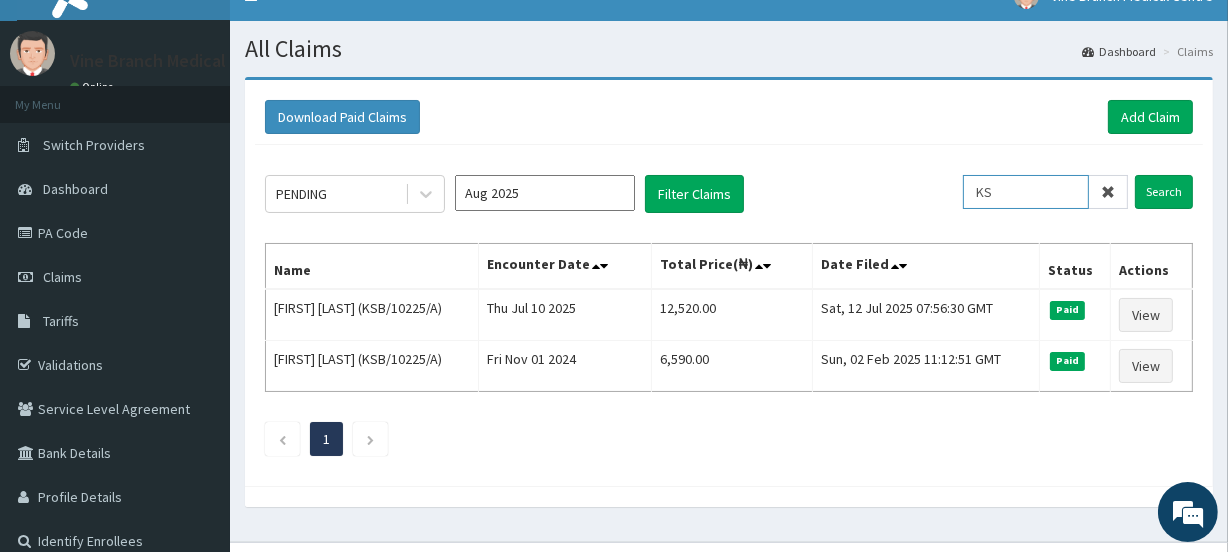 type on "K" 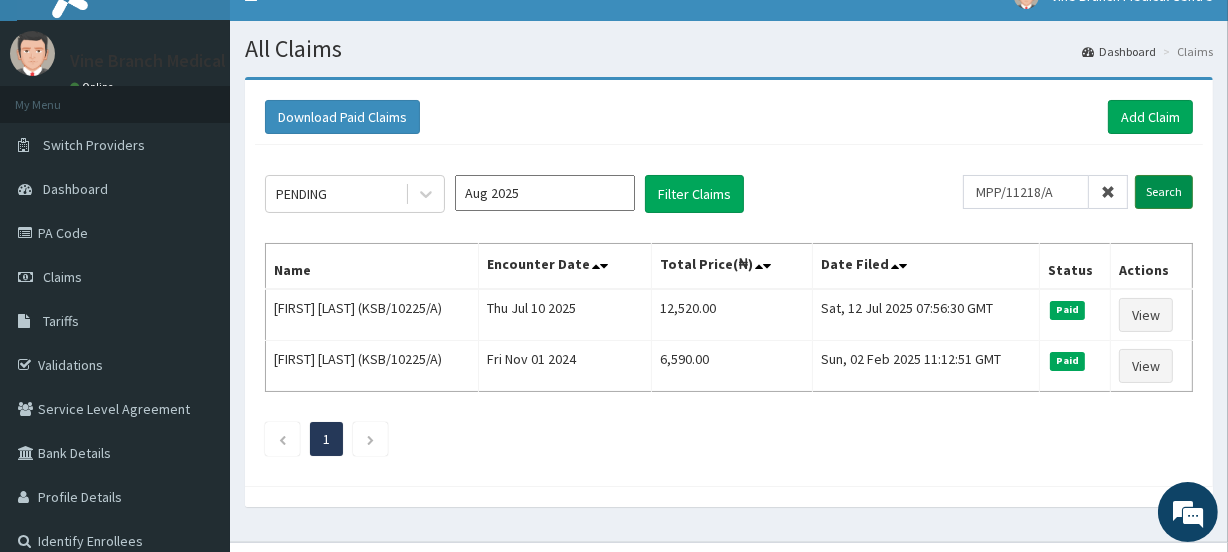 click on "Search" at bounding box center (1164, 192) 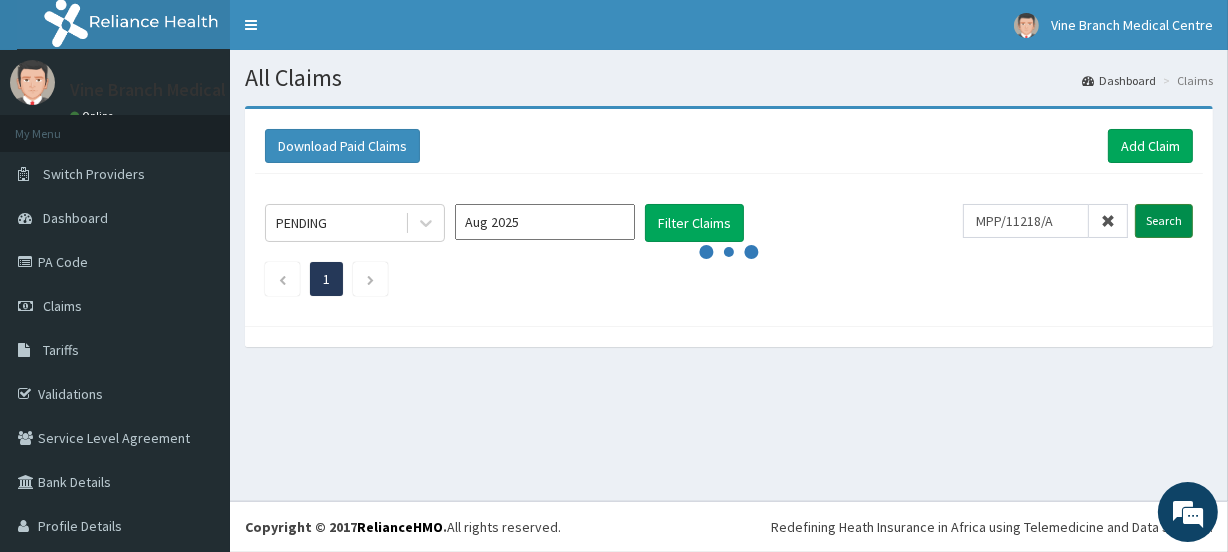 scroll, scrollTop: 0, scrollLeft: 0, axis: both 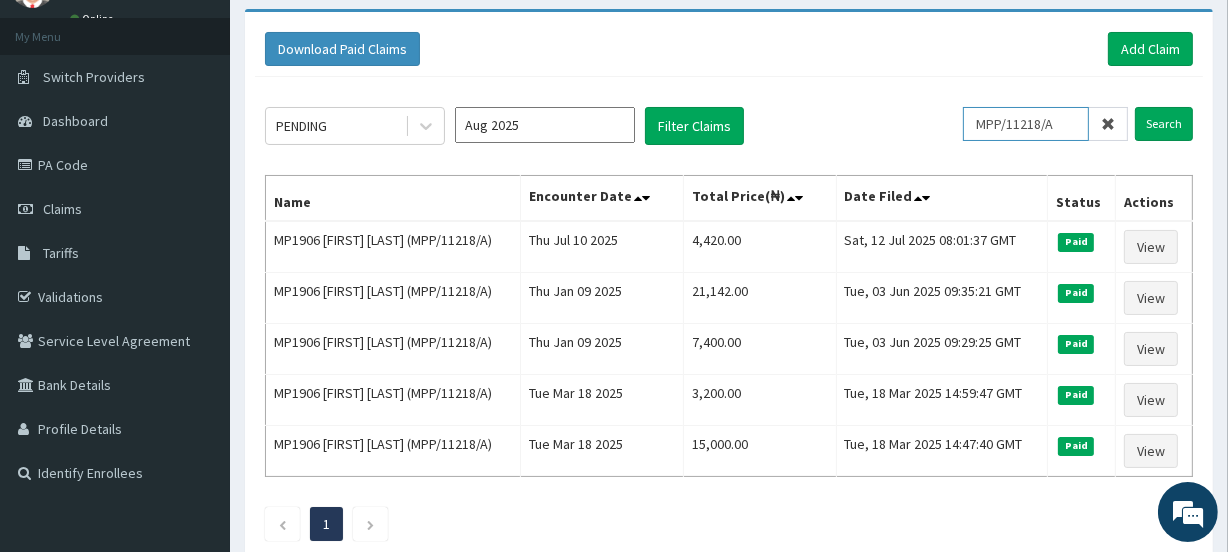 click on "MPP/11218/A" at bounding box center (1026, 124) 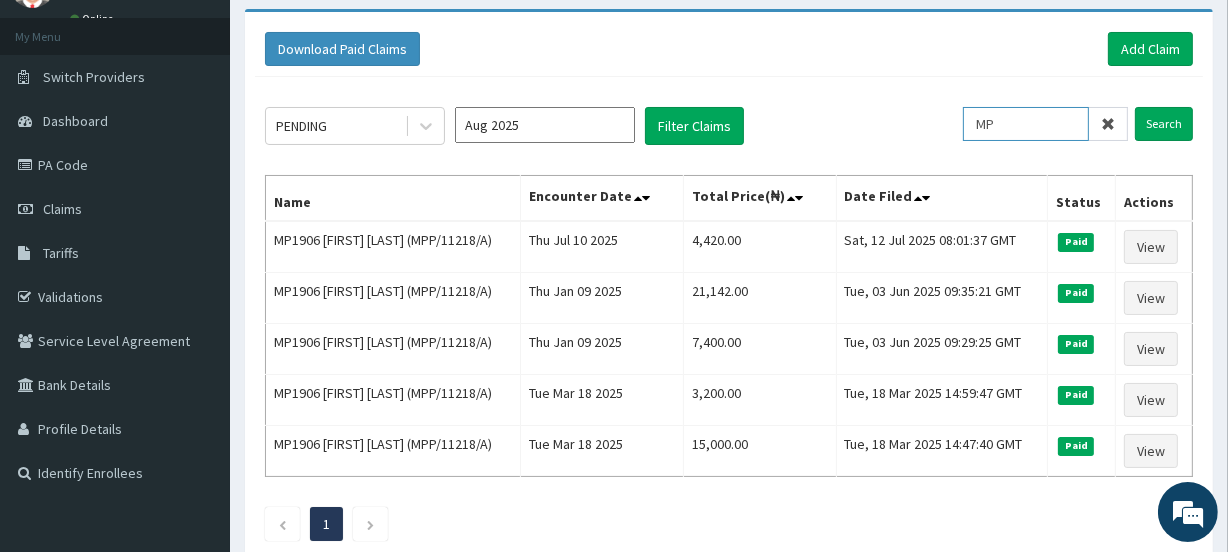 type on "M" 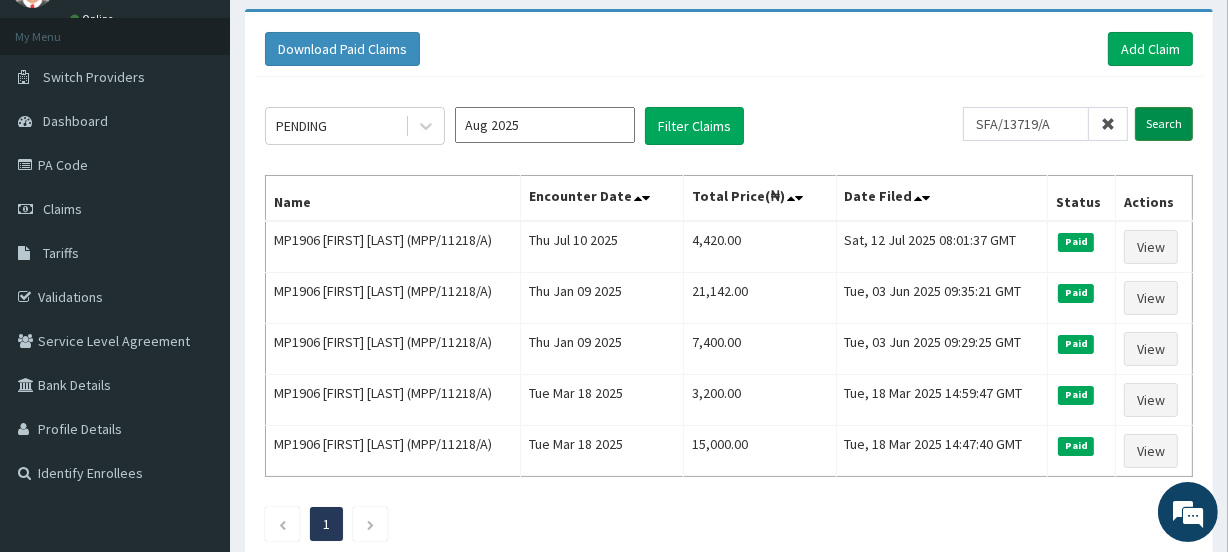 click on "Search" at bounding box center [1164, 124] 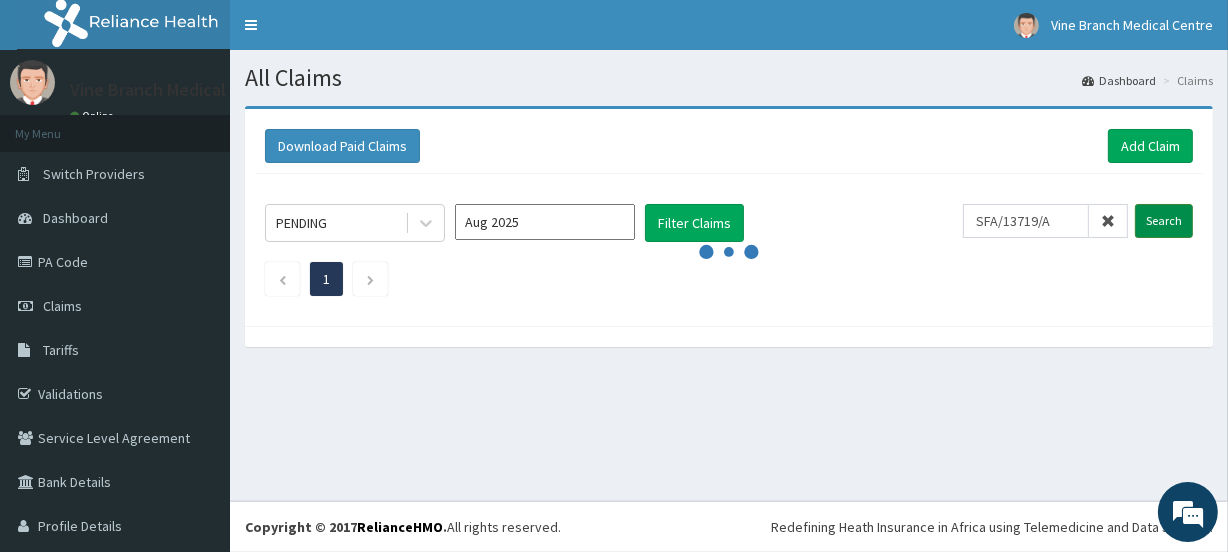 scroll, scrollTop: 0, scrollLeft: 0, axis: both 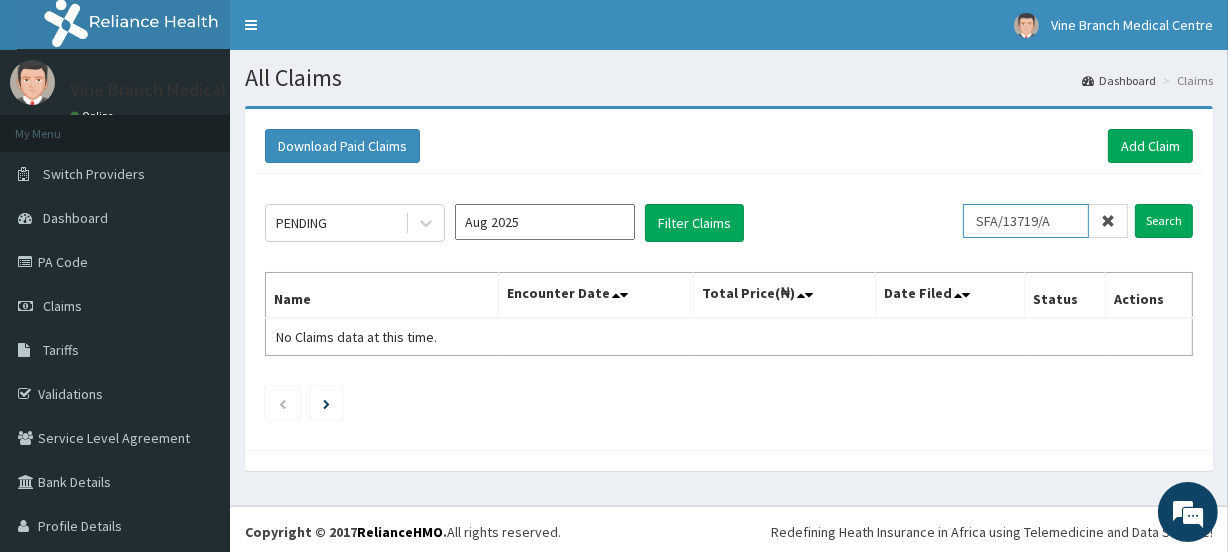click on "SFA/13719/A" at bounding box center (1026, 221) 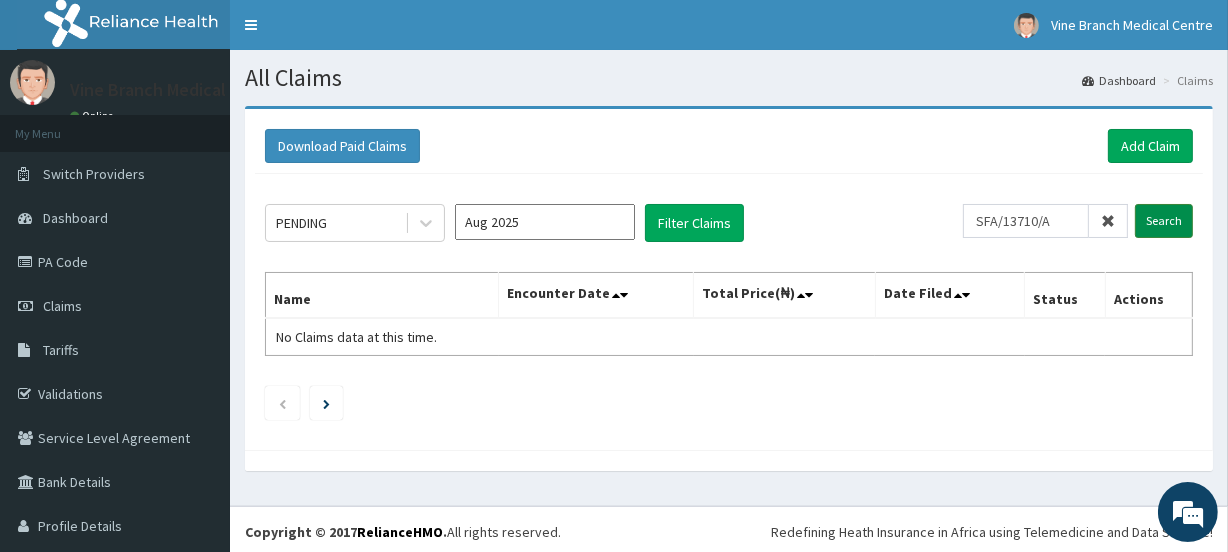 click on "Search" at bounding box center [1164, 221] 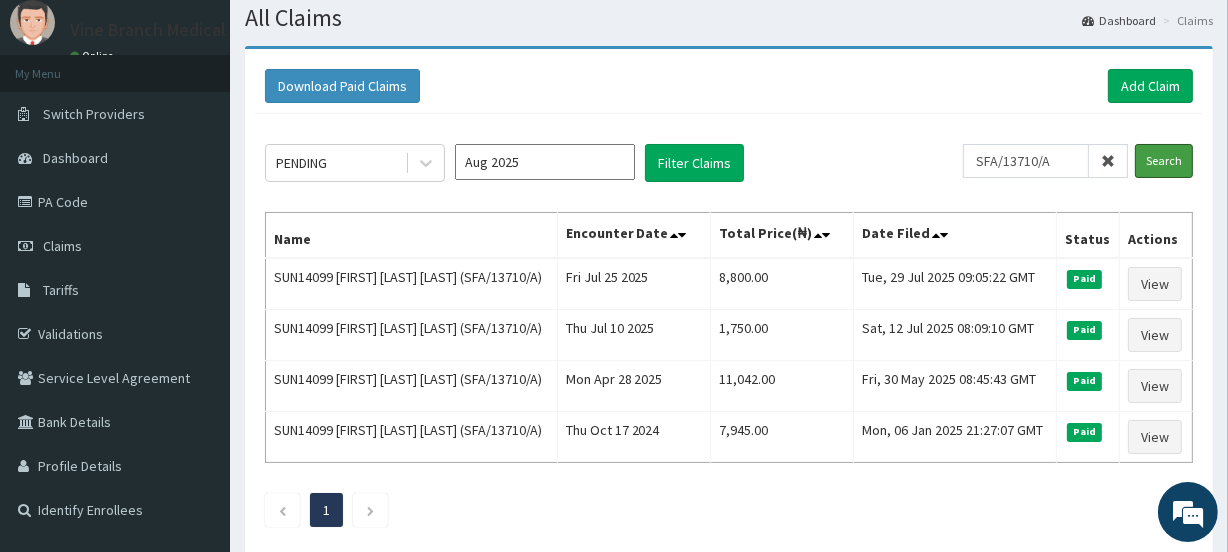 scroll, scrollTop: 64, scrollLeft: 0, axis: vertical 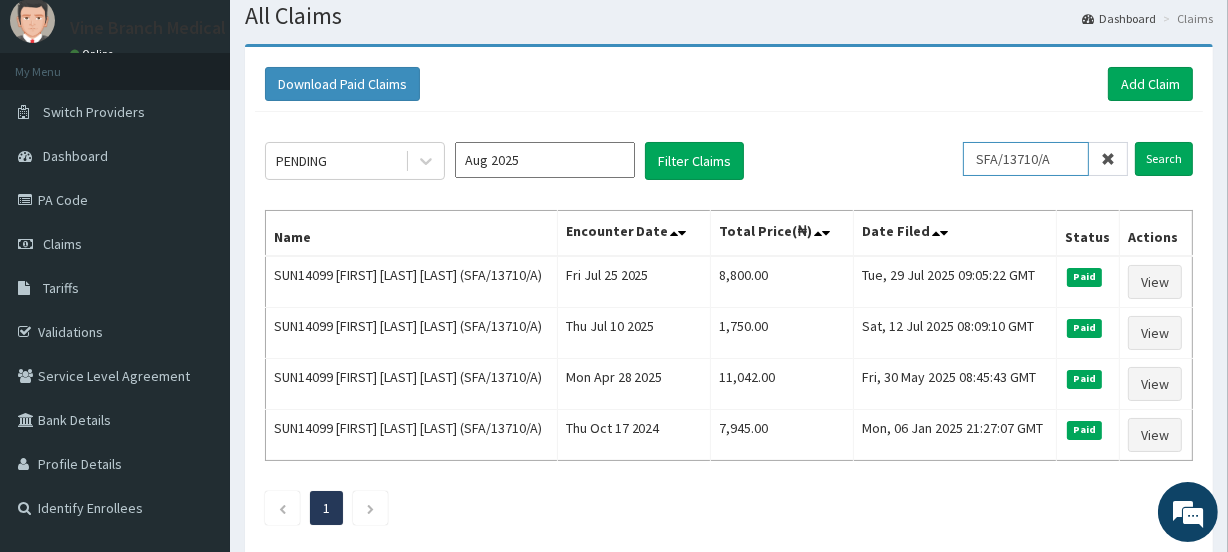 click on "SFA/13710/A" at bounding box center (1026, 159) 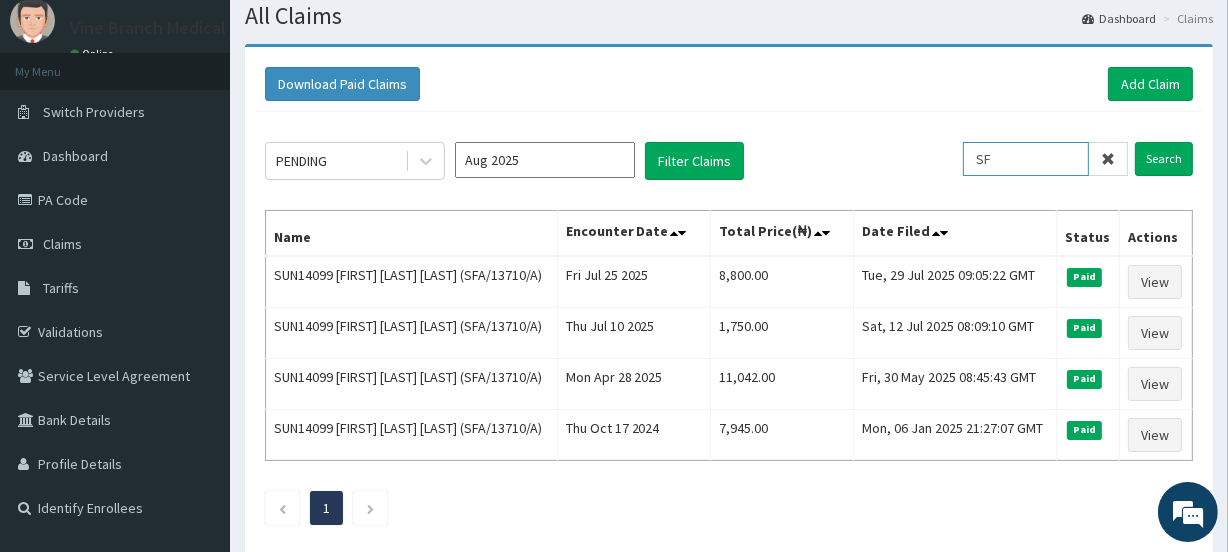 type on "S" 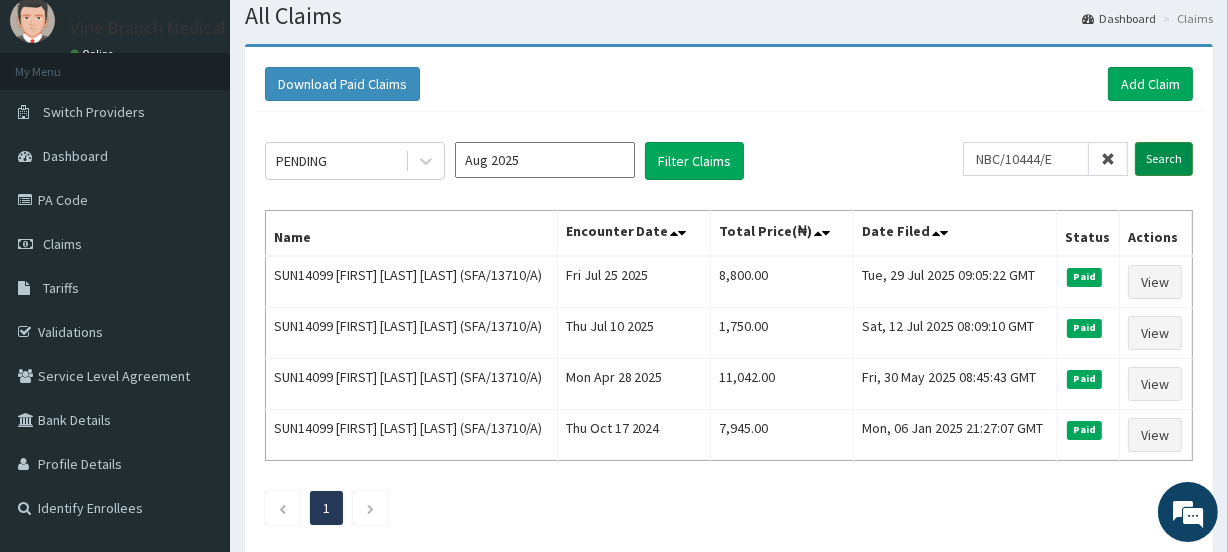 click on "Search" at bounding box center (1164, 159) 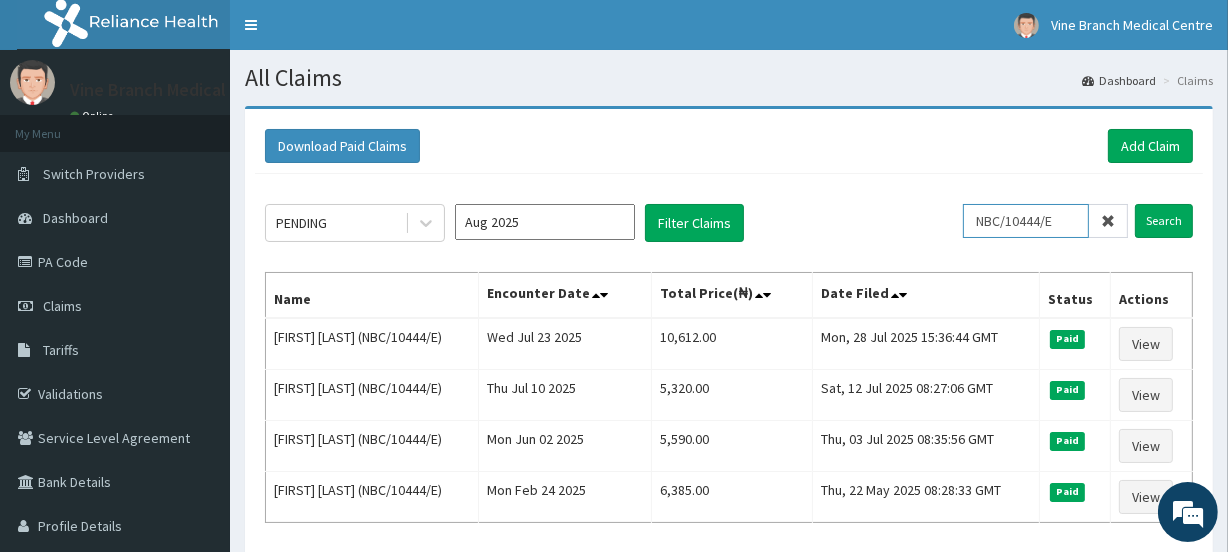 click on "NBC/10444/E" at bounding box center [1026, 221] 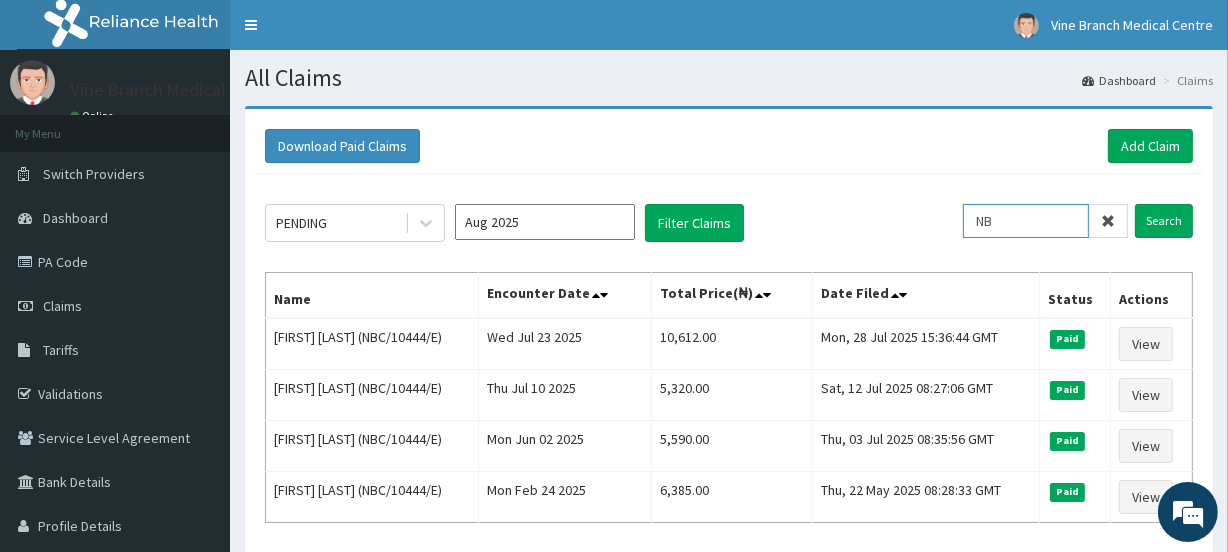 type on "N" 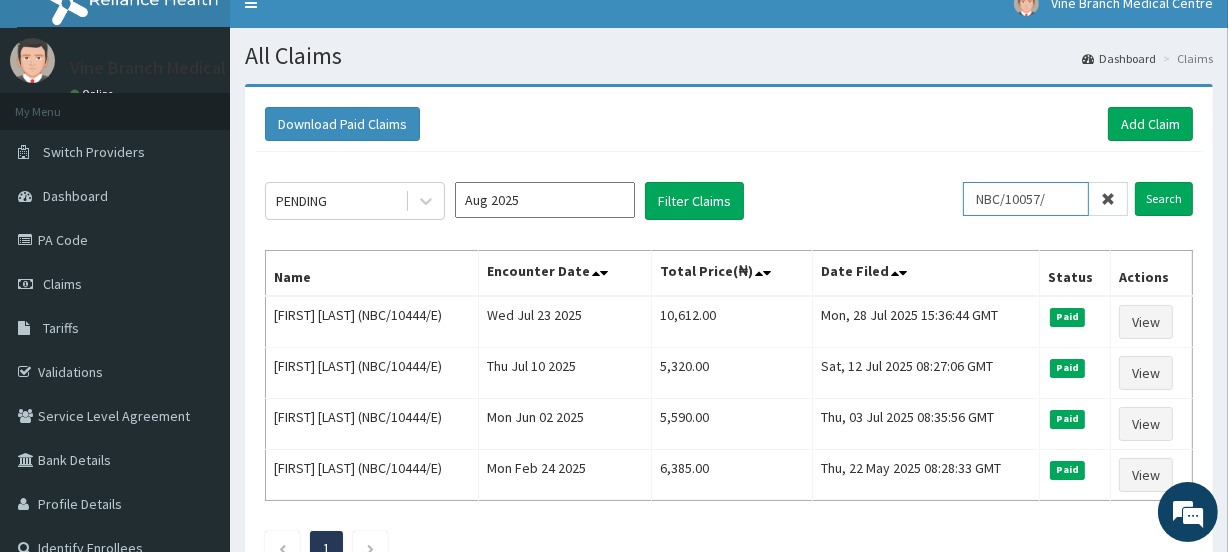 scroll, scrollTop: 16, scrollLeft: 0, axis: vertical 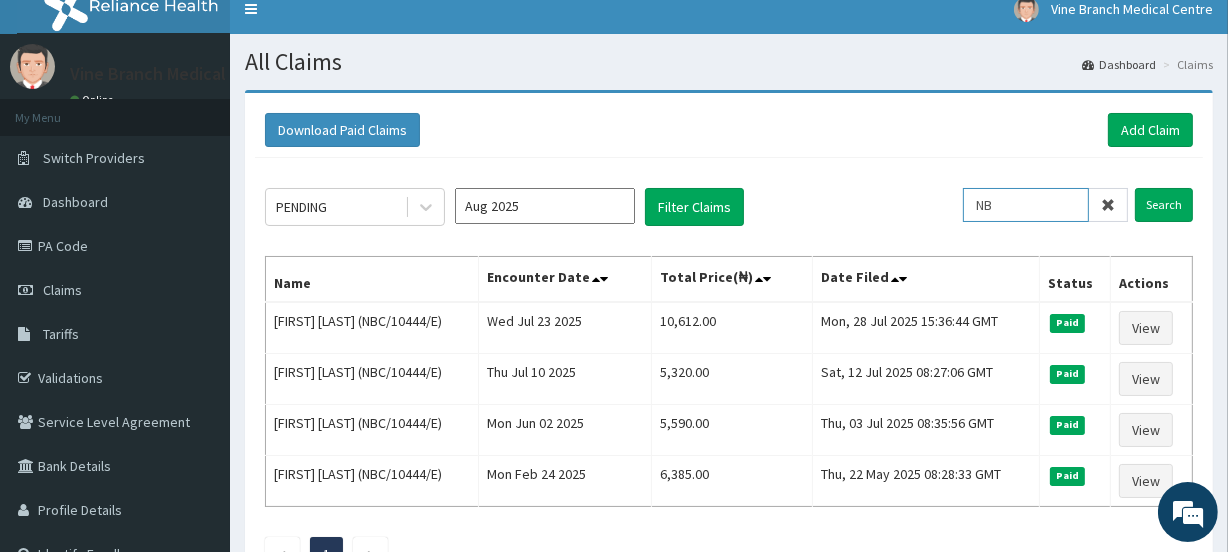 type on "N" 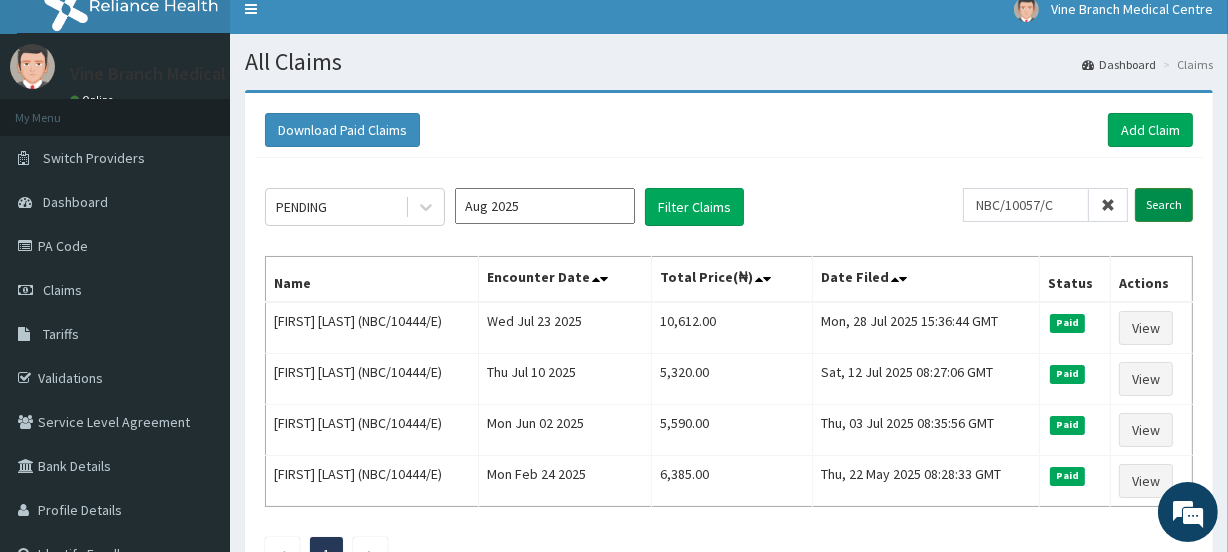 click on "Search" at bounding box center (1164, 205) 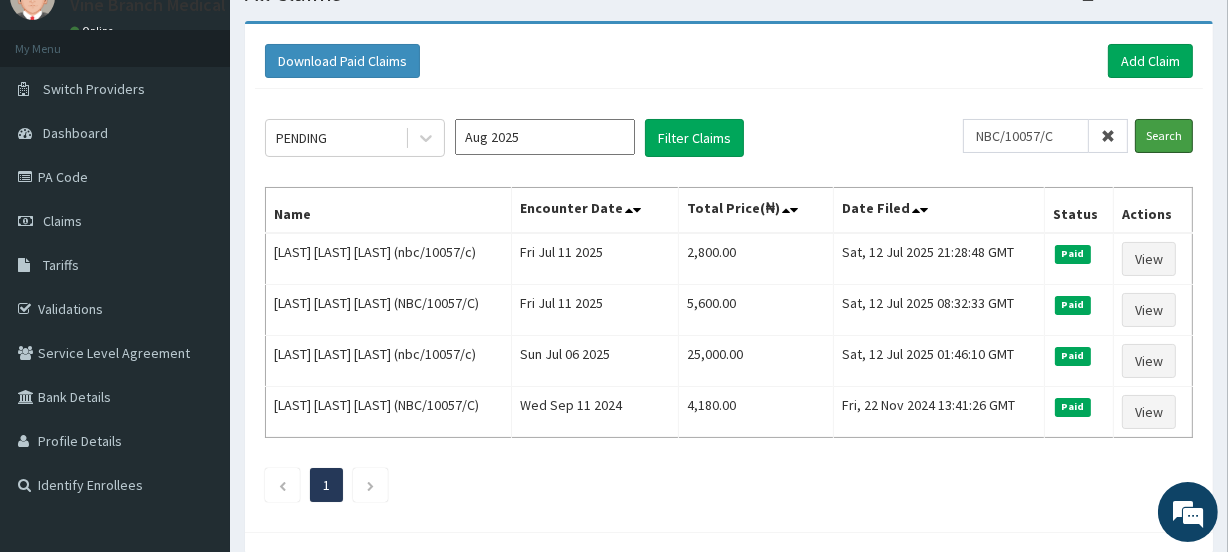 scroll, scrollTop: 99, scrollLeft: 0, axis: vertical 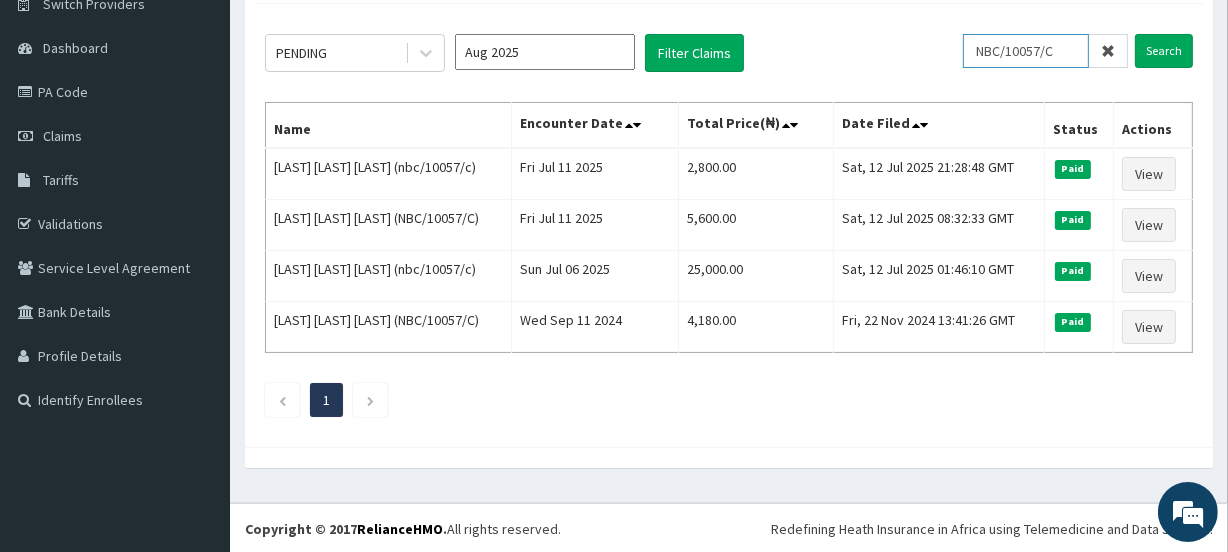 click on "NBC/10057/C" at bounding box center [1026, 51] 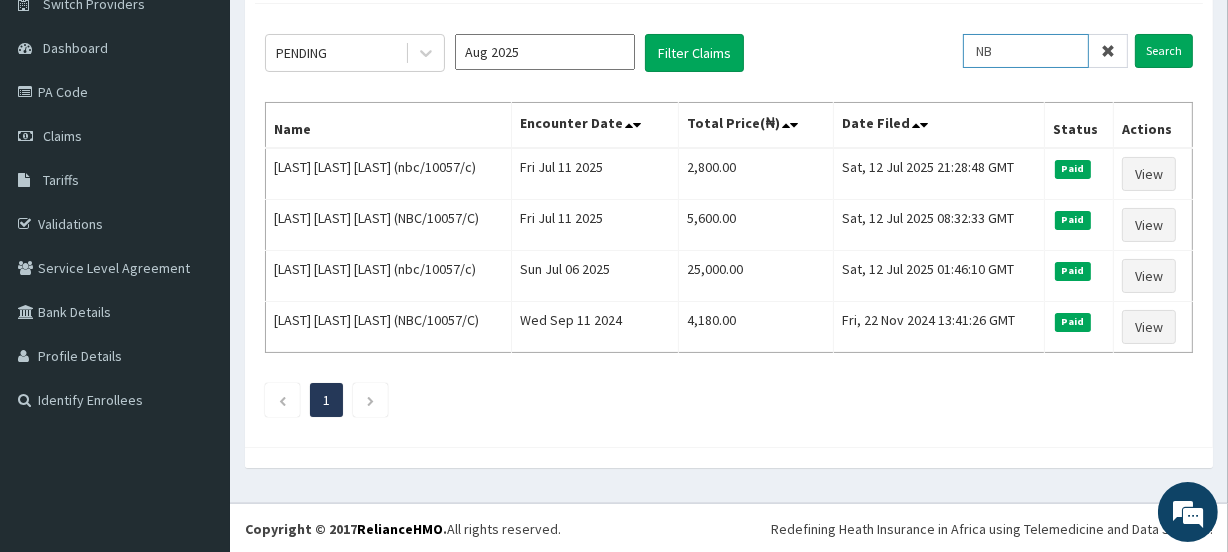 type on "N" 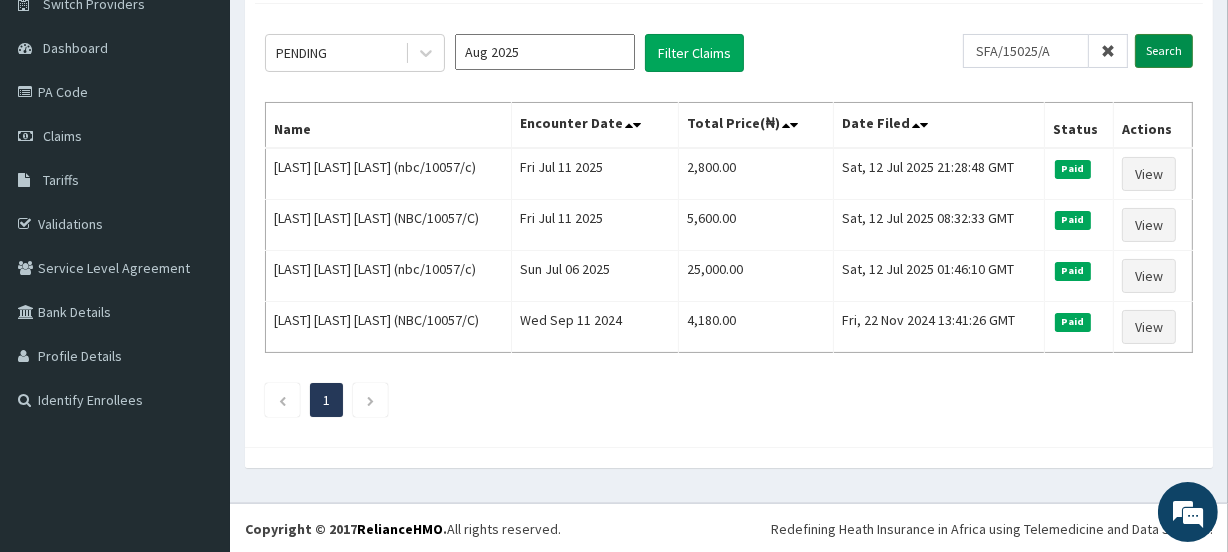 click on "Search" at bounding box center (1164, 51) 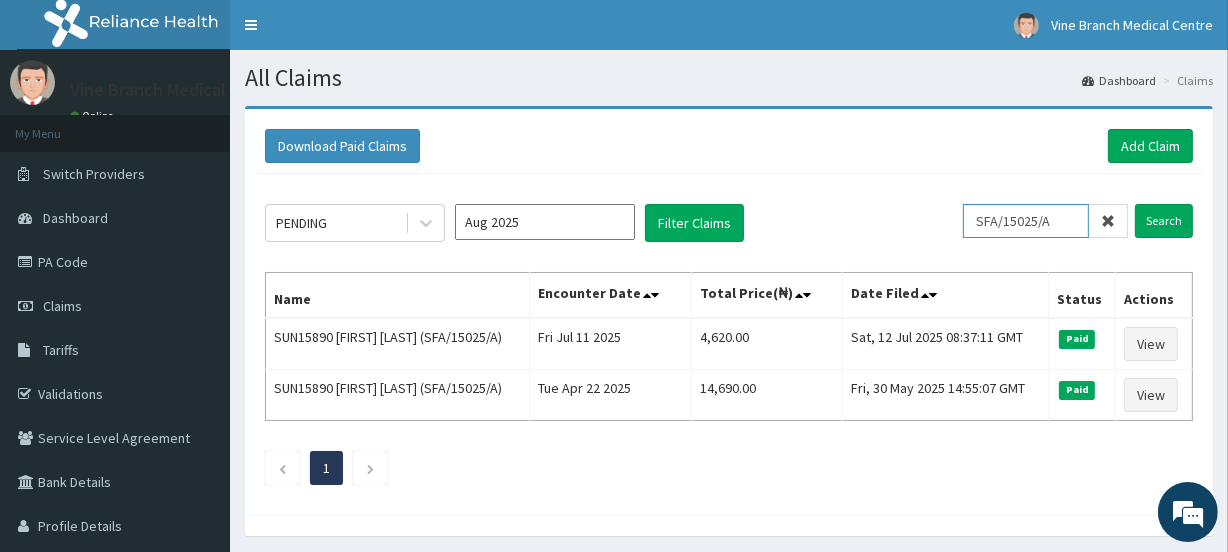 click on "SFA/15025/A" at bounding box center (1026, 221) 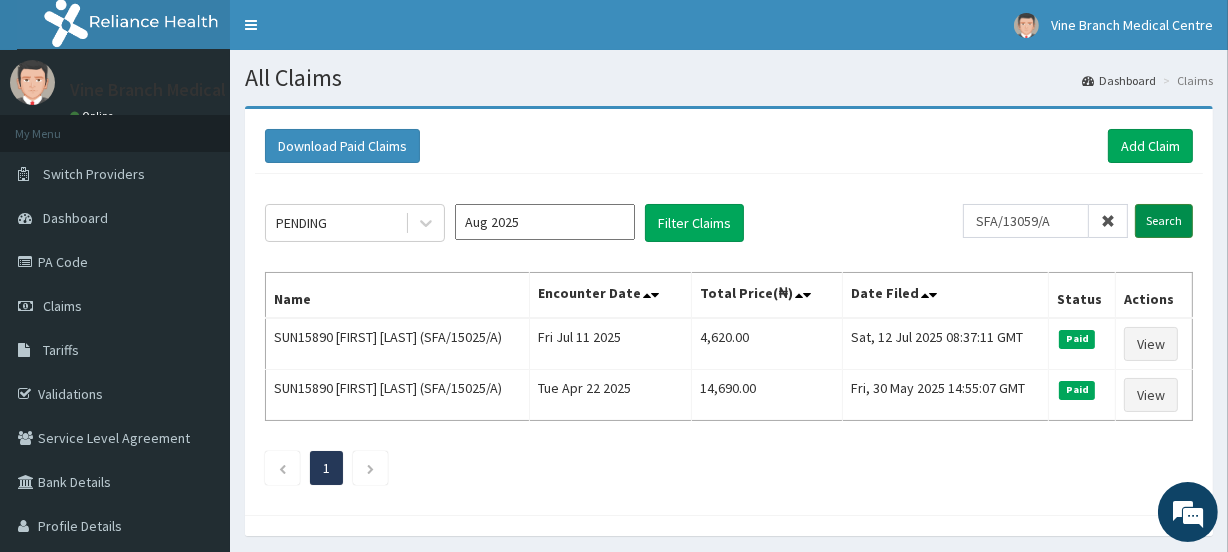 click on "Search" at bounding box center [1164, 221] 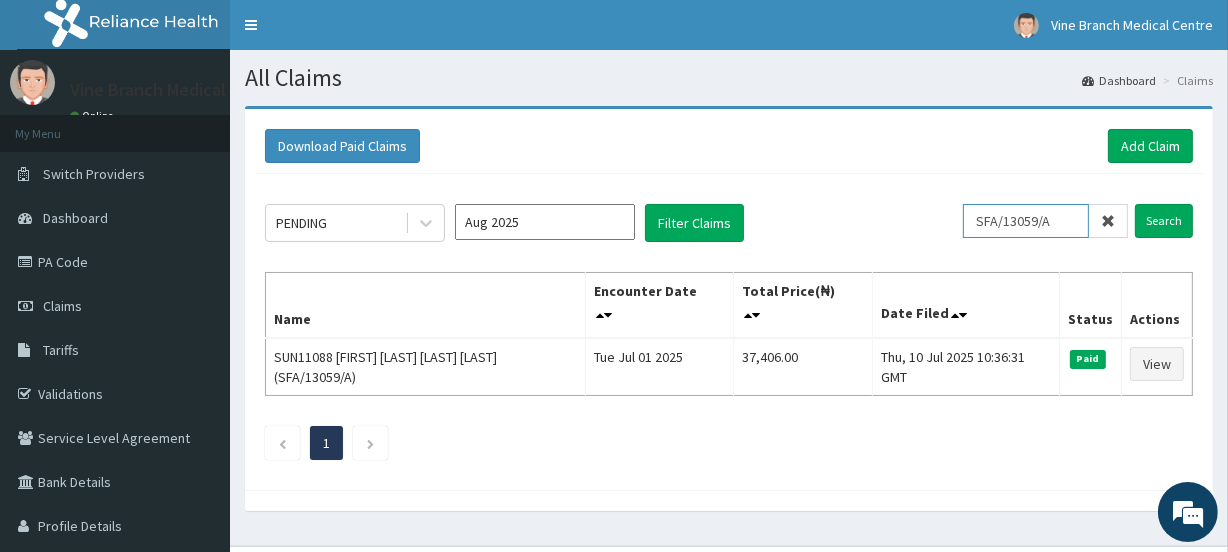 click on "SFA/13059/A" at bounding box center (1026, 221) 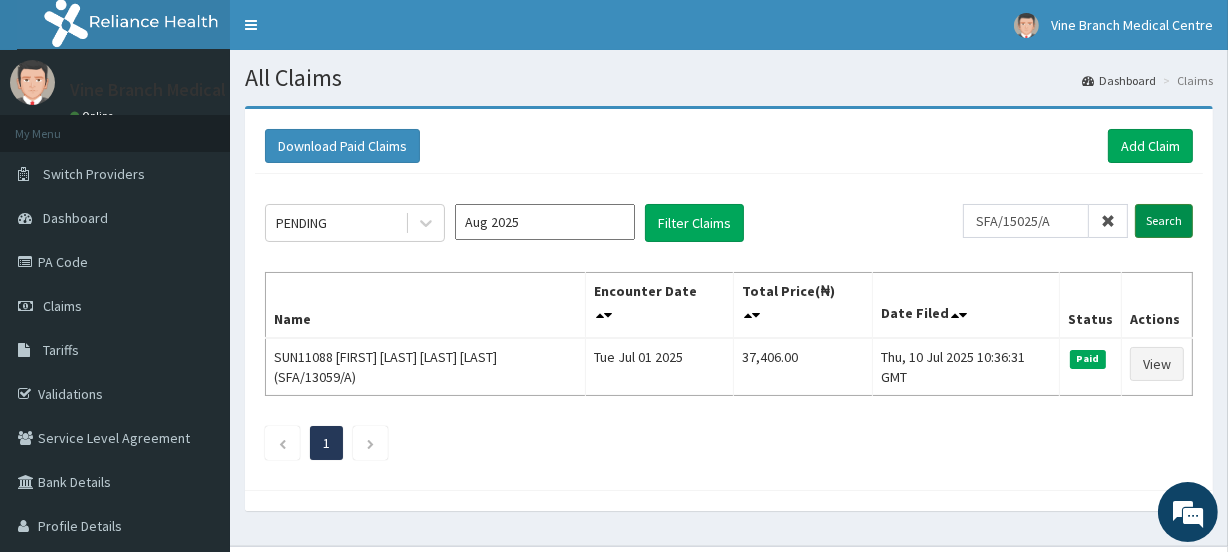 click on "Search" at bounding box center [1164, 221] 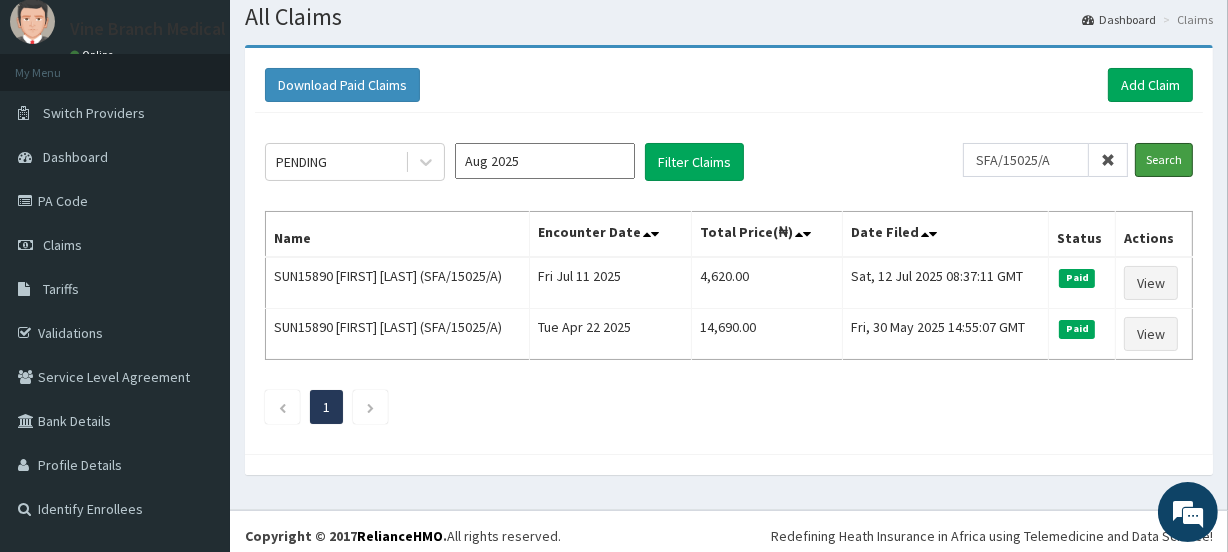 scroll, scrollTop: 69, scrollLeft: 0, axis: vertical 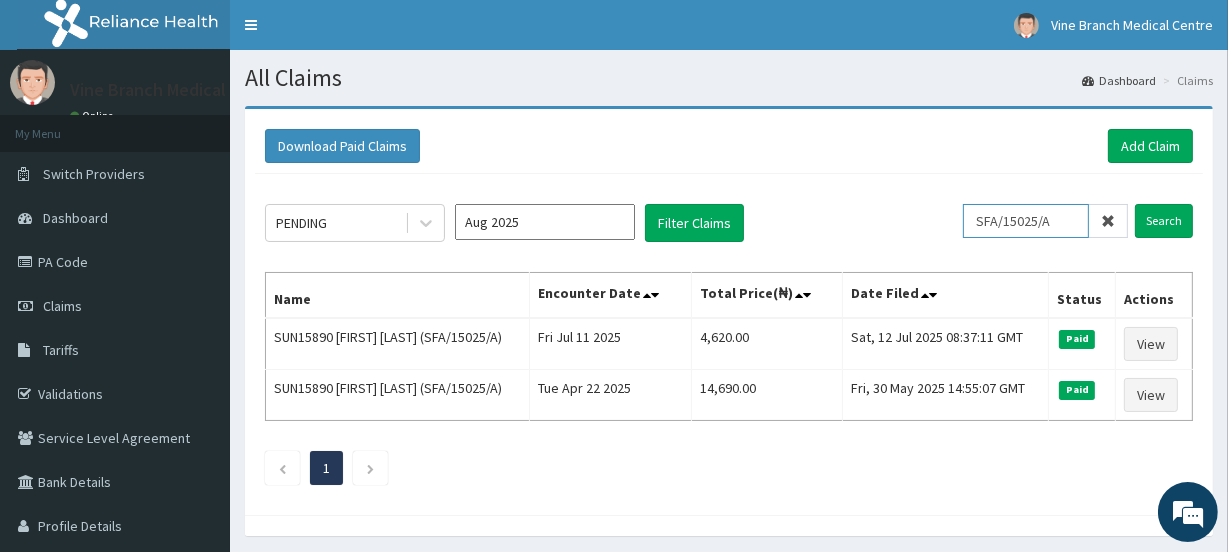 click on "SFA/15025/A" at bounding box center [1026, 221] 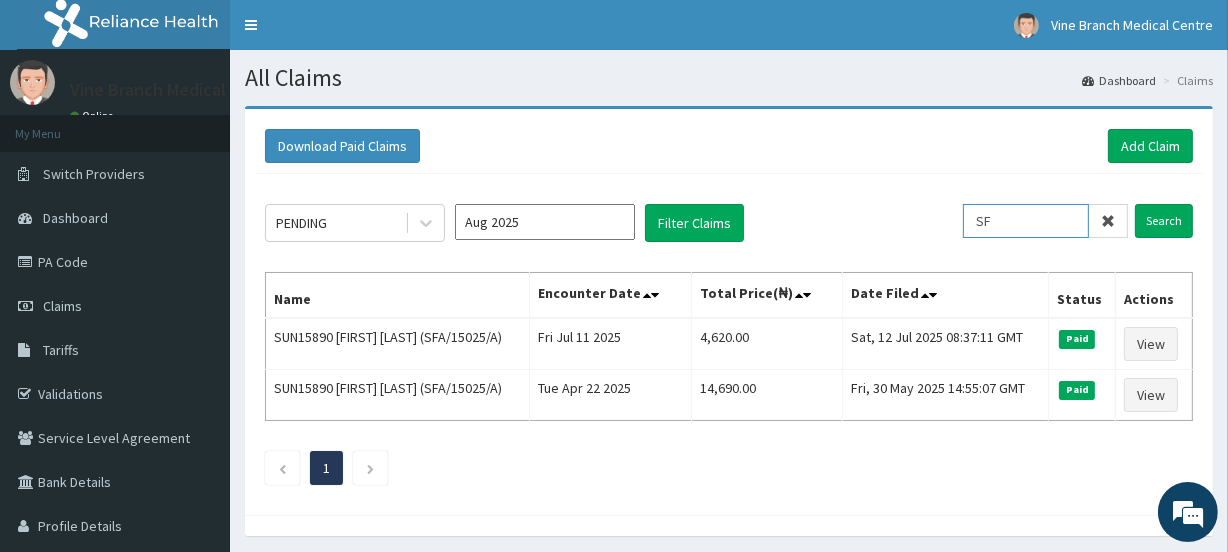 type on "S" 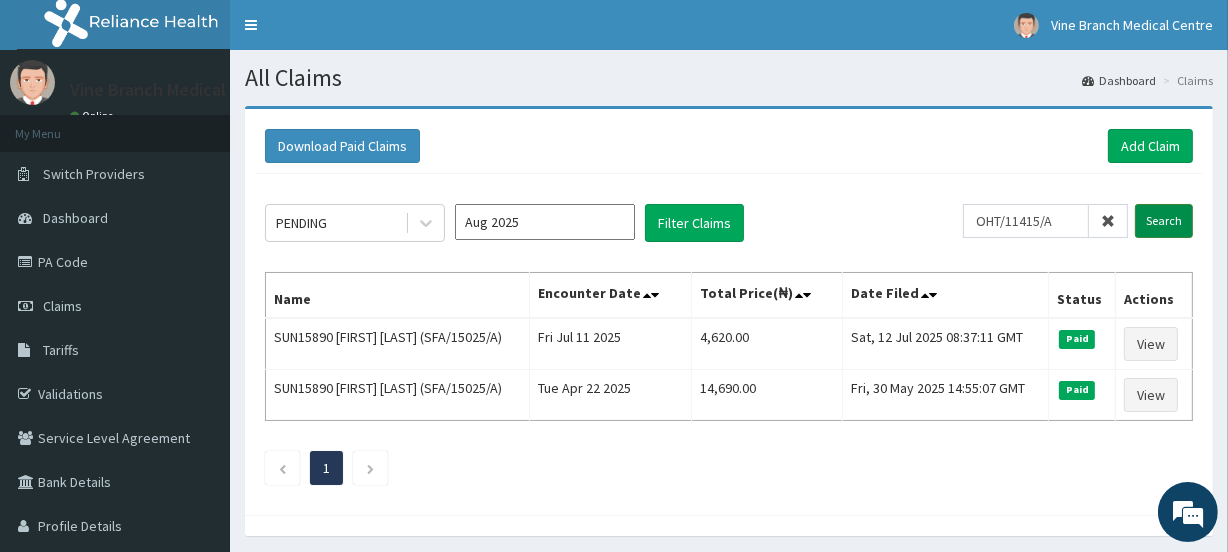 click on "Search" at bounding box center [1164, 221] 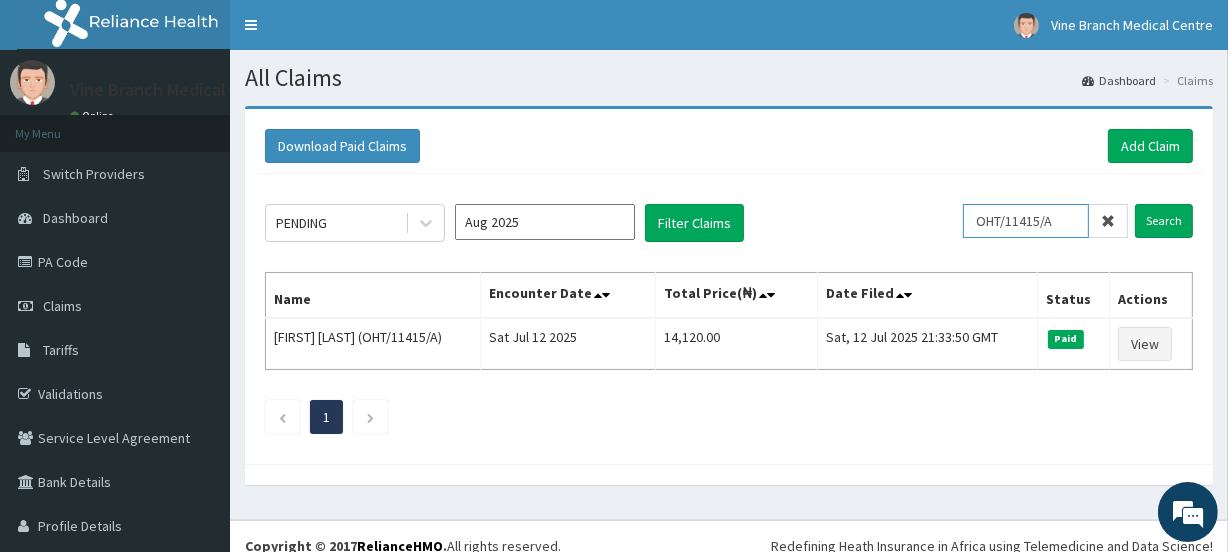 click on "OHT/11415/A" at bounding box center (1026, 221) 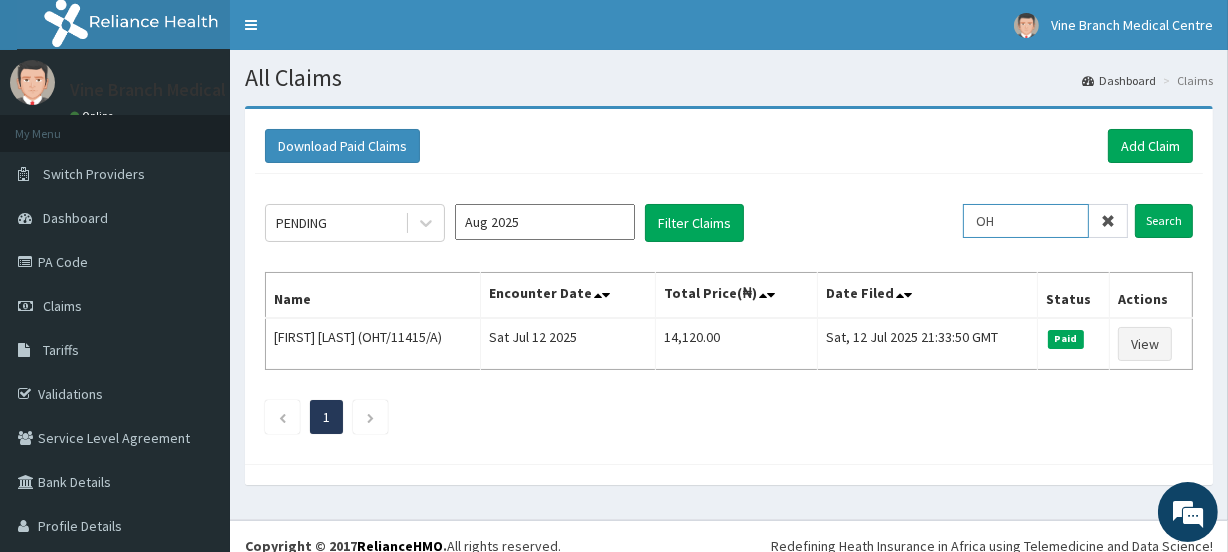 type on "O" 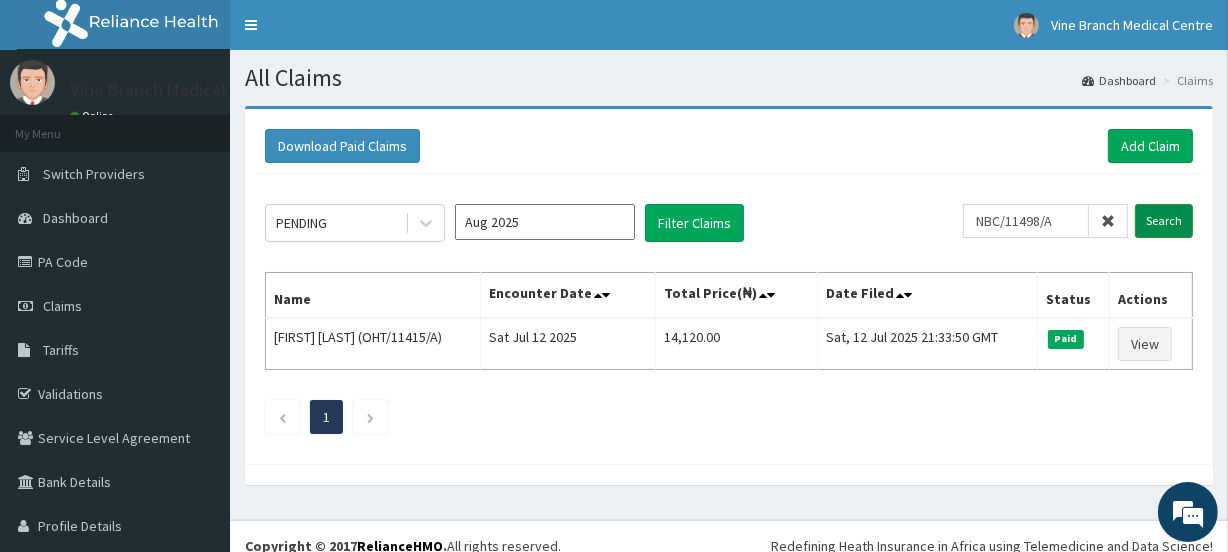 click on "Search" at bounding box center [1164, 221] 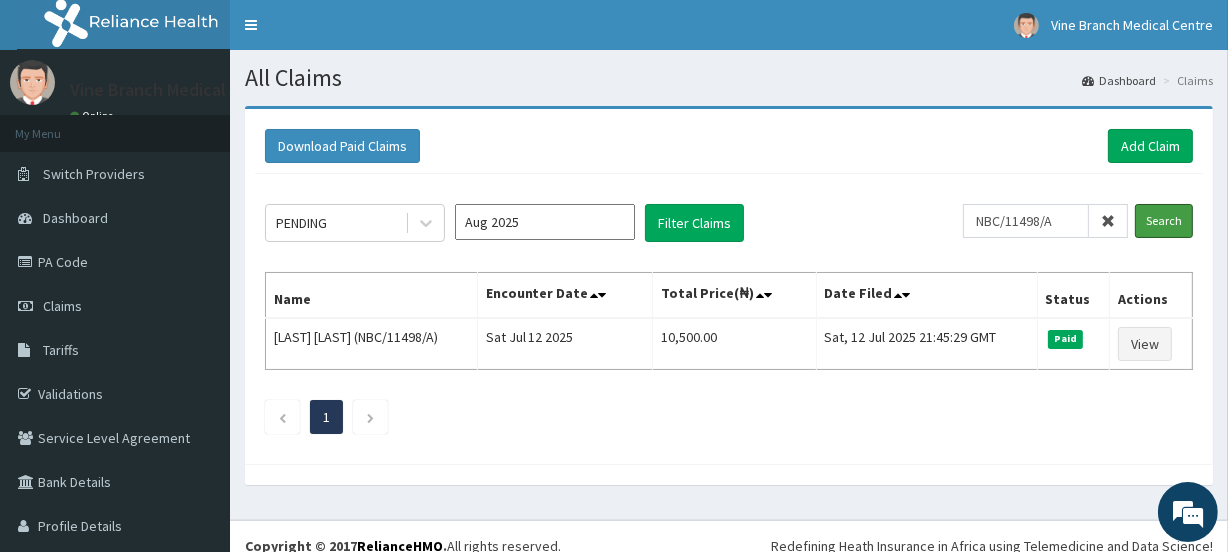 scroll, scrollTop: 18, scrollLeft: 0, axis: vertical 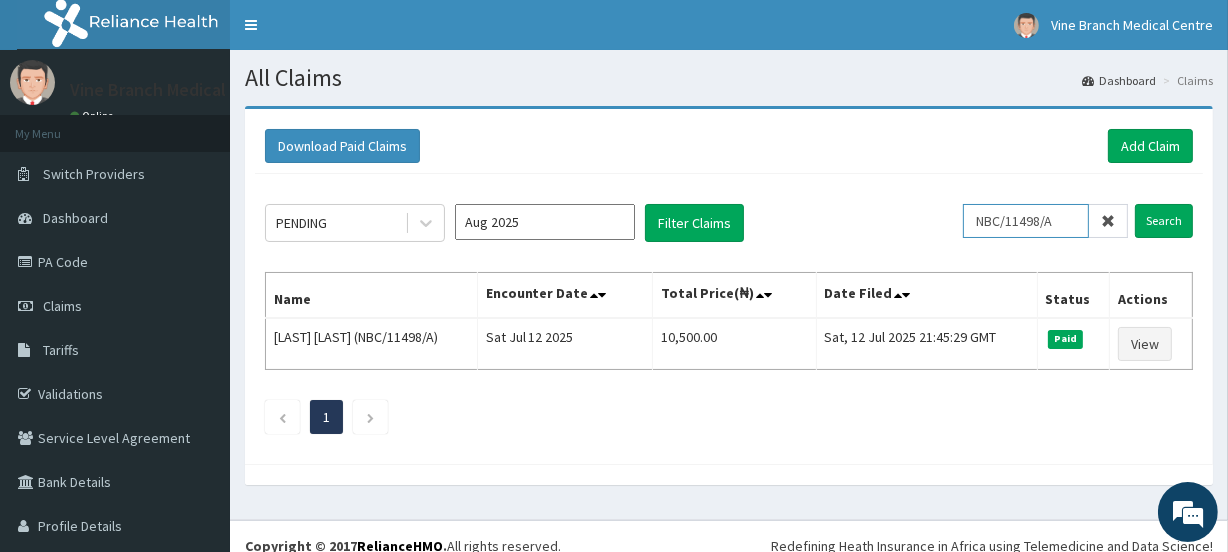 click on "NBC/11498/A" at bounding box center [1026, 221] 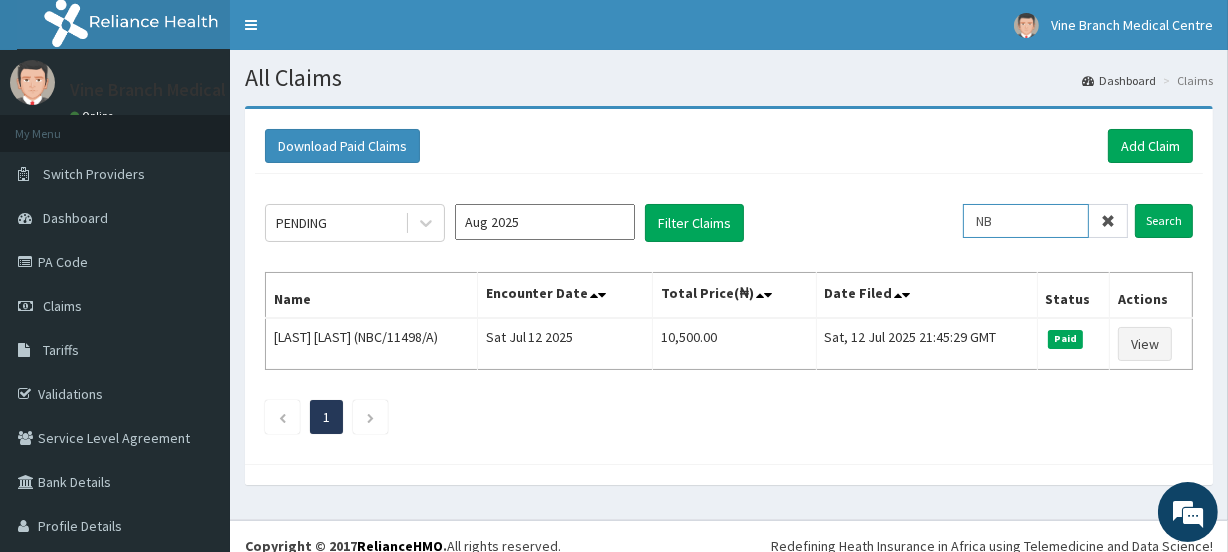 type on "N" 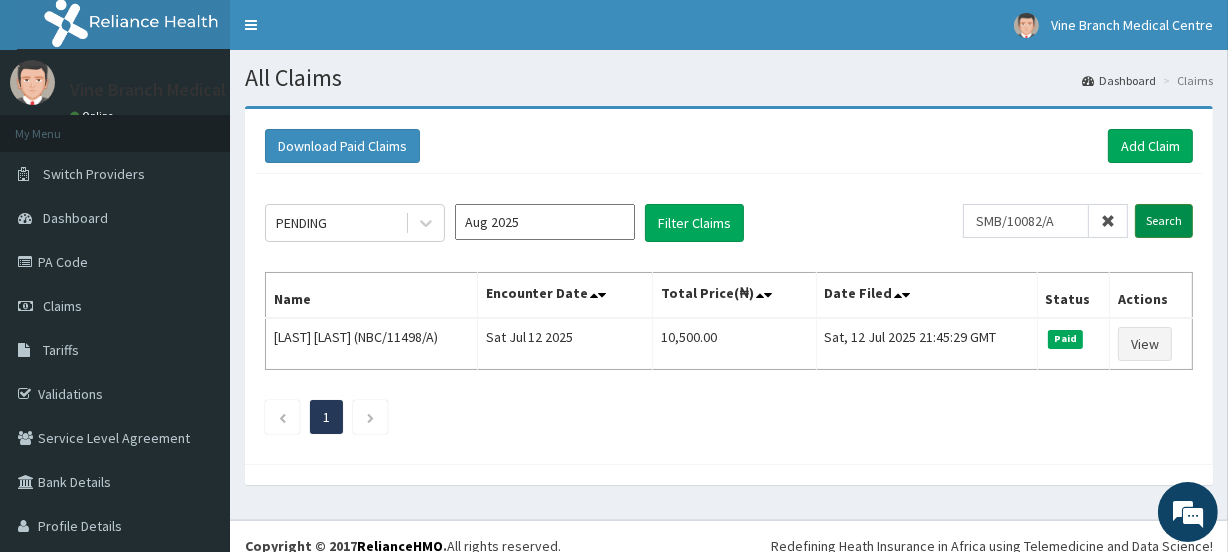 click on "Search" at bounding box center (1164, 221) 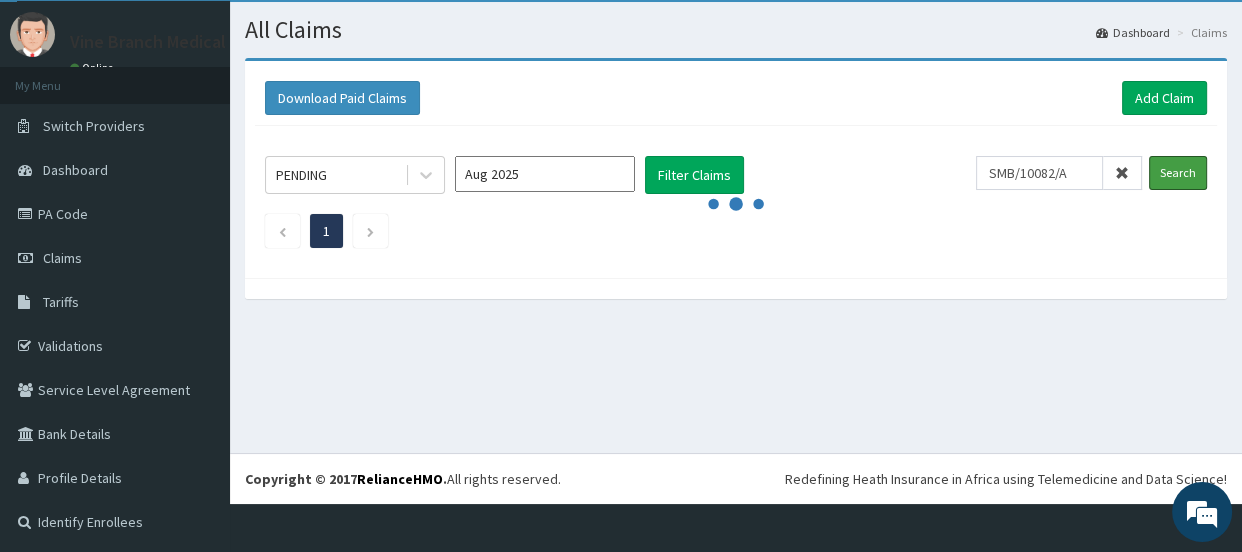scroll, scrollTop: 50, scrollLeft: 0, axis: vertical 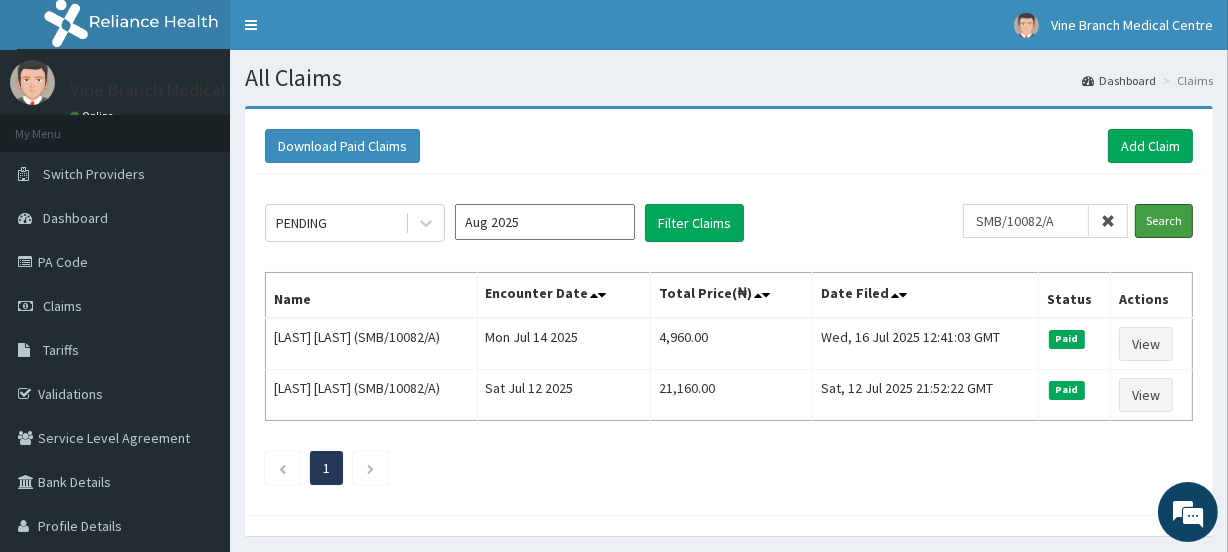 click on "R EL
Toggle navigation
Vine Branch Medical Centre Vine Branch Medical Centre - vinebranchmedicalcentre1@[EMAIL] Member since  October 24, 2021 at 1:35:53 AM   Profile Sign out" at bounding box center [614, 311] 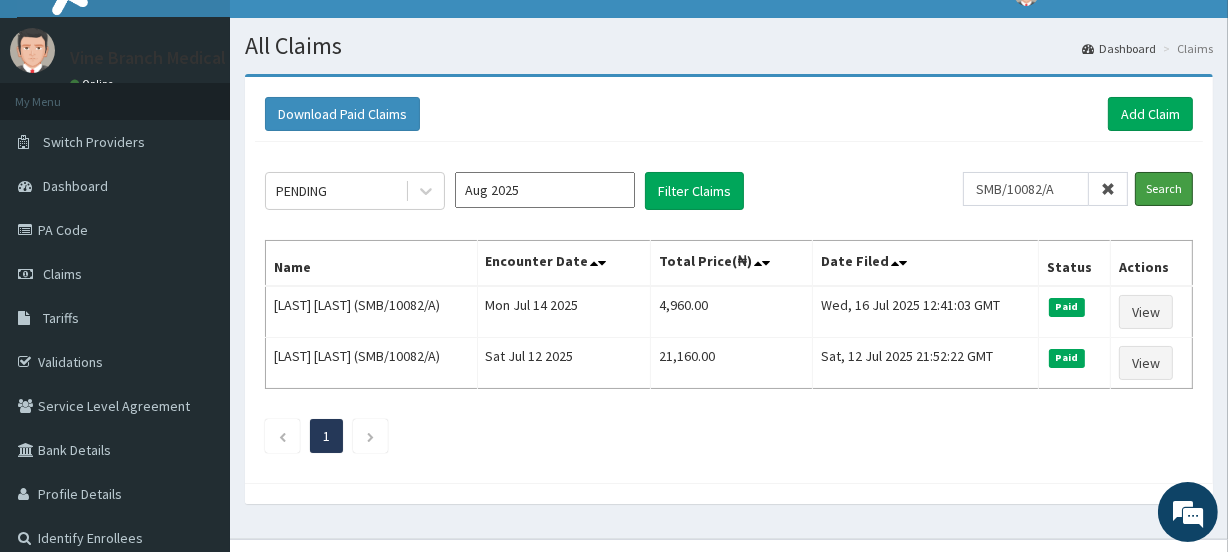 scroll, scrollTop: 35, scrollLeft: 0, axis: vertical 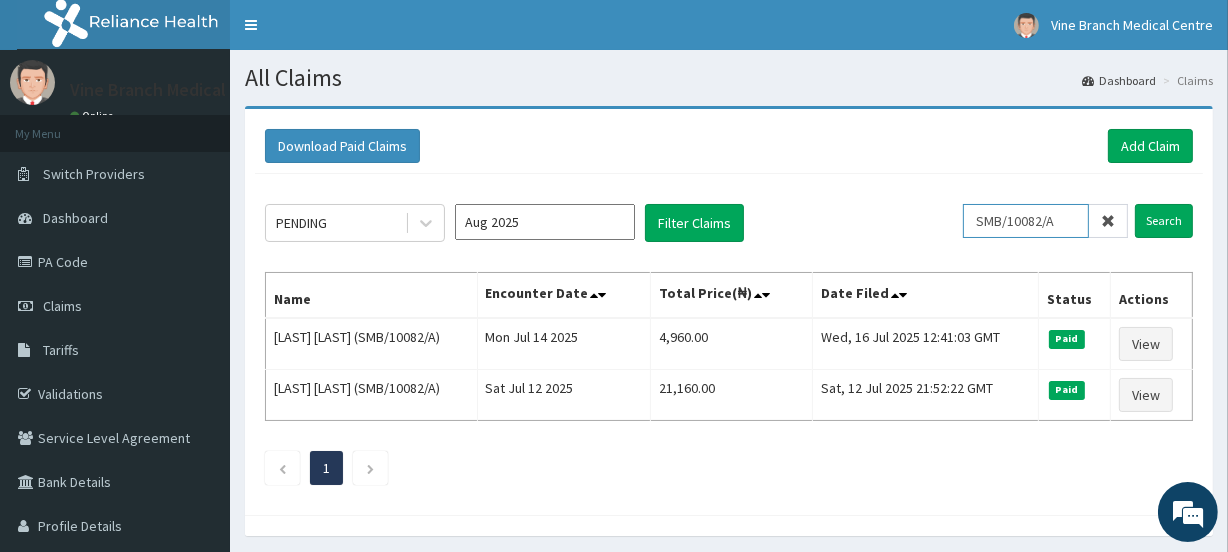 click on "SMB/10082/A" at bounding box center (1026, 221) 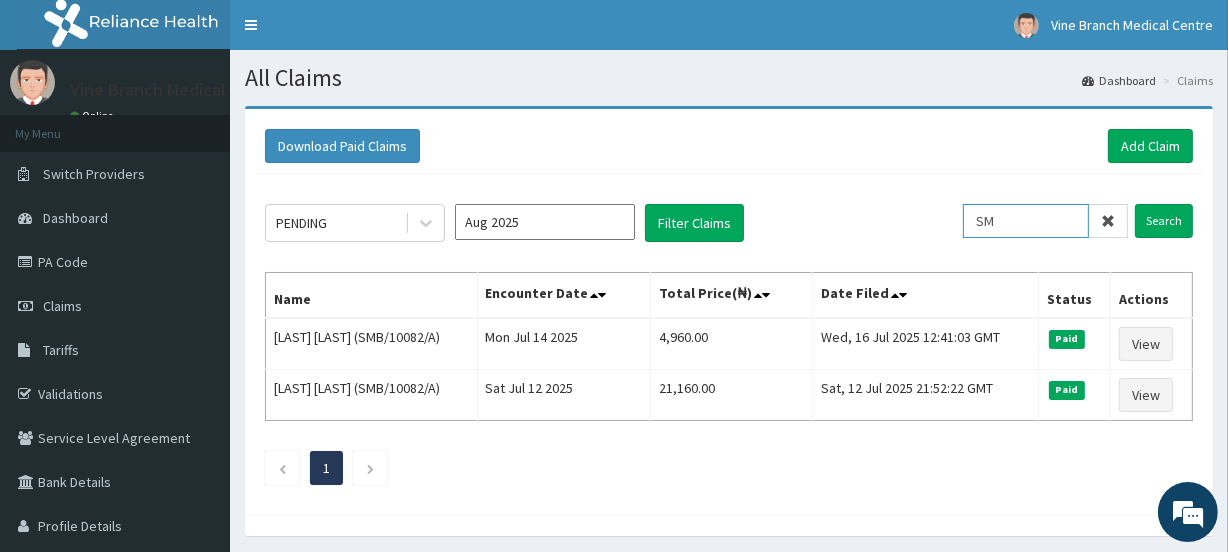 type on "S" 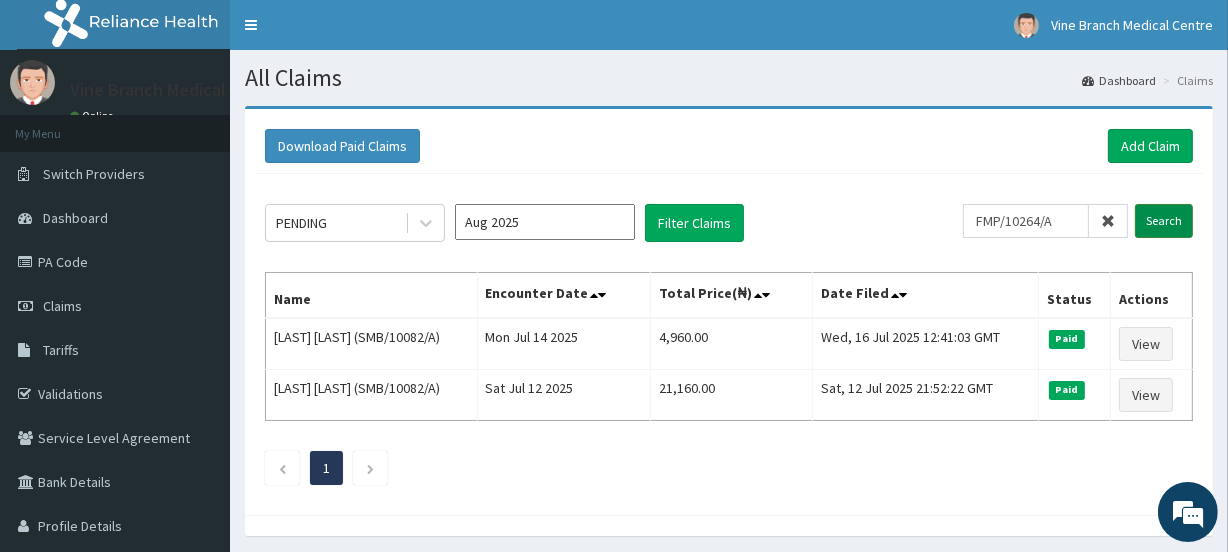 click on "Search" at bounding box center [1164, 221] 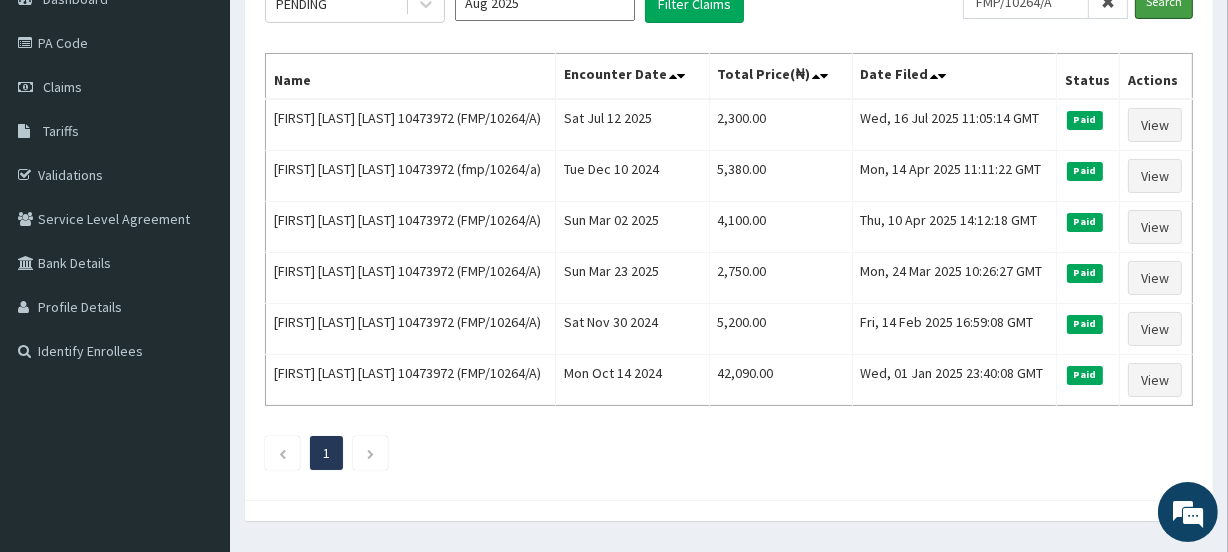 scroll, scrollTop: 218, scrollLeft: 0, axis: vertical 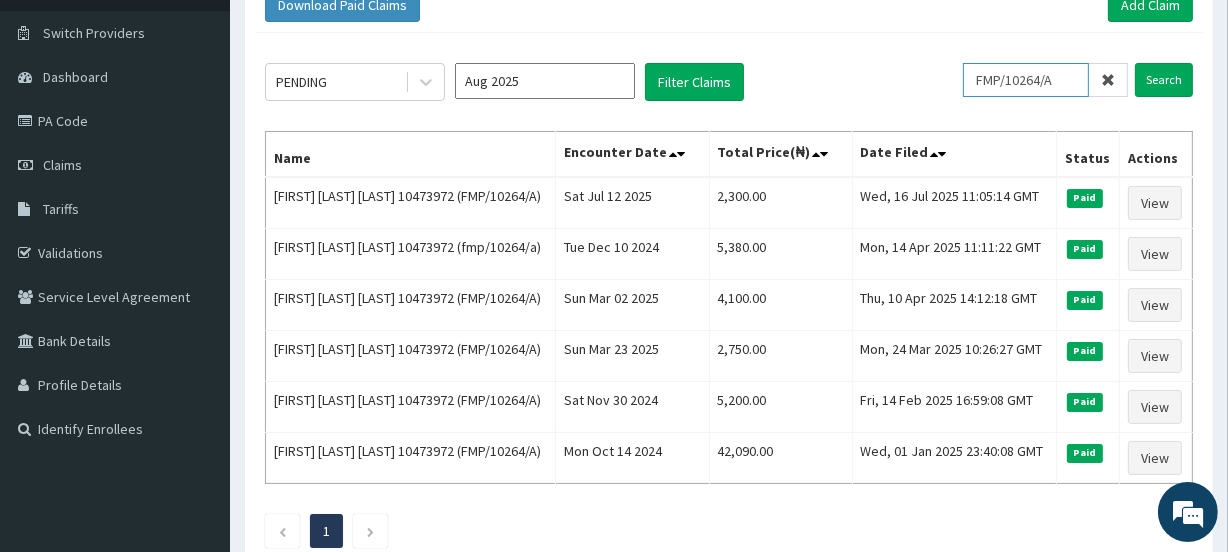 click on "FMP/10264/A" at bounding box center (1026, 80) 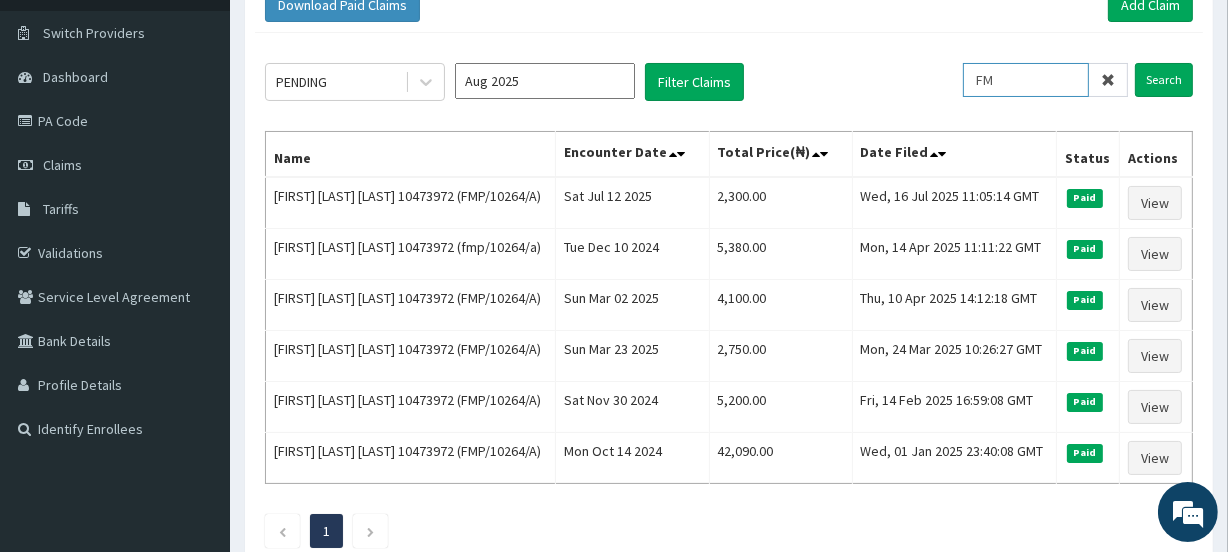 type on "F" 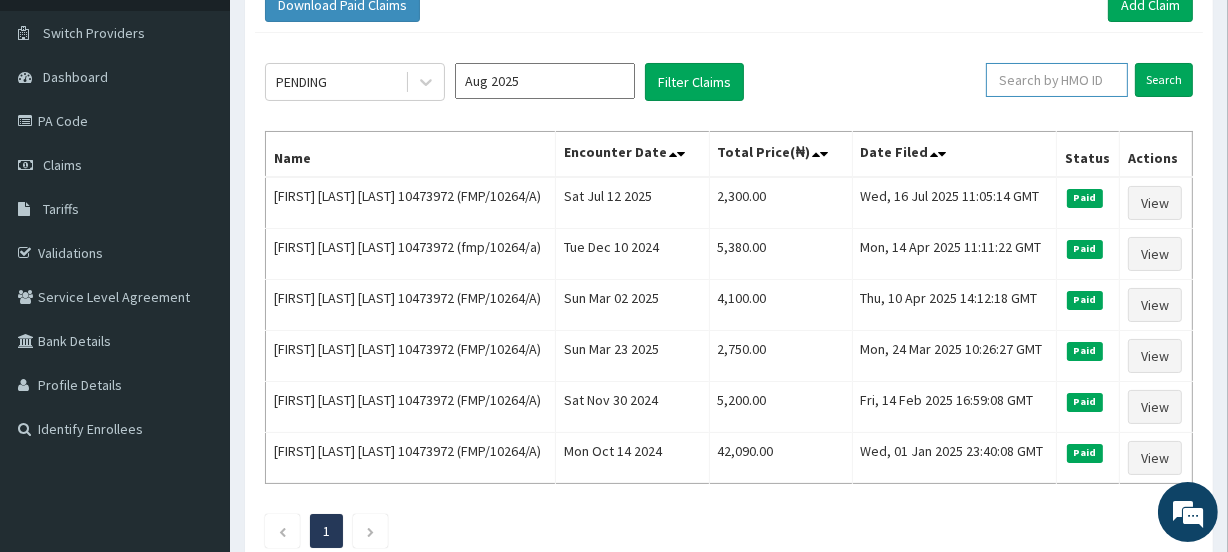 click at bounding box center (1057, 80) 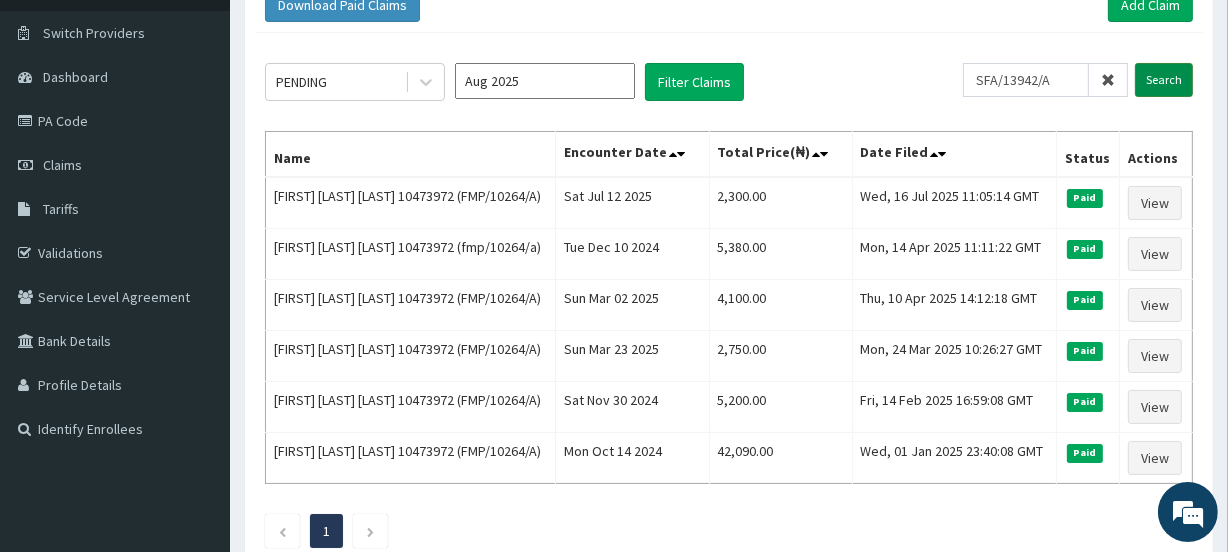 click on "Search" at bounding box center (1164, 80) 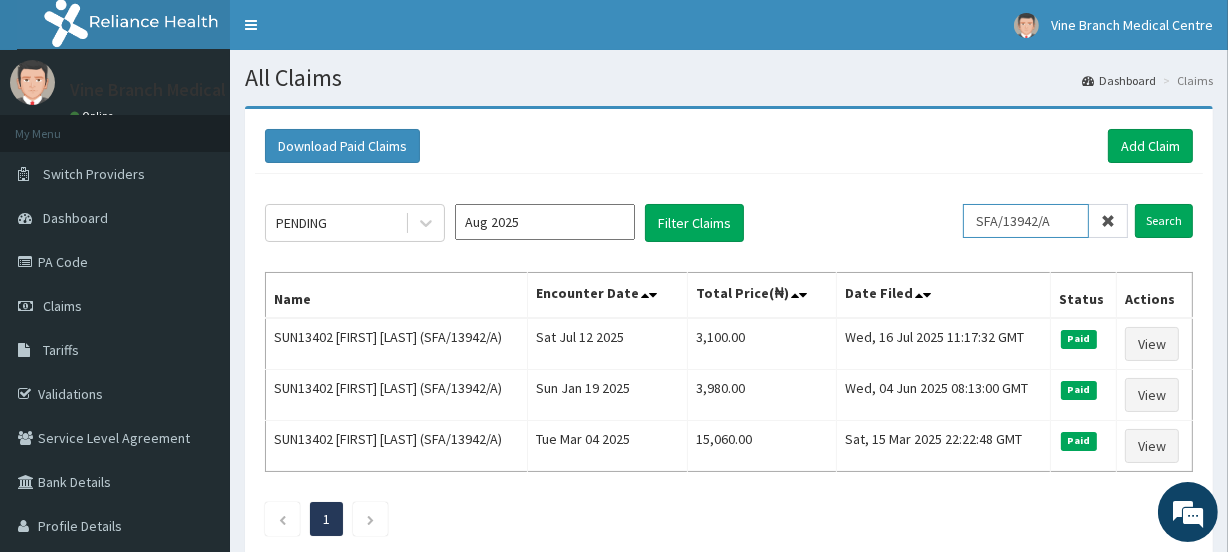 click on "SFA/13942/A" at bounding box center (1026, 221) 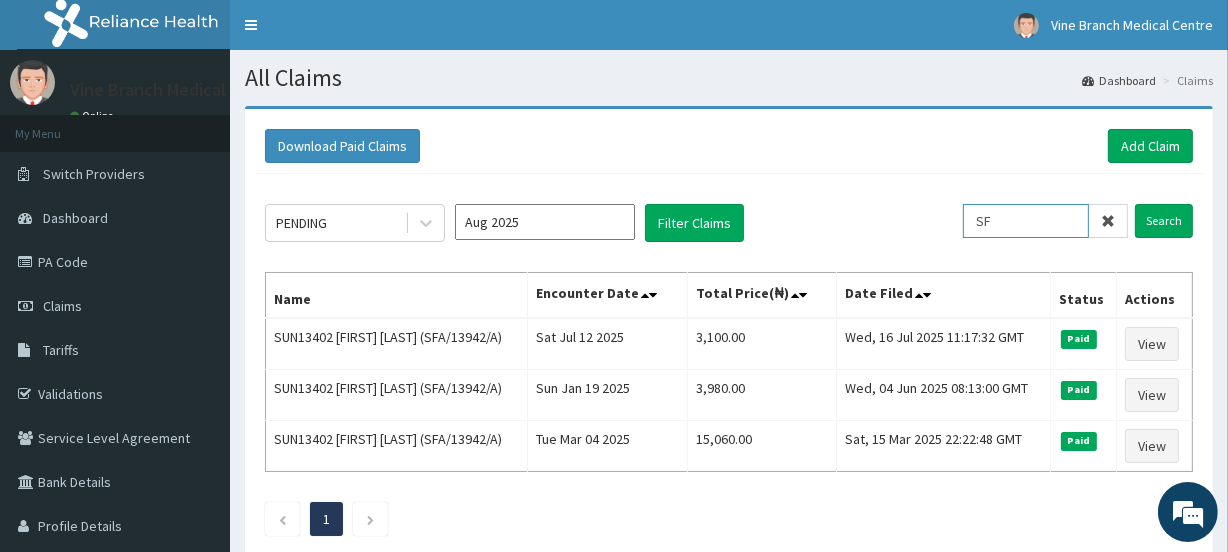 type on "S" 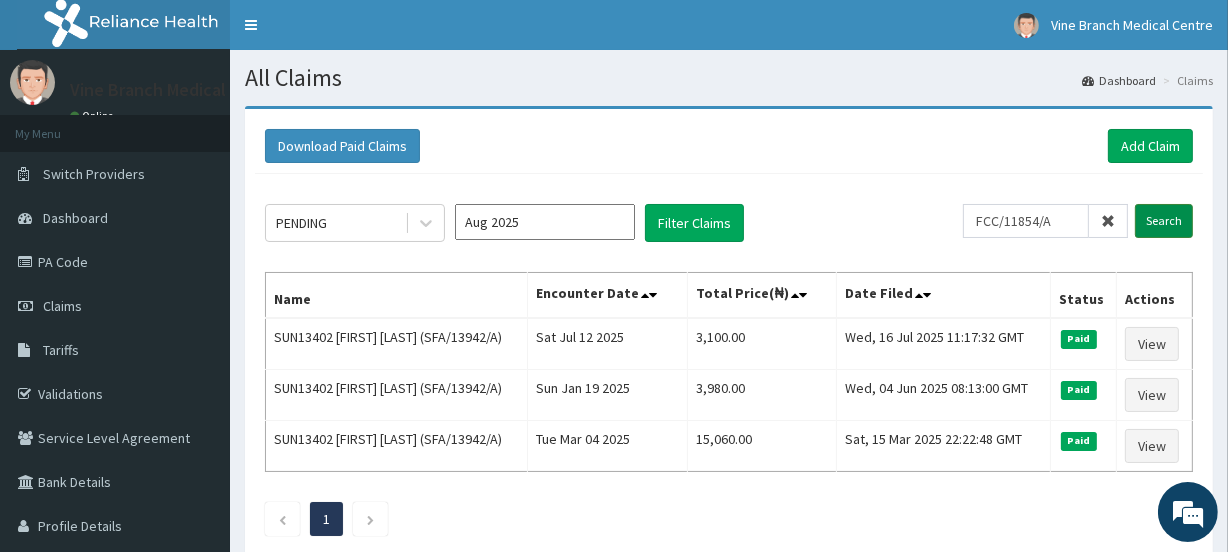 click on "Search" at bounding box center (1164, 221) 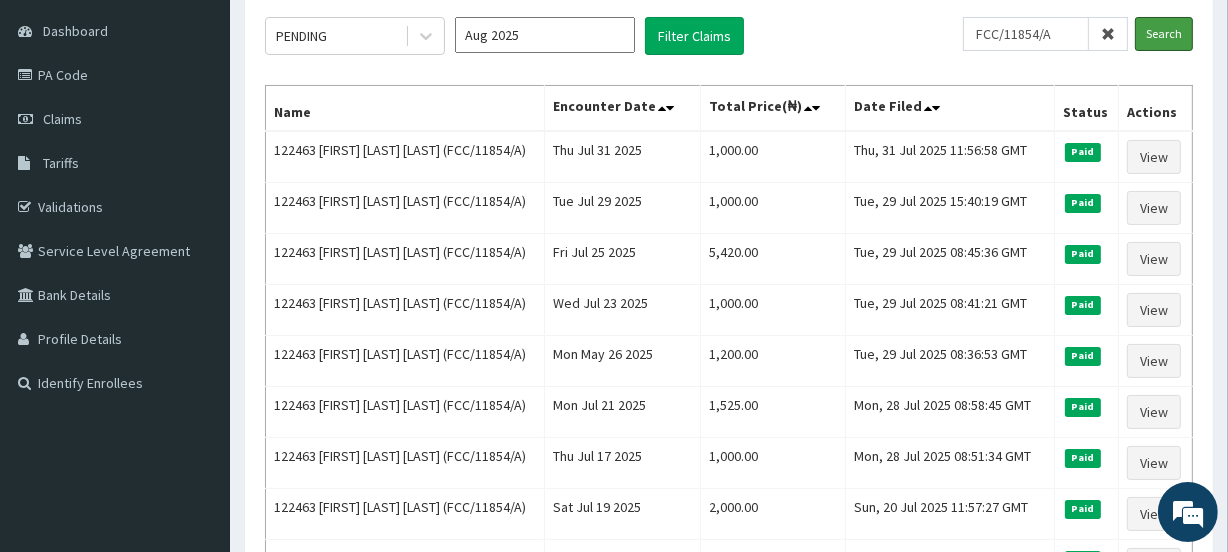 scroll, scrollTop: 184, scrollLeft: 0, axis: vertical 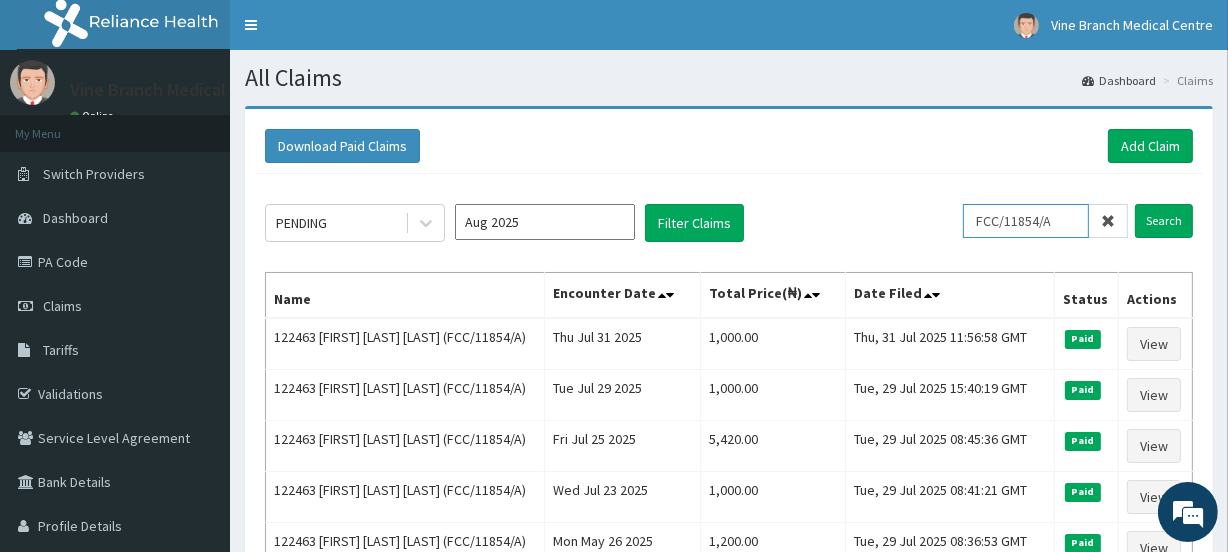 click on "FCC/11854/A" at bounding box center (1026, 221) 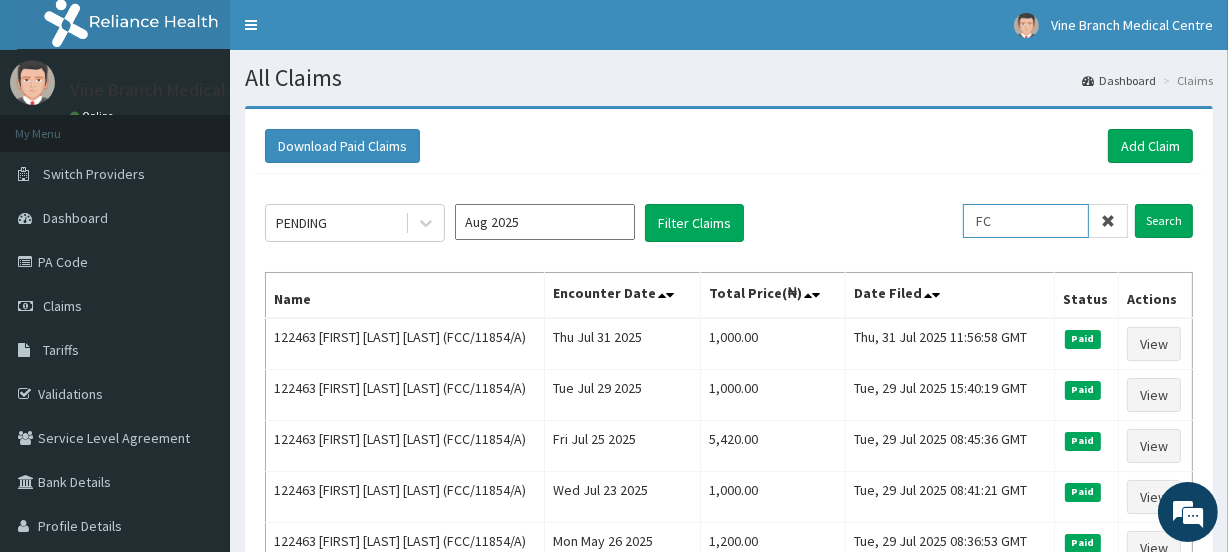 type on "F" 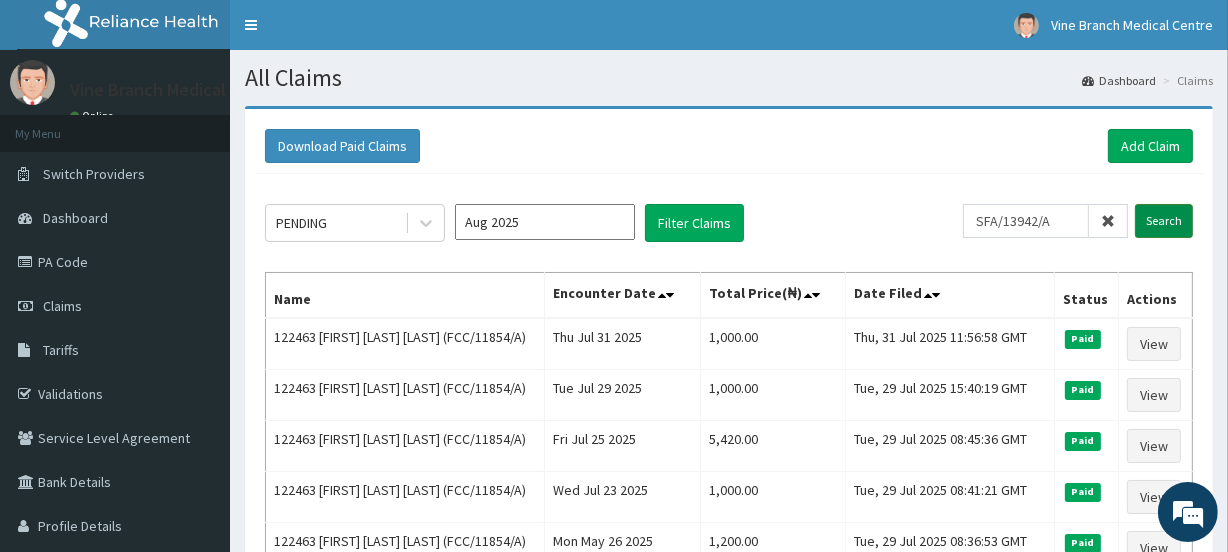 click on "Search" at bounding box center [1164, 221] 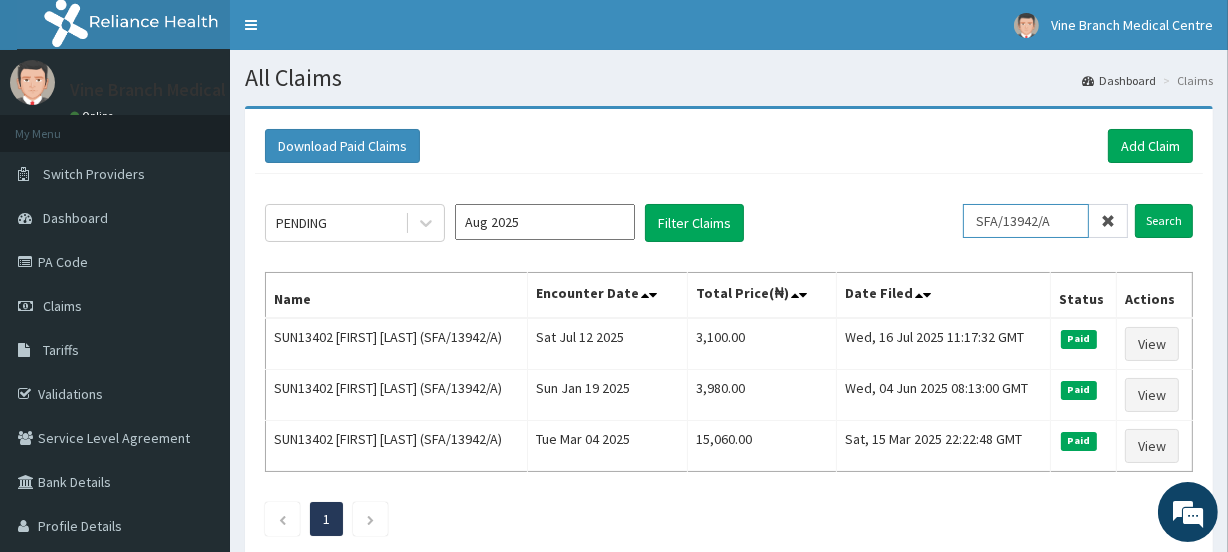 click on "SFA/13942/A" at bounding box center (1026, 221) 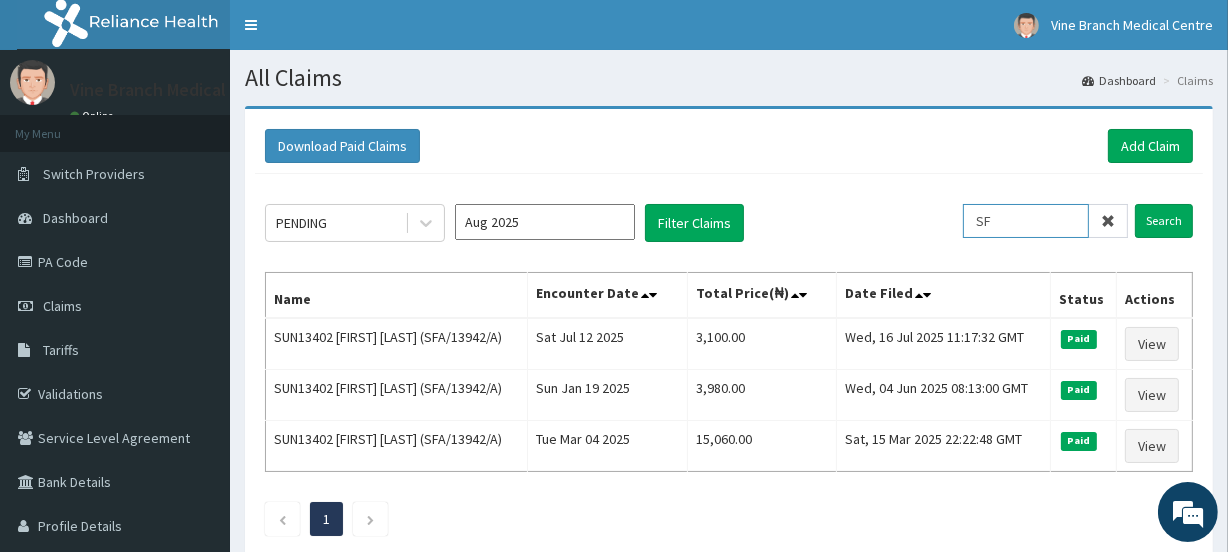 type on "S" 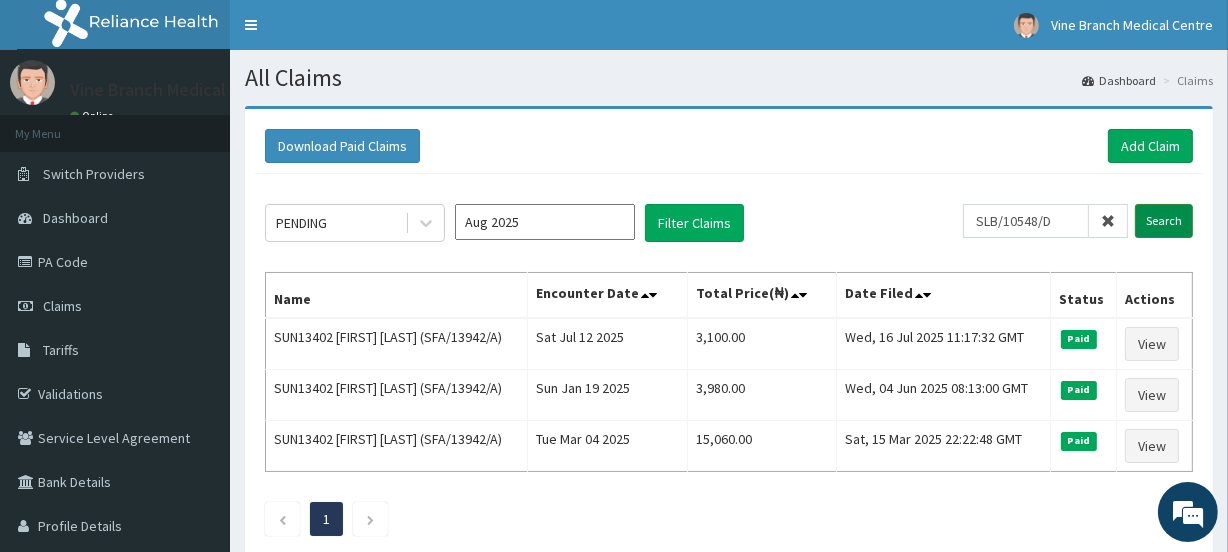 click on "Search" at bounding box center [1164, 221] 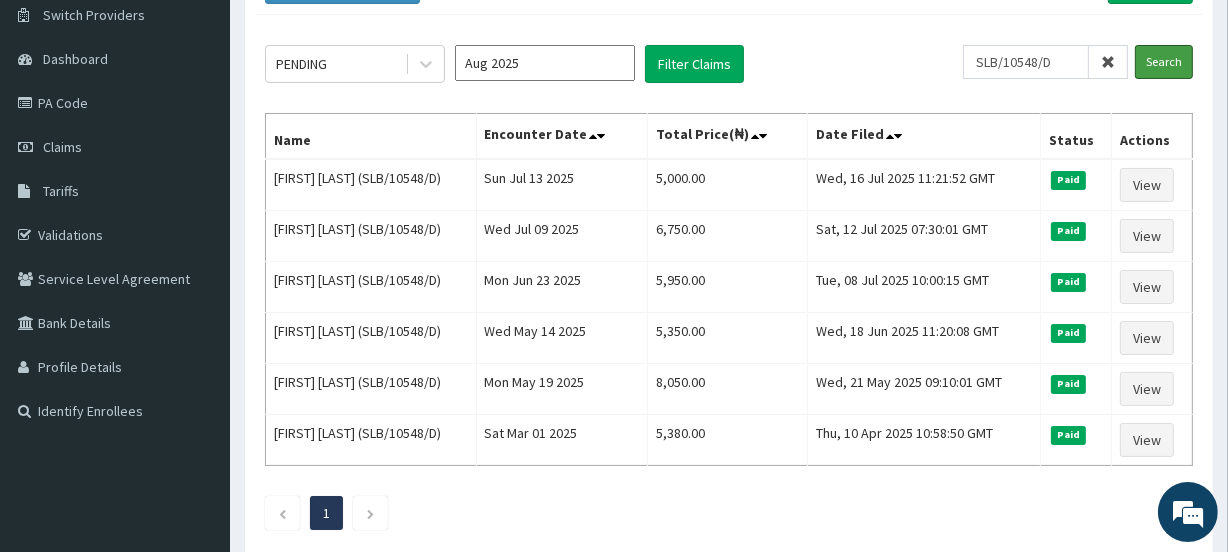 scroll, scrollTop: 156, scrollLeft: 0, axis: vertical 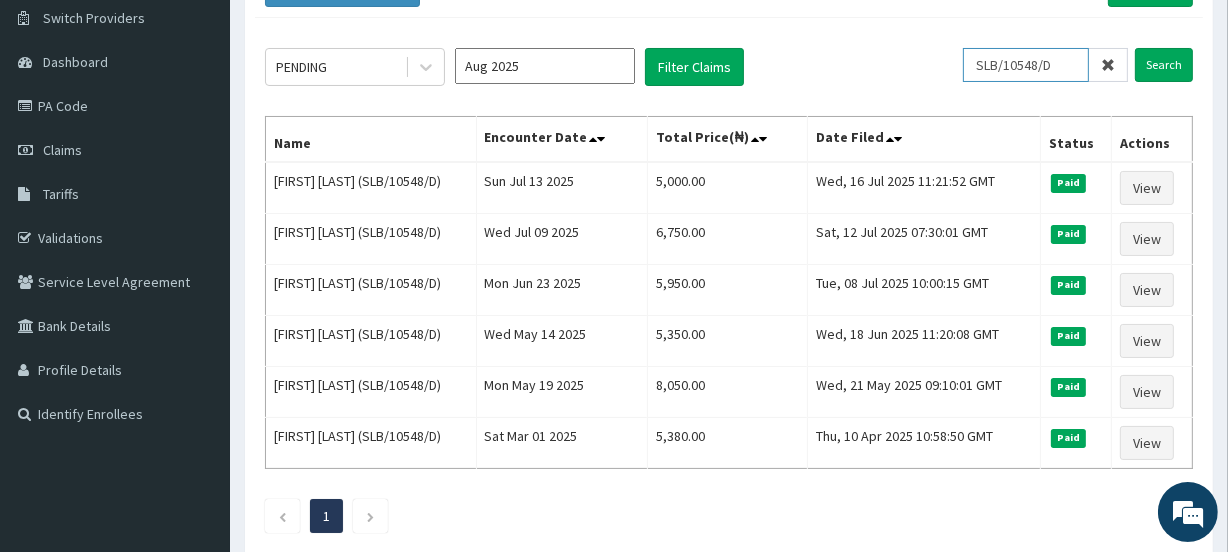 click on "SLB/10548/D" at bounding box center [1026, 65] 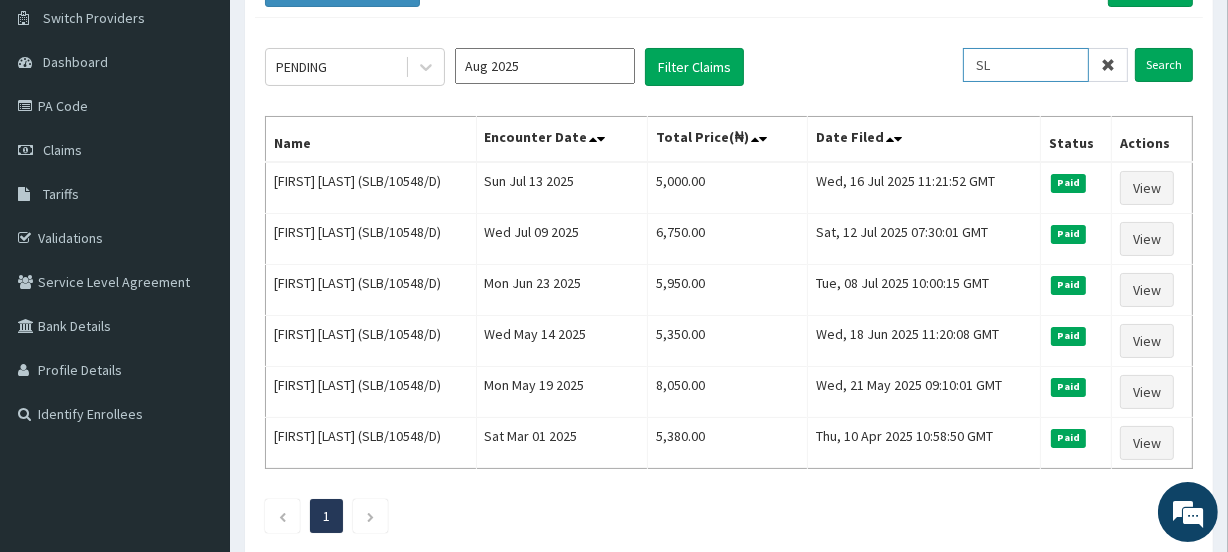type on "S" 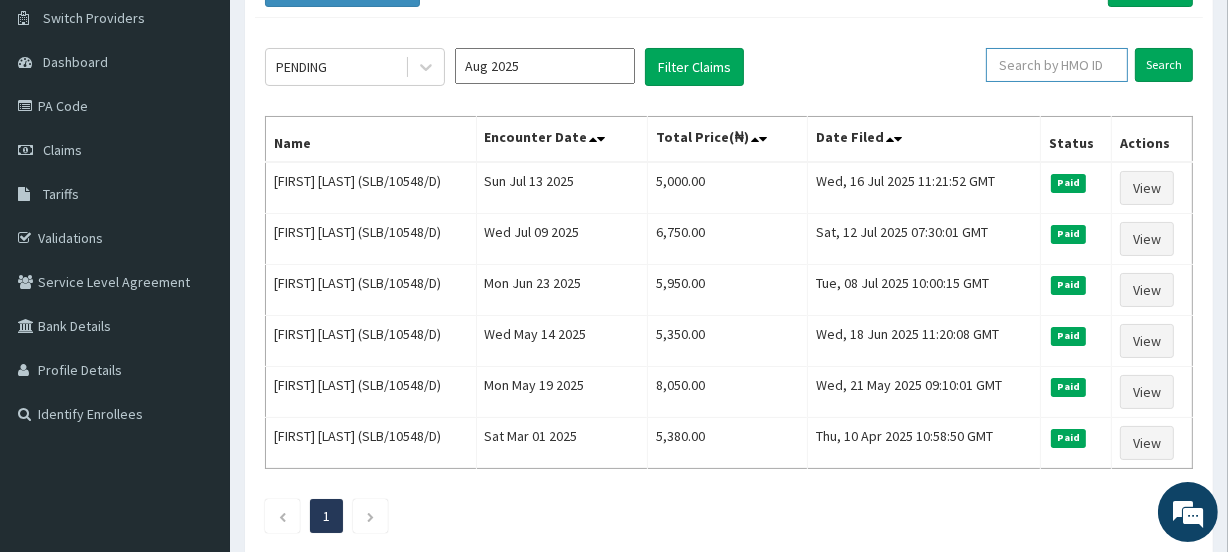 click at bounding box center (1057, 65) 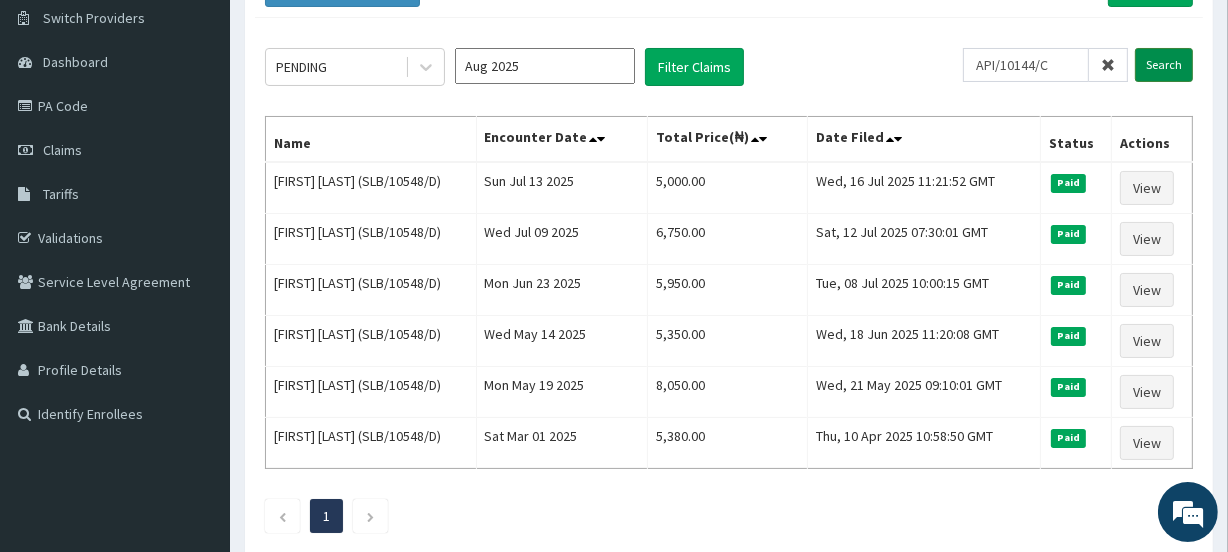 click on "Search" at bounding box center (1164, 65) 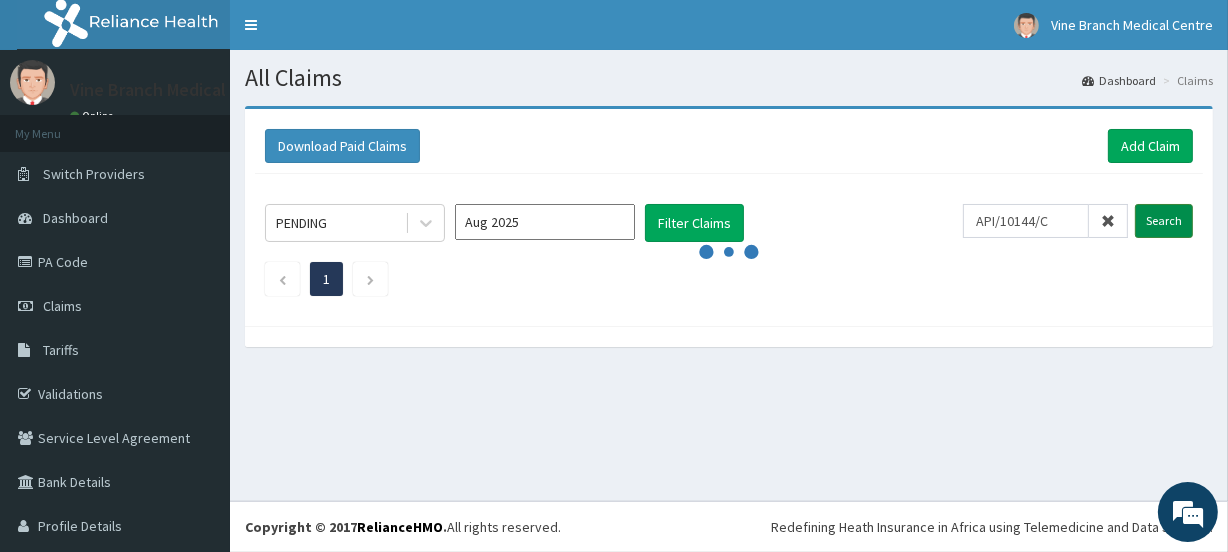 scroll, scrollTop: 0, scrollLeft: 0, axis: both 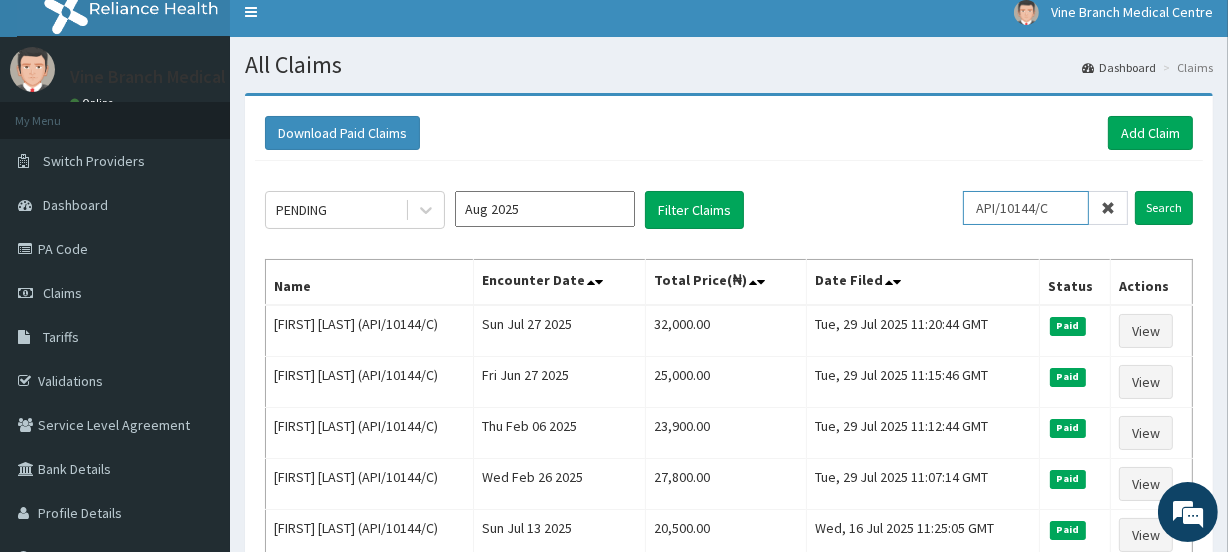 click on "API/10144/C" at bounding box center [1026, 208] 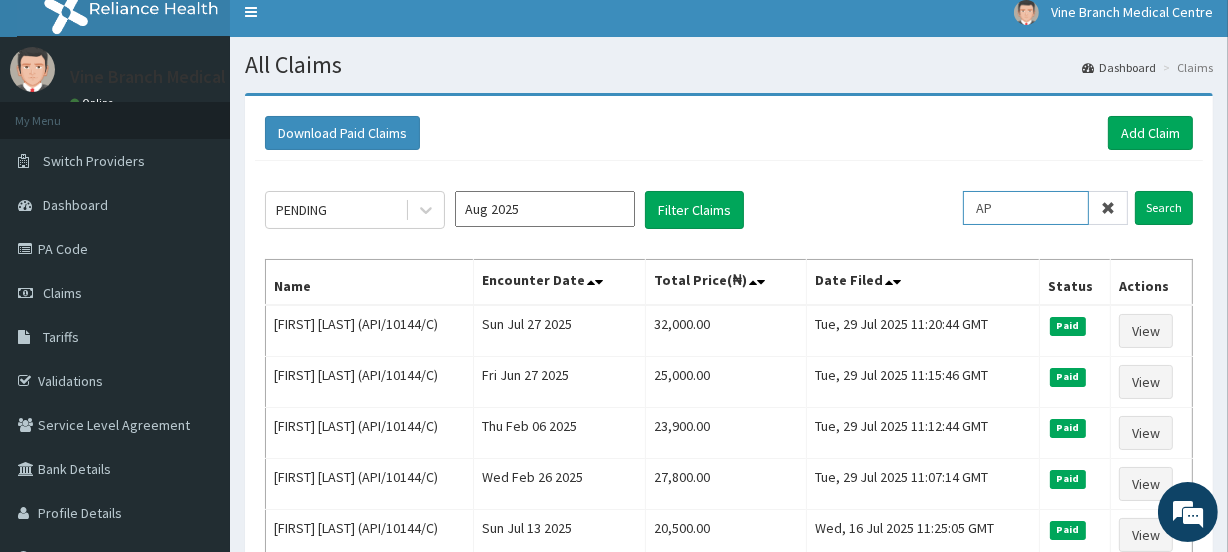 type on "A" 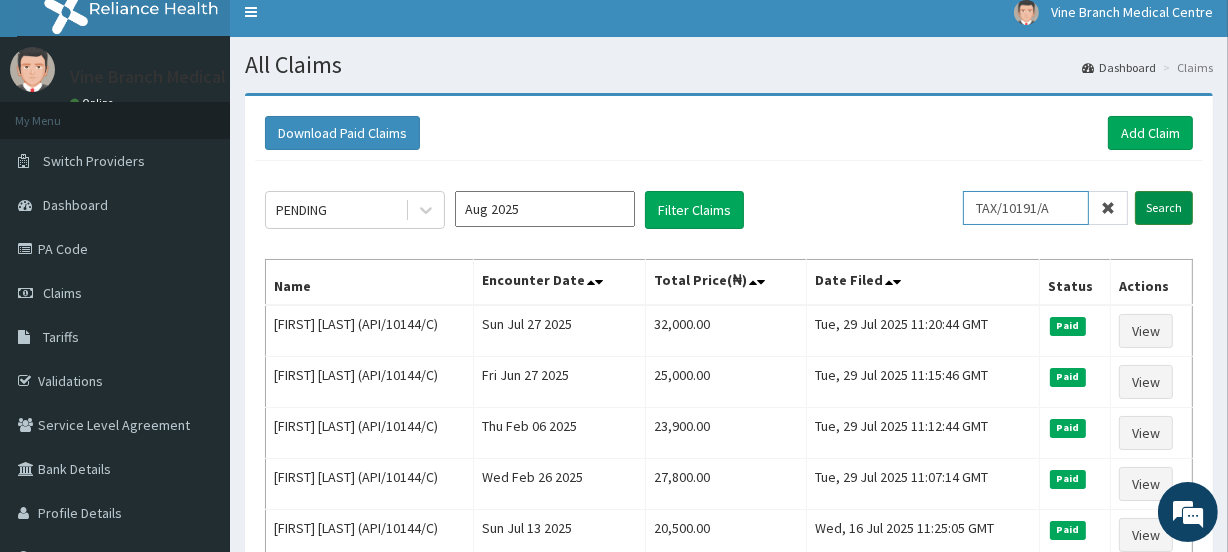 type on "TAX/10191/A" 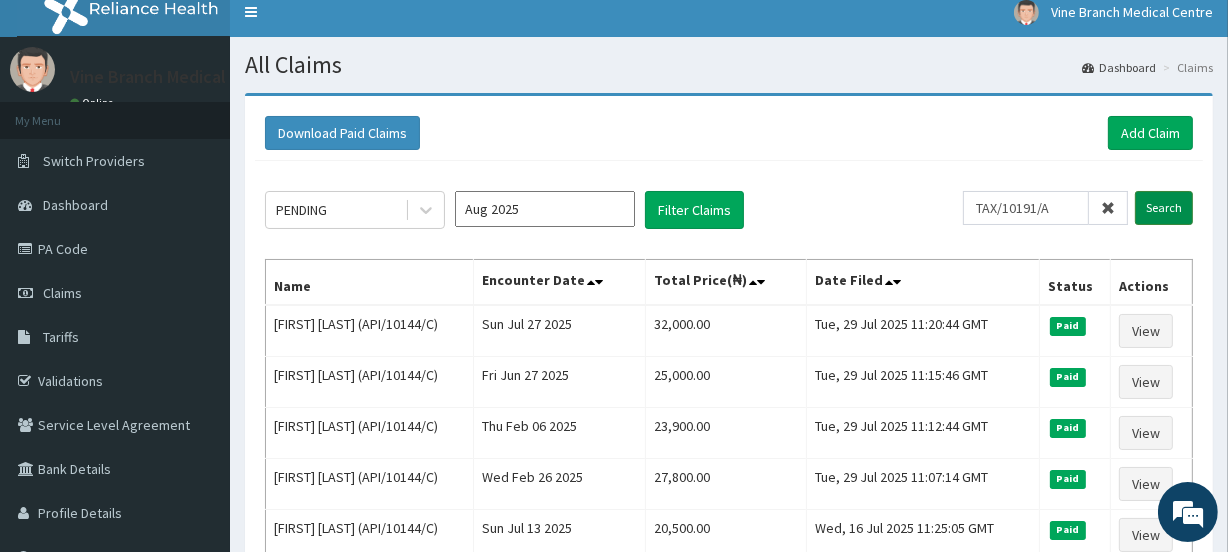 click on "Search" at bounding box center [1164, 208] 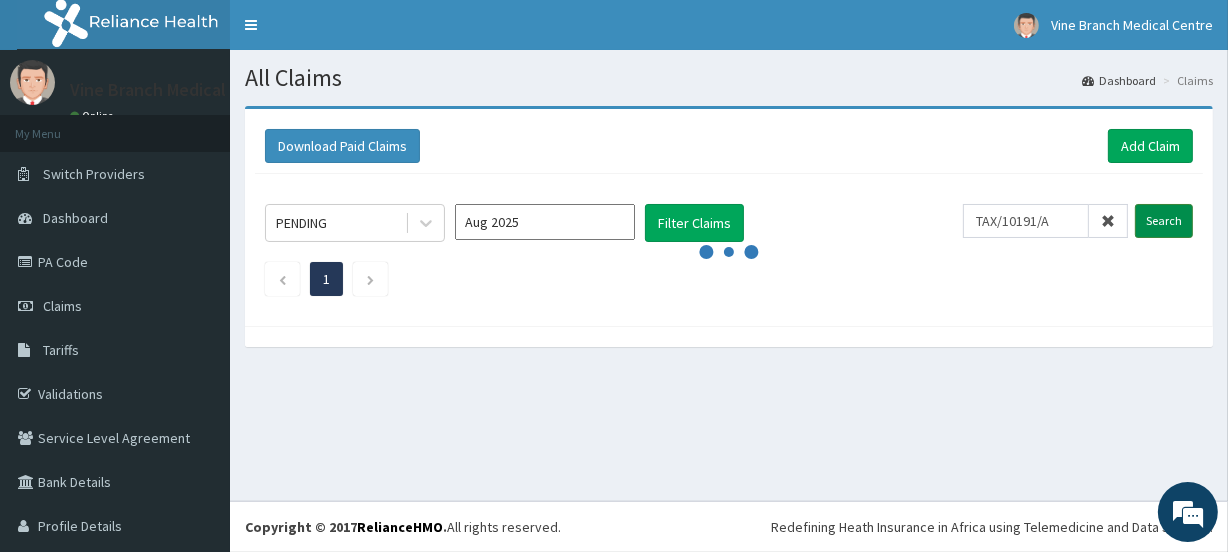 scroll, scrollTop: 0, scrollLeft: 0, axis: both 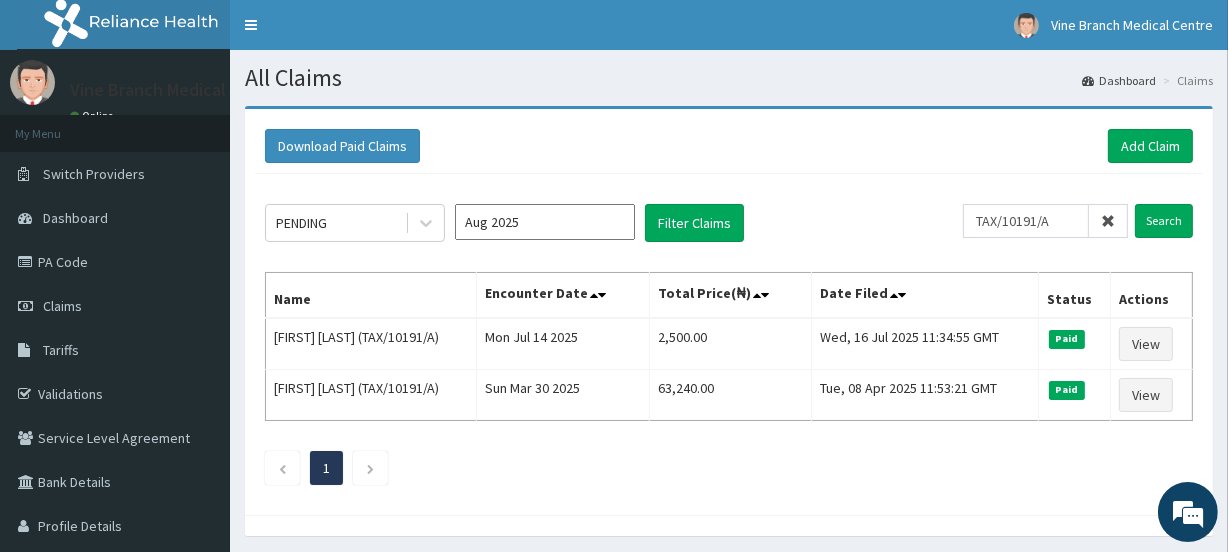 click on "Date Filed" at bounding box center (925, 296) 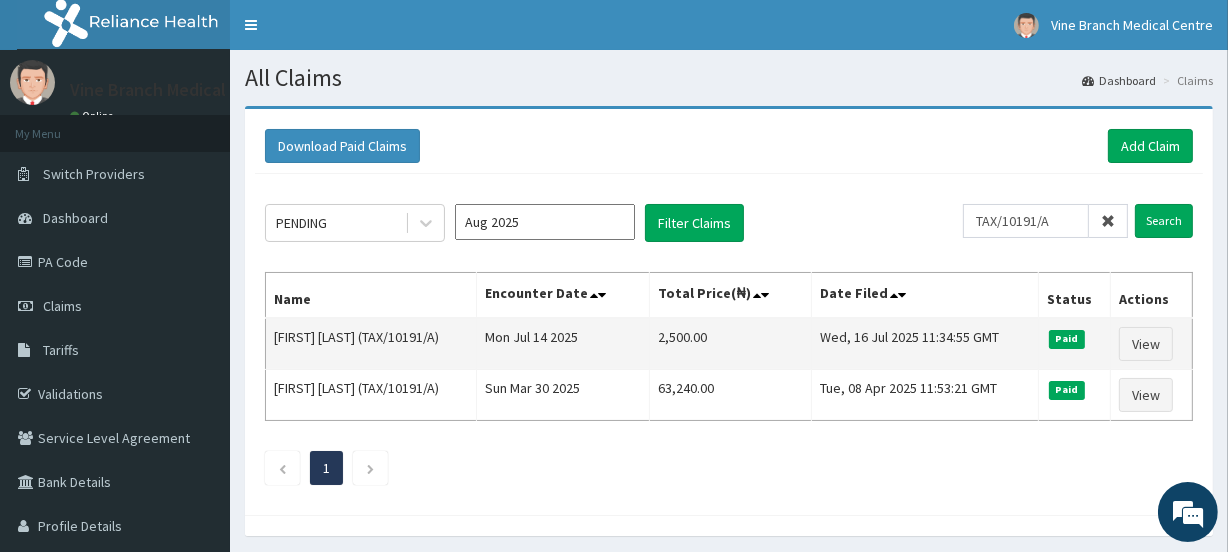 click on "Paid" at bounding box center [1075, 344] 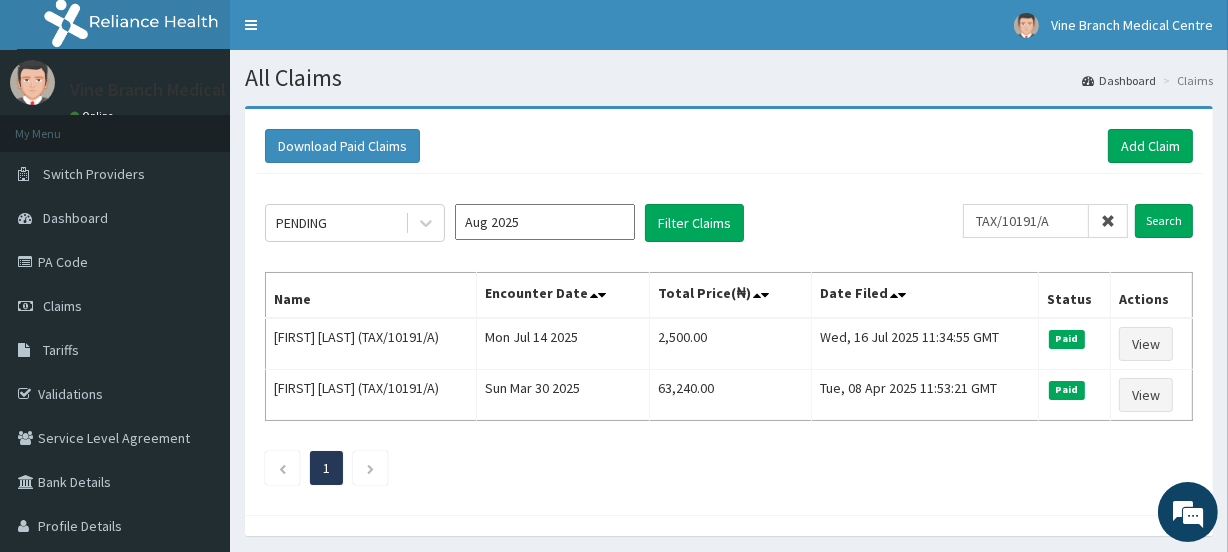 click on "1" at bounding box center (729, 468) 